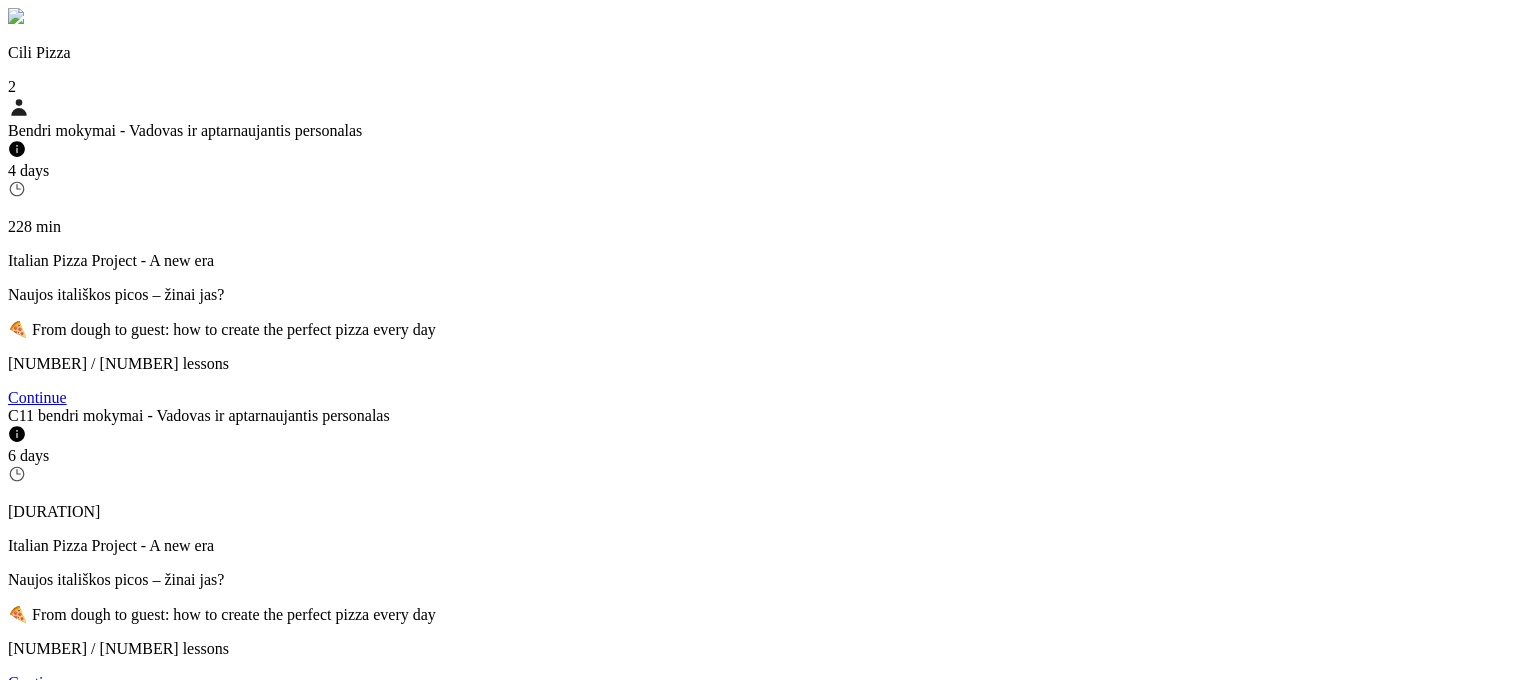 scroll, scrollTop: 0, scrollLeft: 0, axis: both 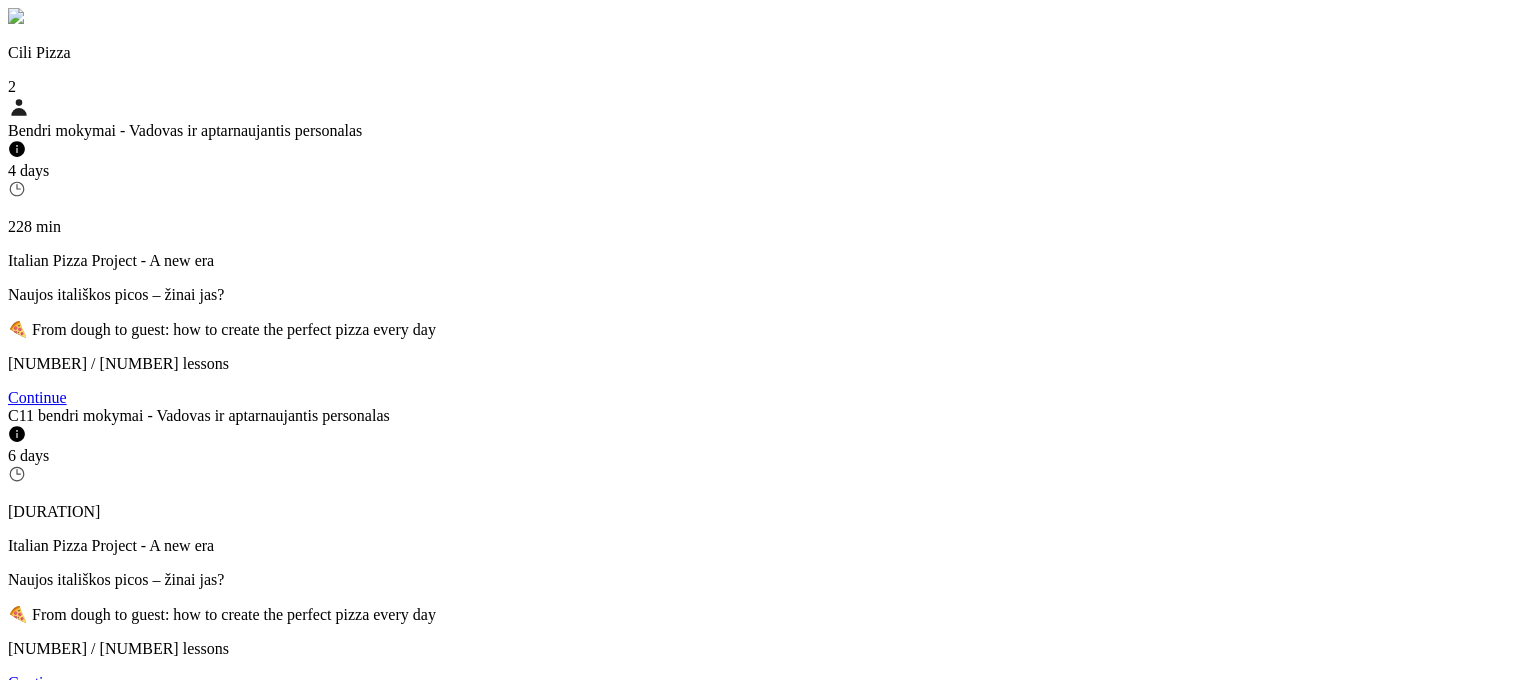click on "Continue" at bounding box center [37, 397] 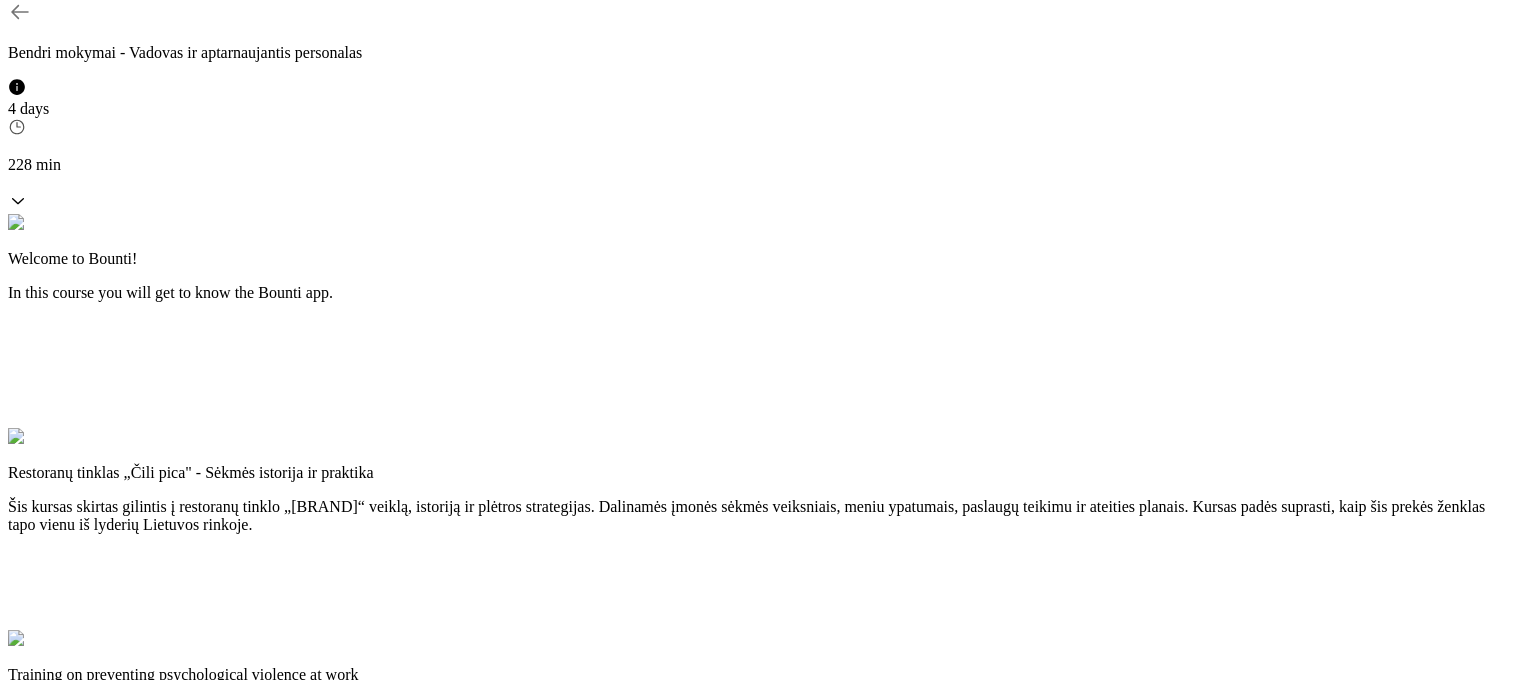 scroll, scrollTop: 1761, scrollLeft: 0, axis: vertical 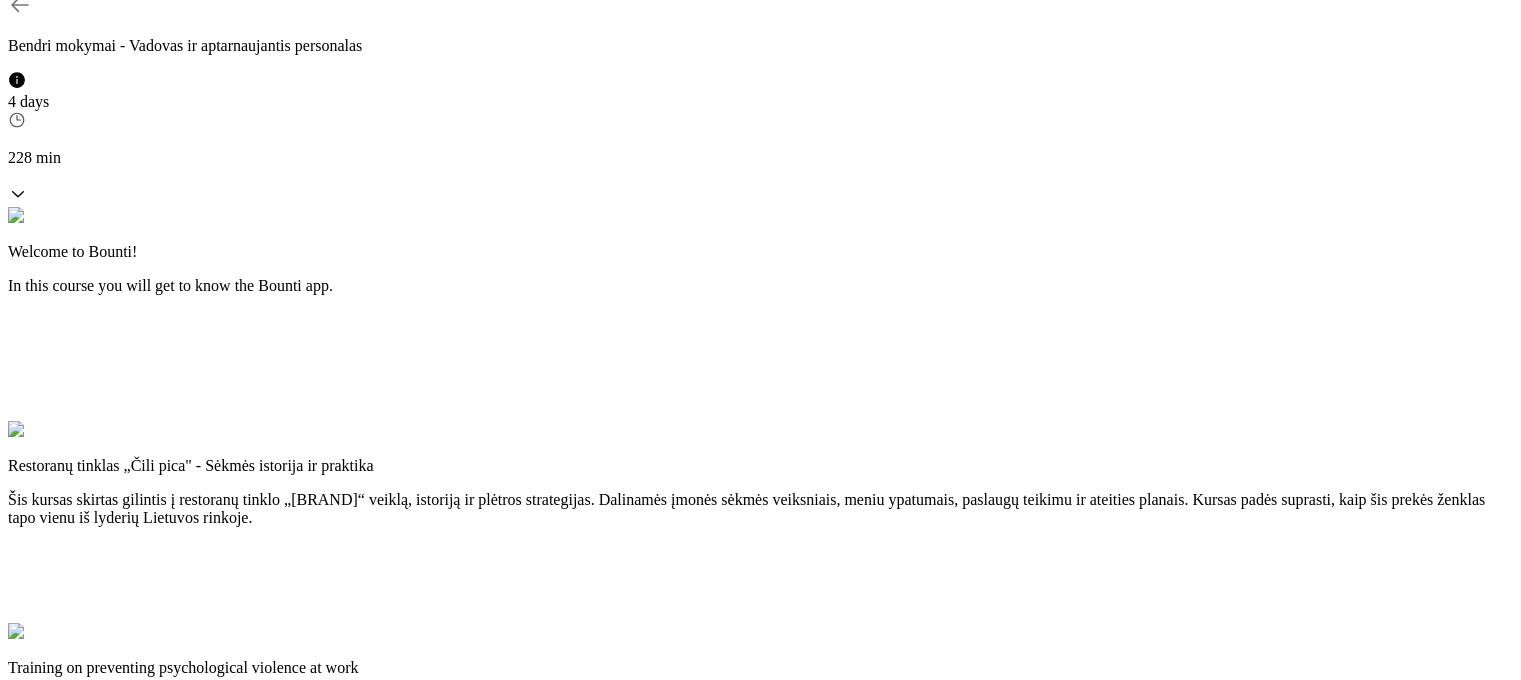 click on "Continue" at bounding box center (42, 35776) 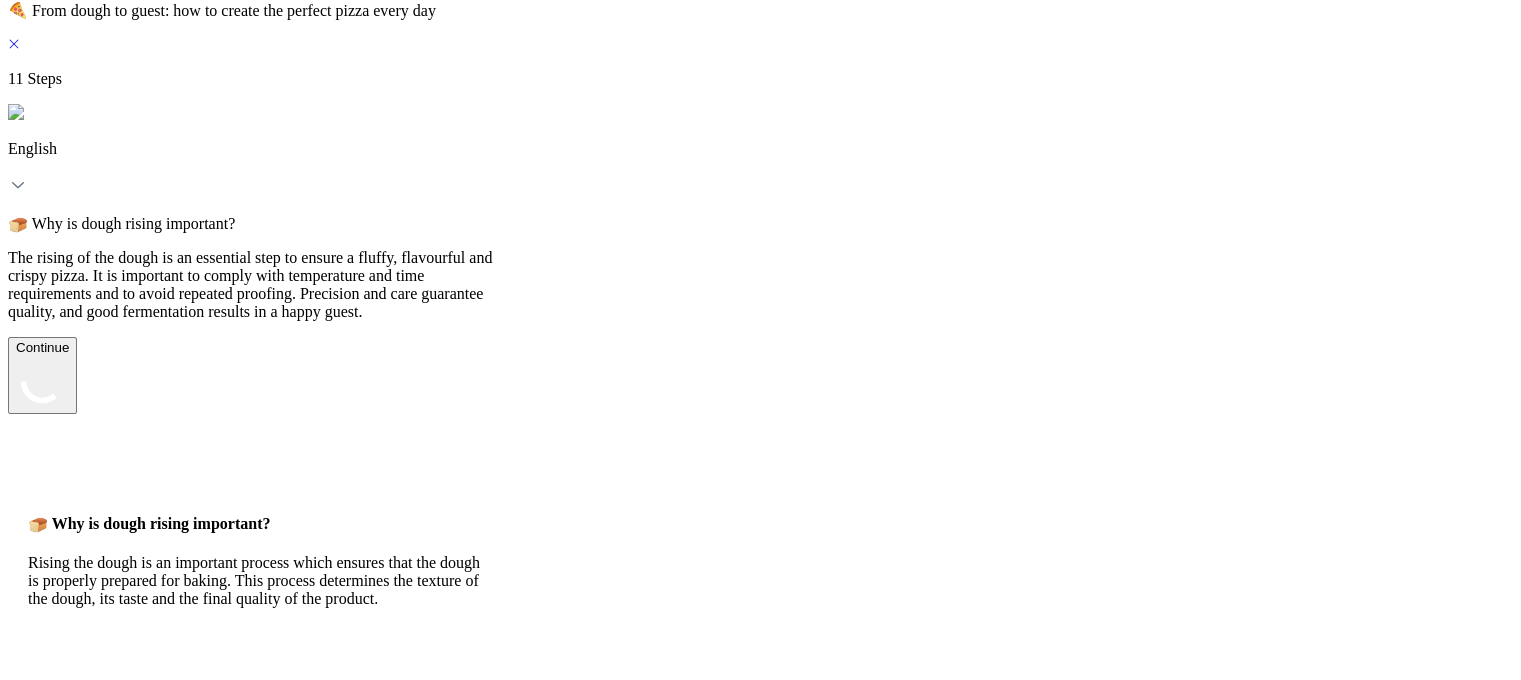 scroll, scrollTop: 0, scrollLeft: 0, axis: both 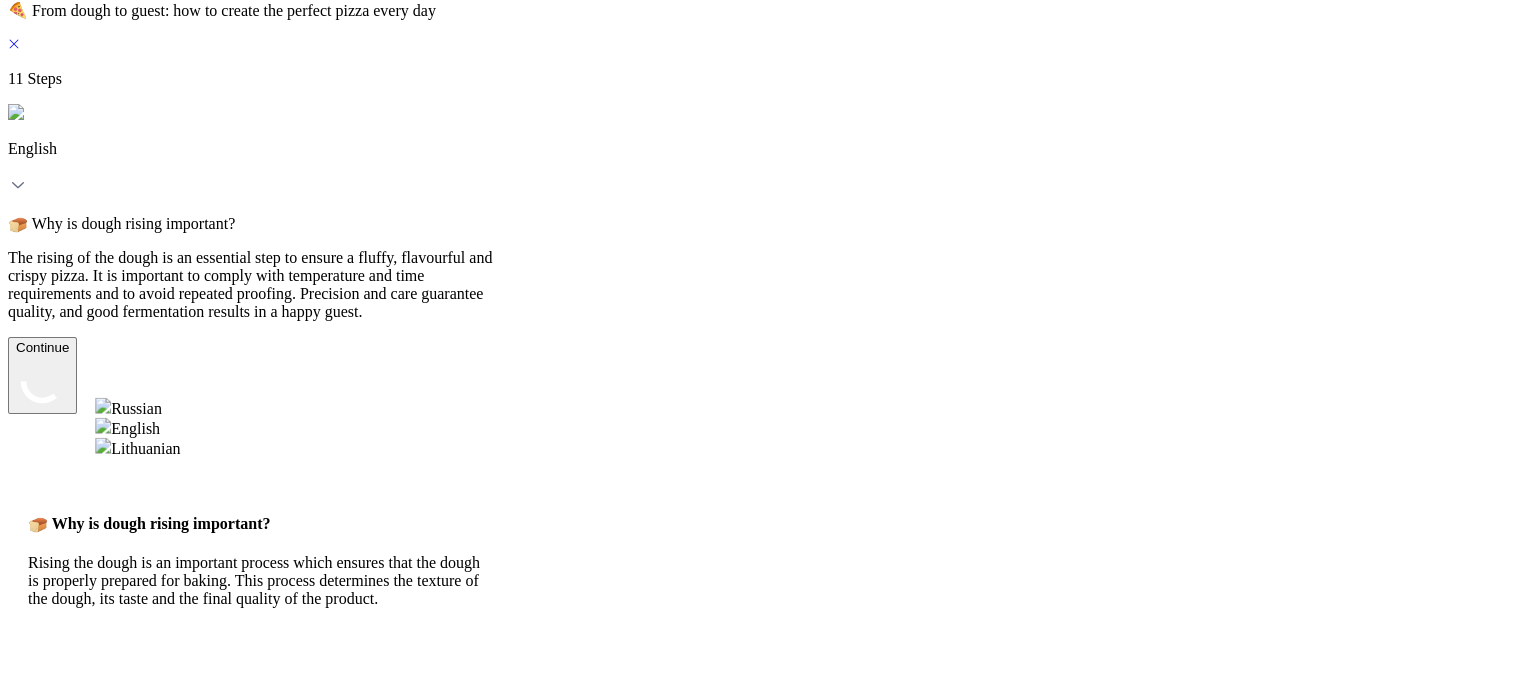 click on "Lithuanian" at bounding box center [137, 448] 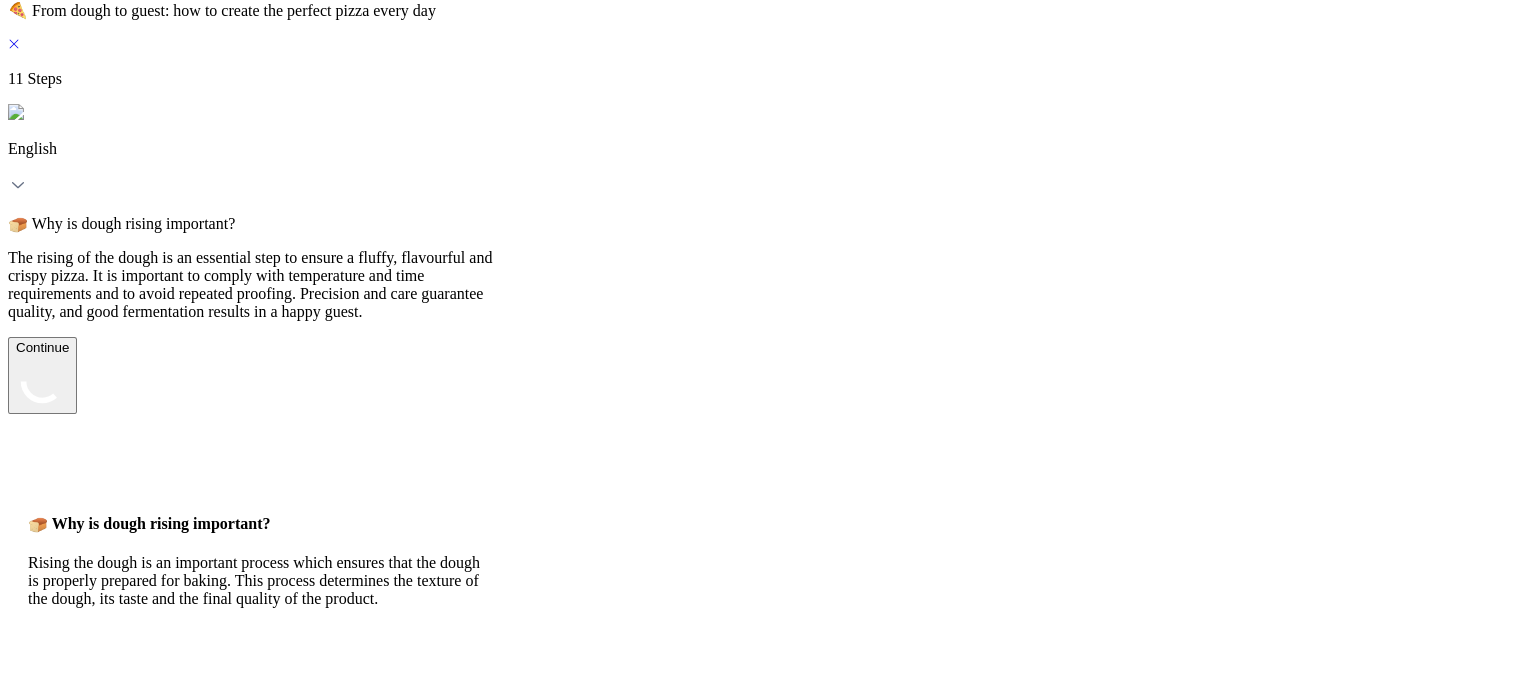 click on "Continue" at bounding box center (42, 375) 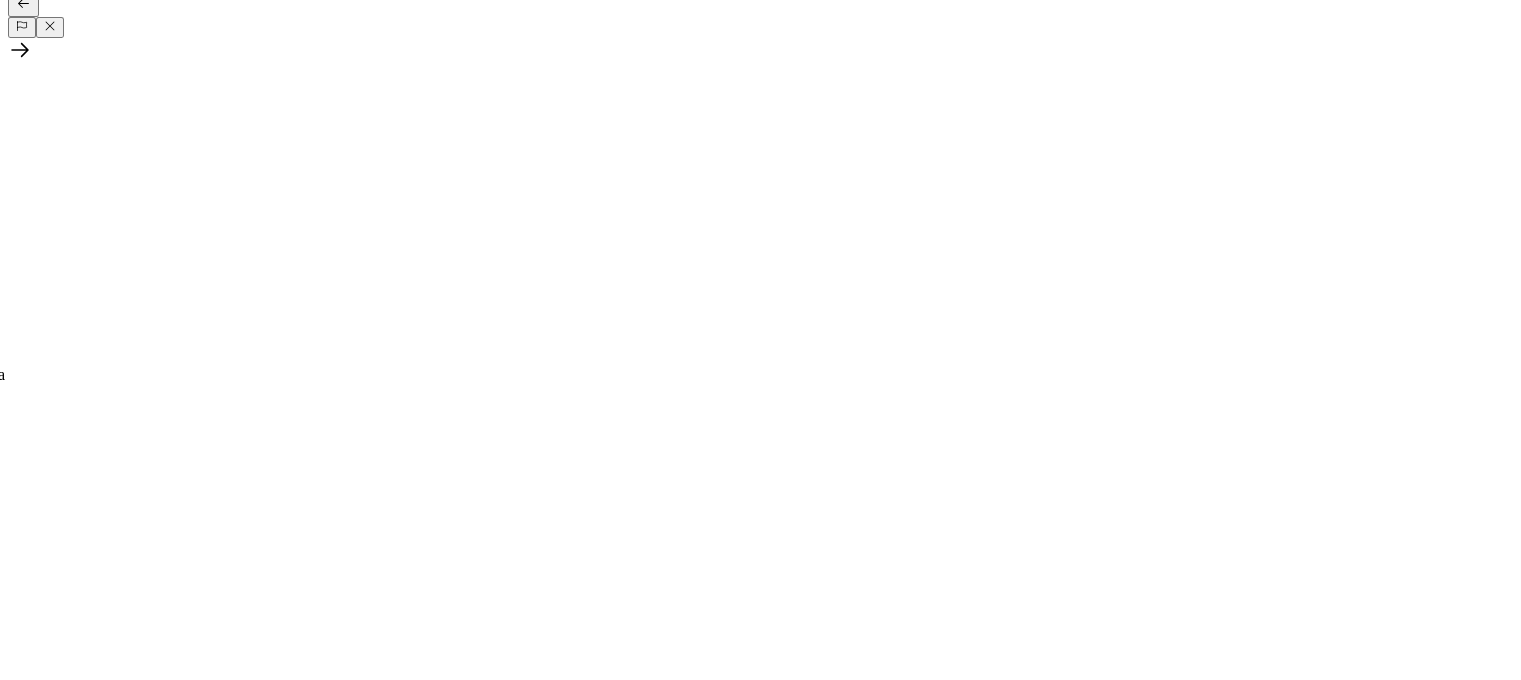 click 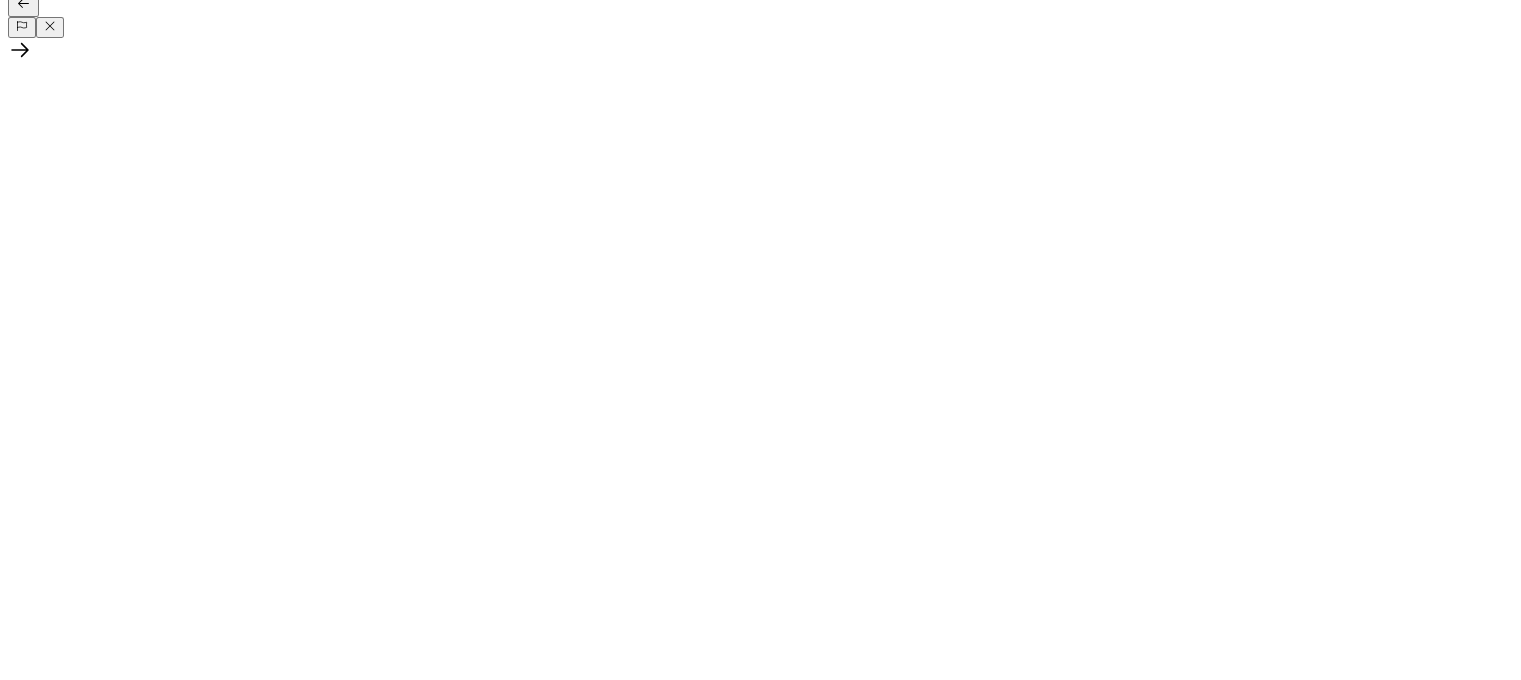 click 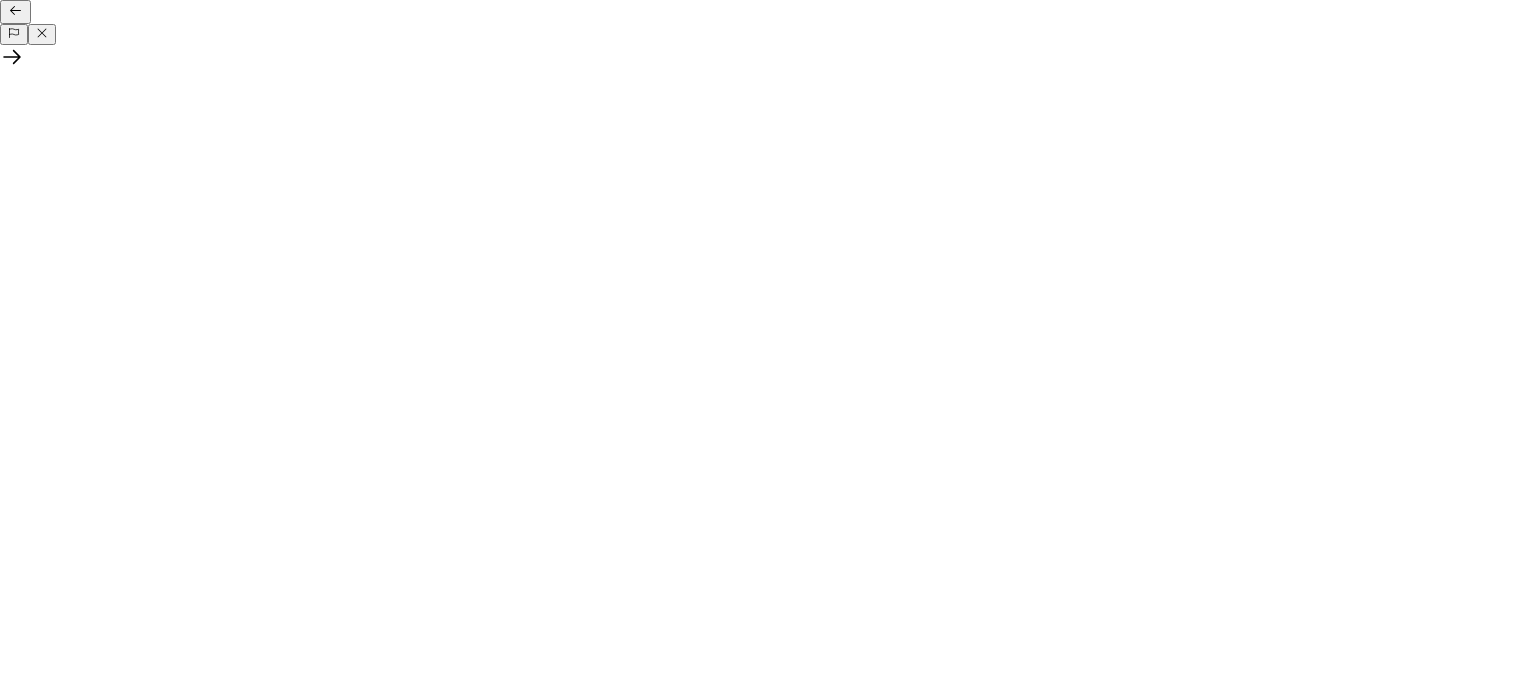 click on "Close" at bounding box center (25, 9377) 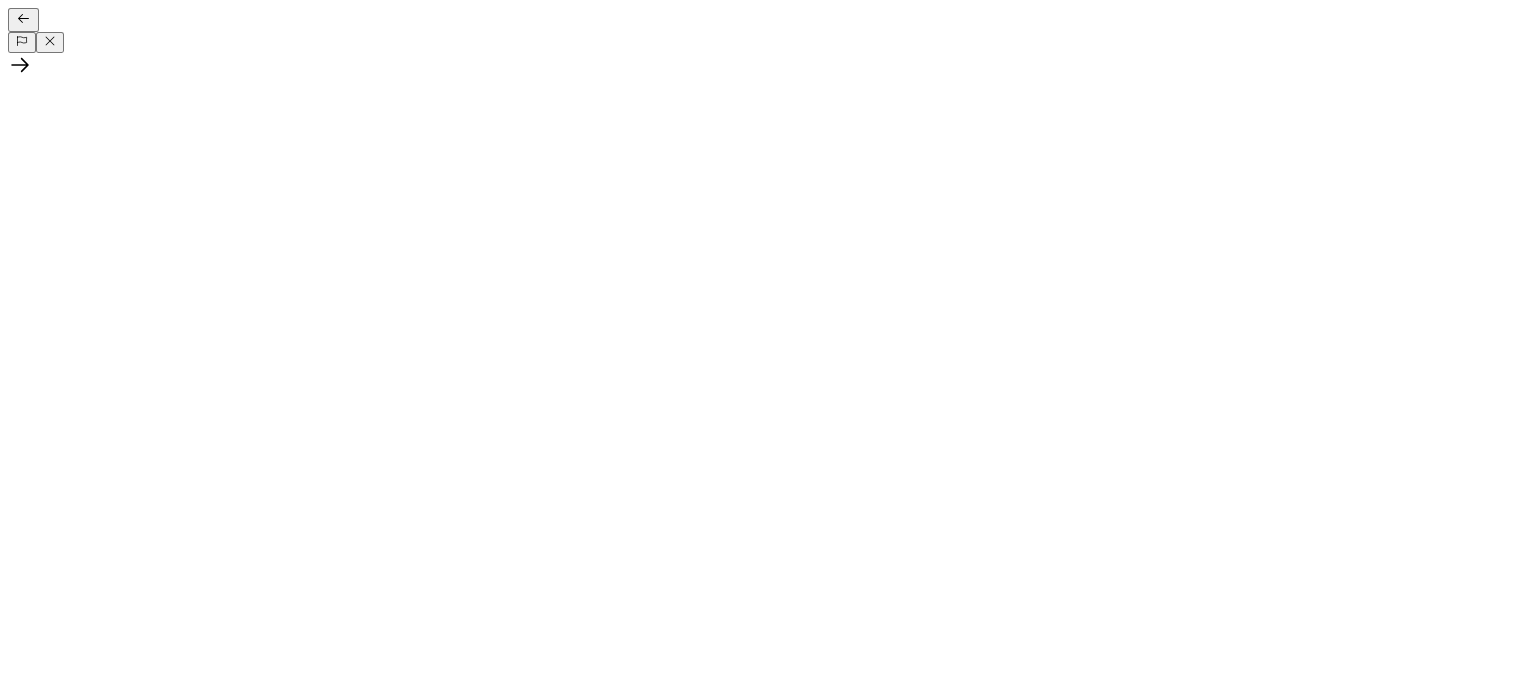 scroll, scrollTop: 327, scrollLeft: 0, axis: vertical 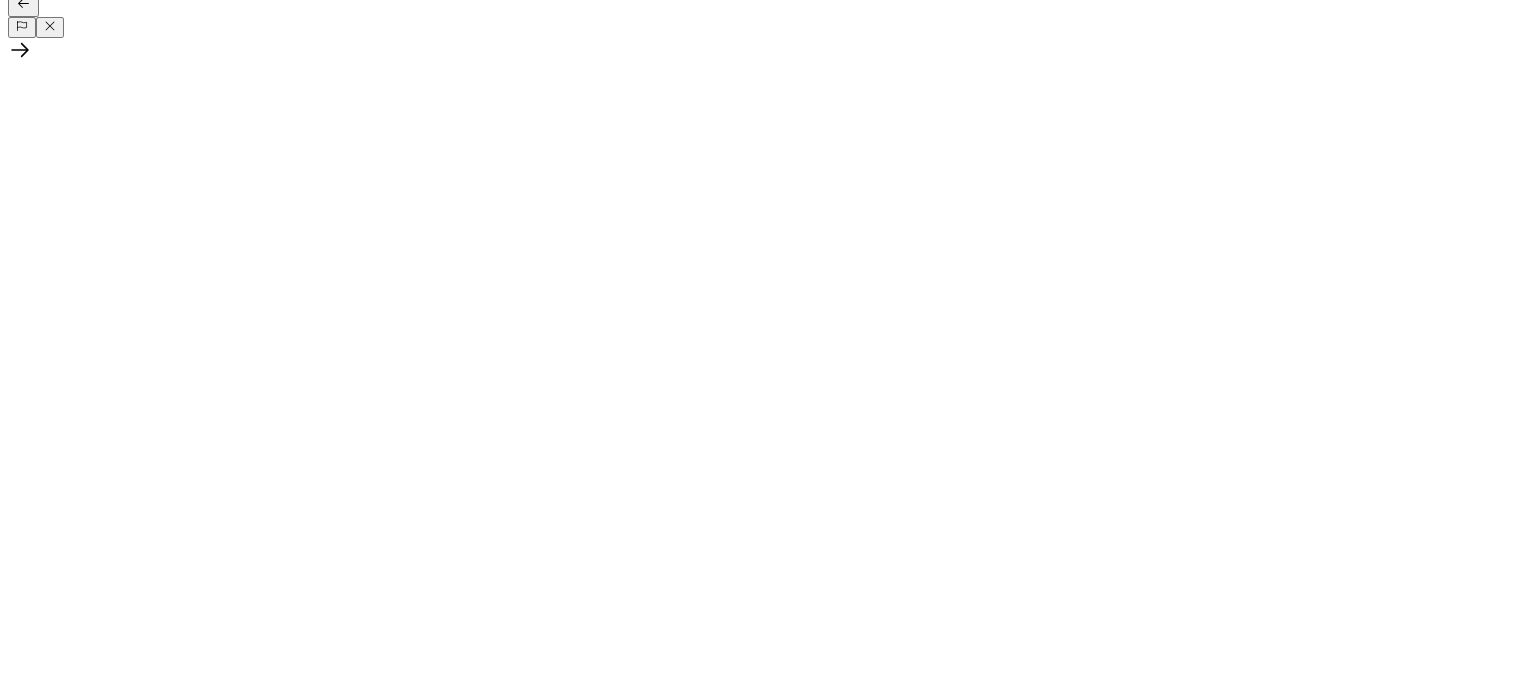 click at bounding box center (760, 52) 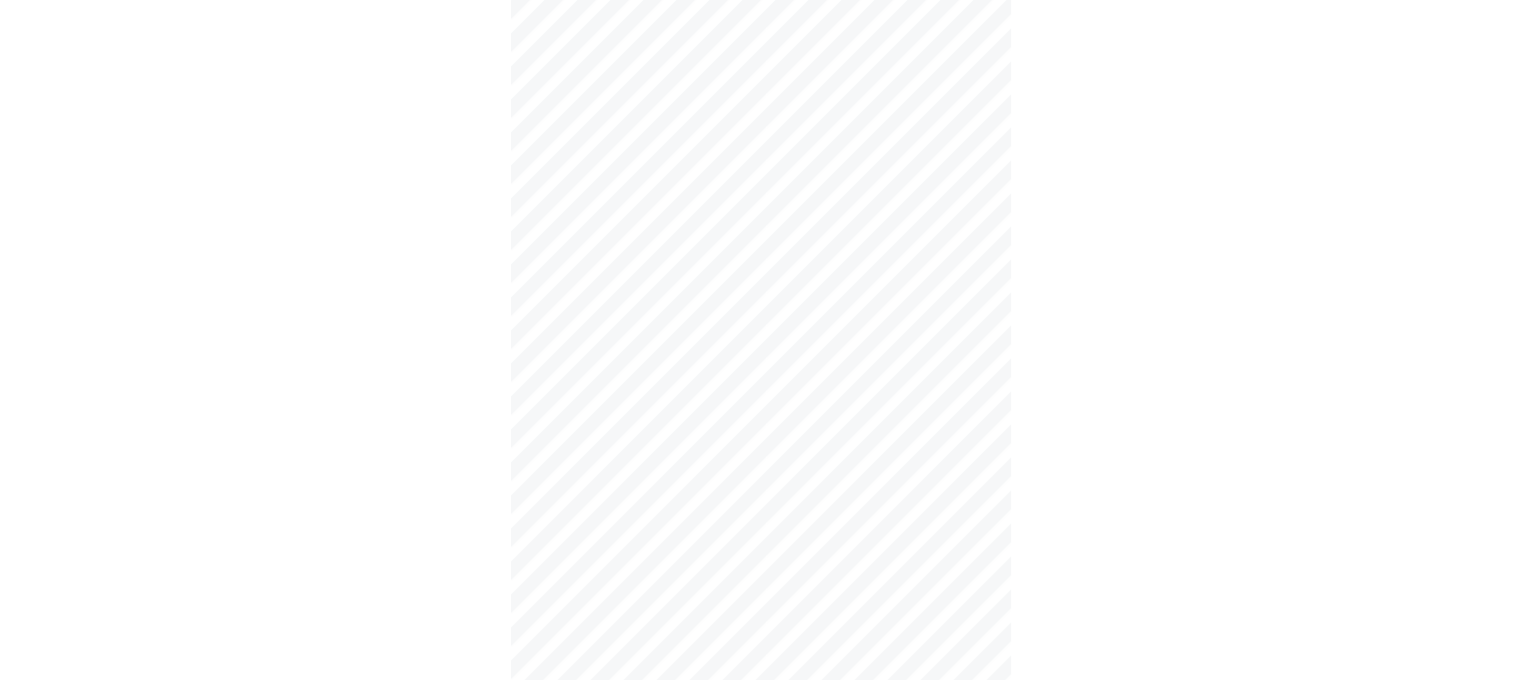 click on "Continue" at bounding box center [-5963, 8971] 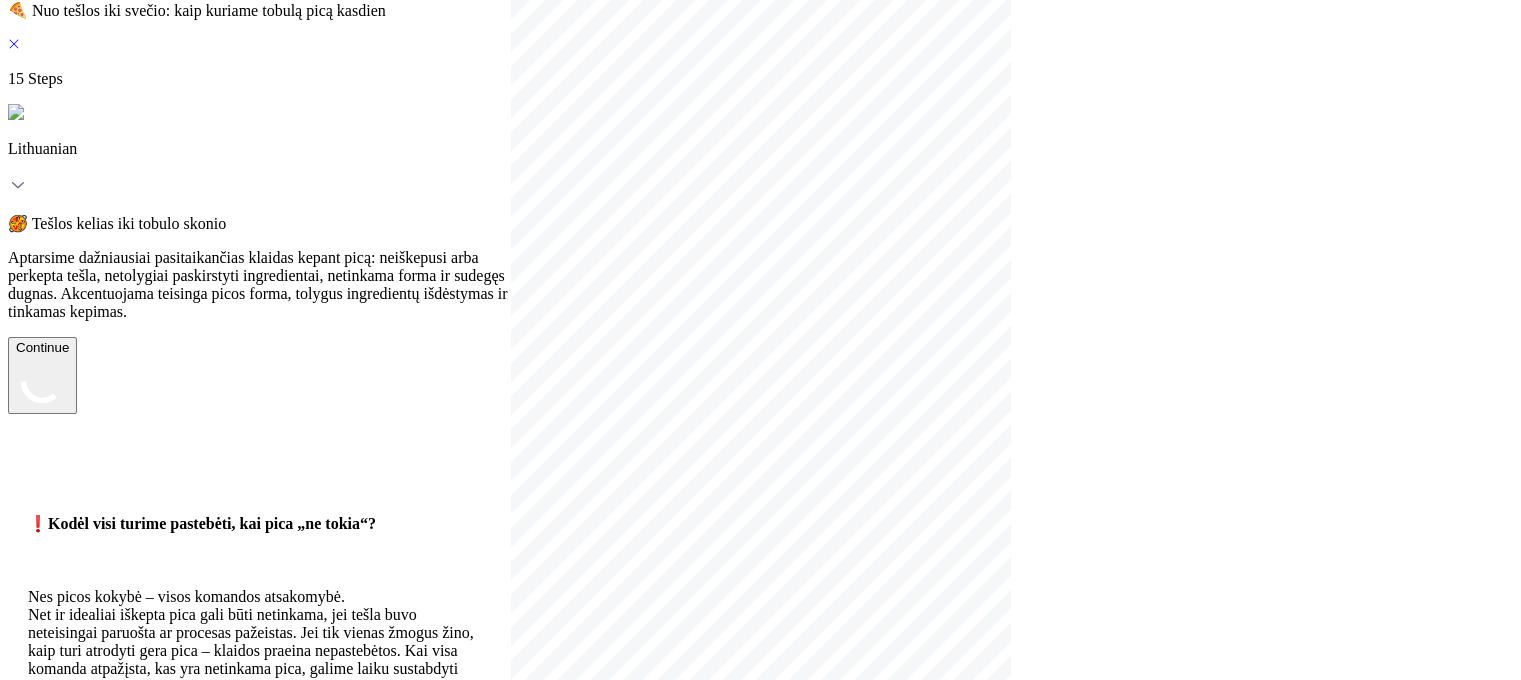 click on "Continue" at bounding box center [42, 347] 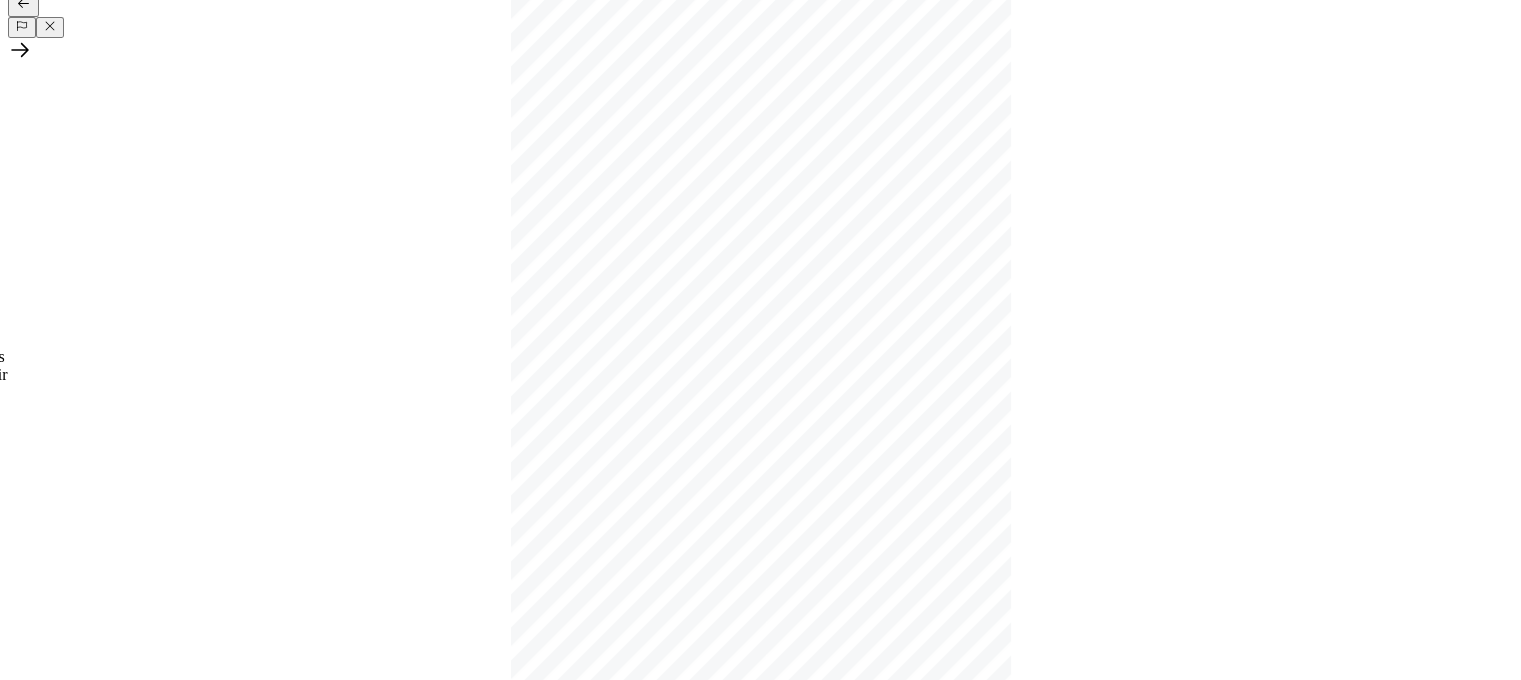 scroll, scrollTop: 212, scrollLeft: 0, axis: vertical 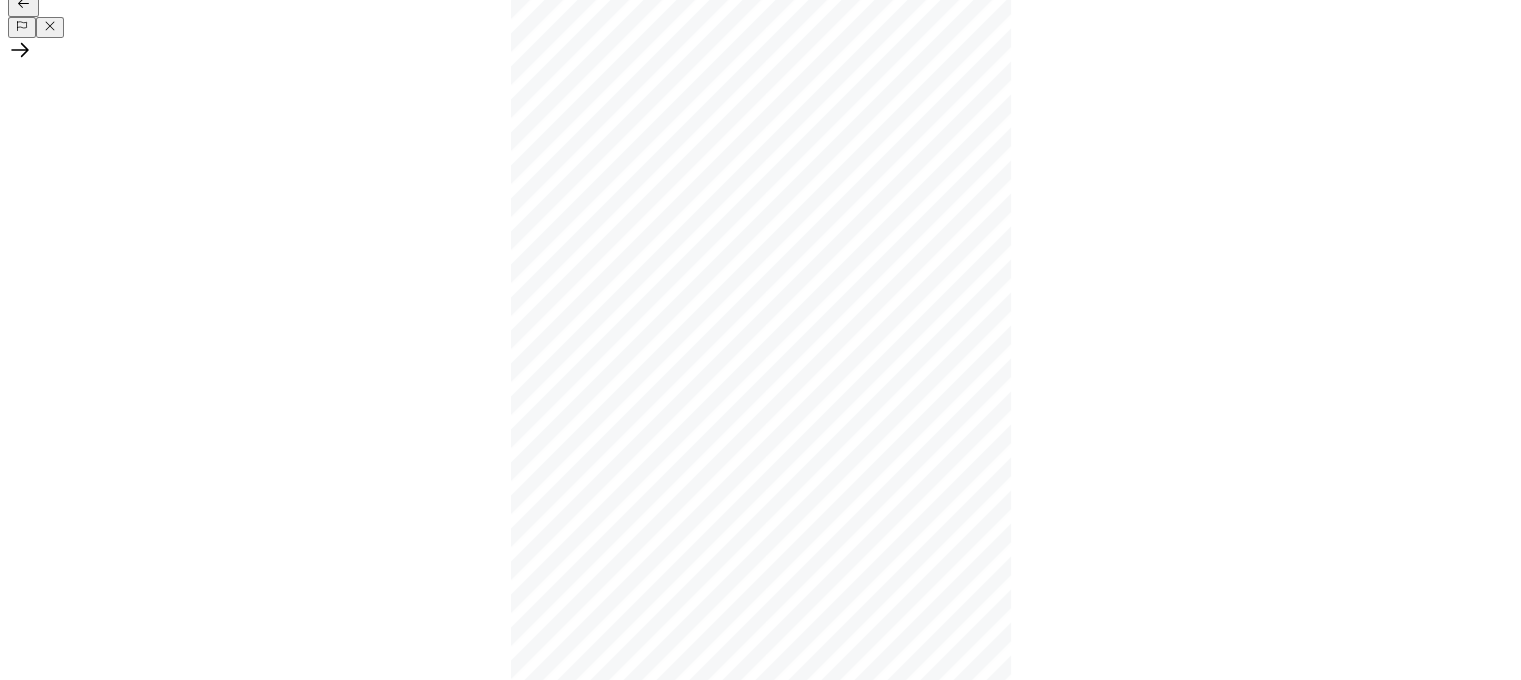 click on "🧠 Ar ši pica tikrai gera? Pažymėk pastebėjimus. Kiekvienas pastebėjimas – svarbus. Please tick all boxes to continue. Kraštas per šviesus - neiškepęs. Trūksta ingredientų, netolygus ingredientų išdėstymas." at bounding box center (-742, 1426) 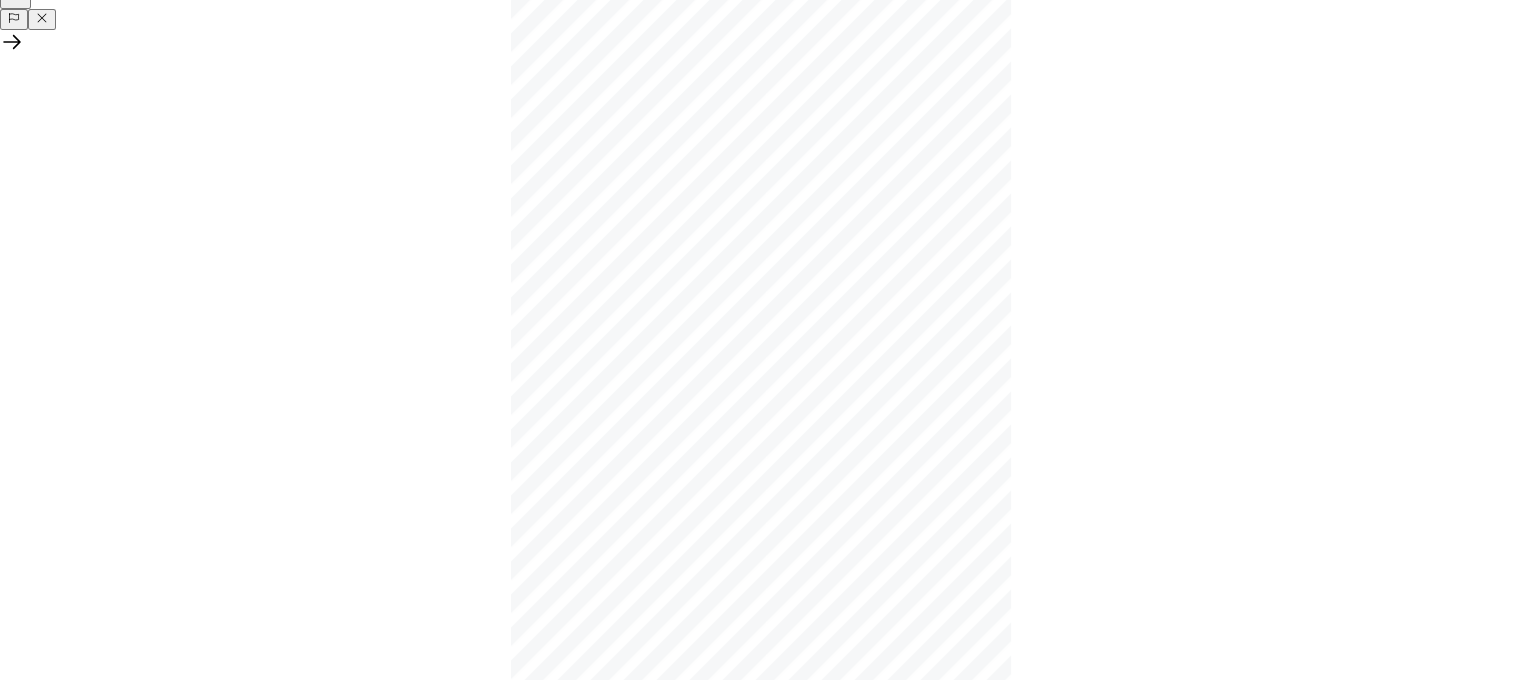 scroll, scrollTop: 0, scrollLeft: 0, axis: both 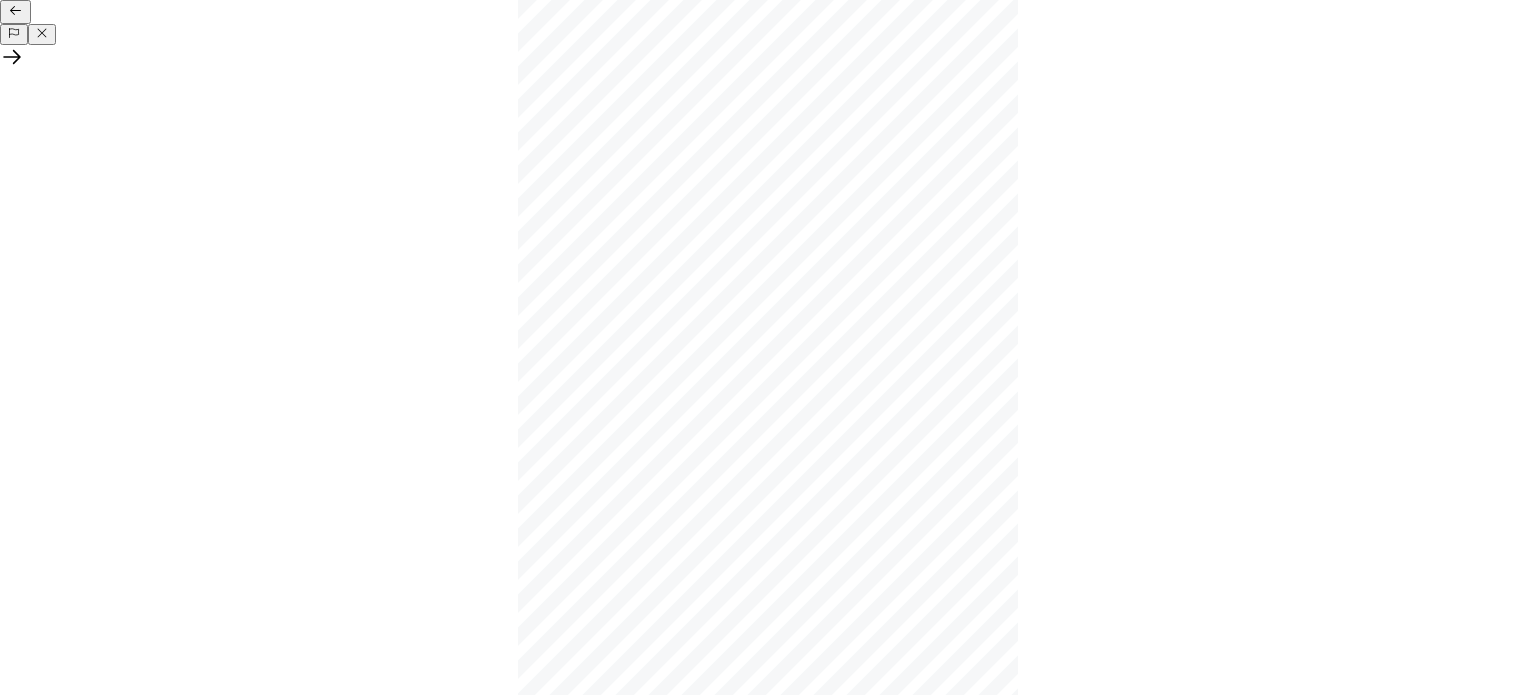 click on "Close" at bounding box center (25, 12793) 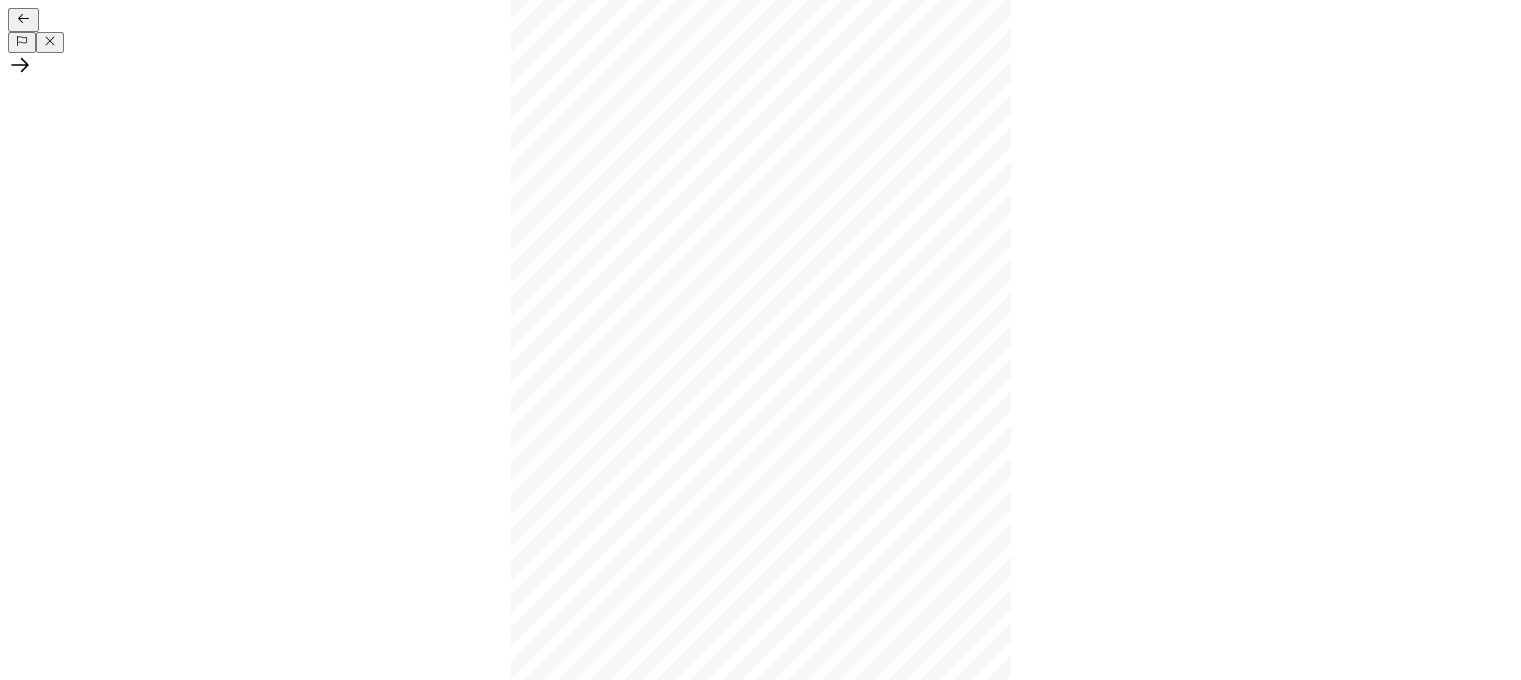 click on "Netolygus kepimas – viena pusė tamsesnė nei kita." at bounding box center [-3294, 5316] 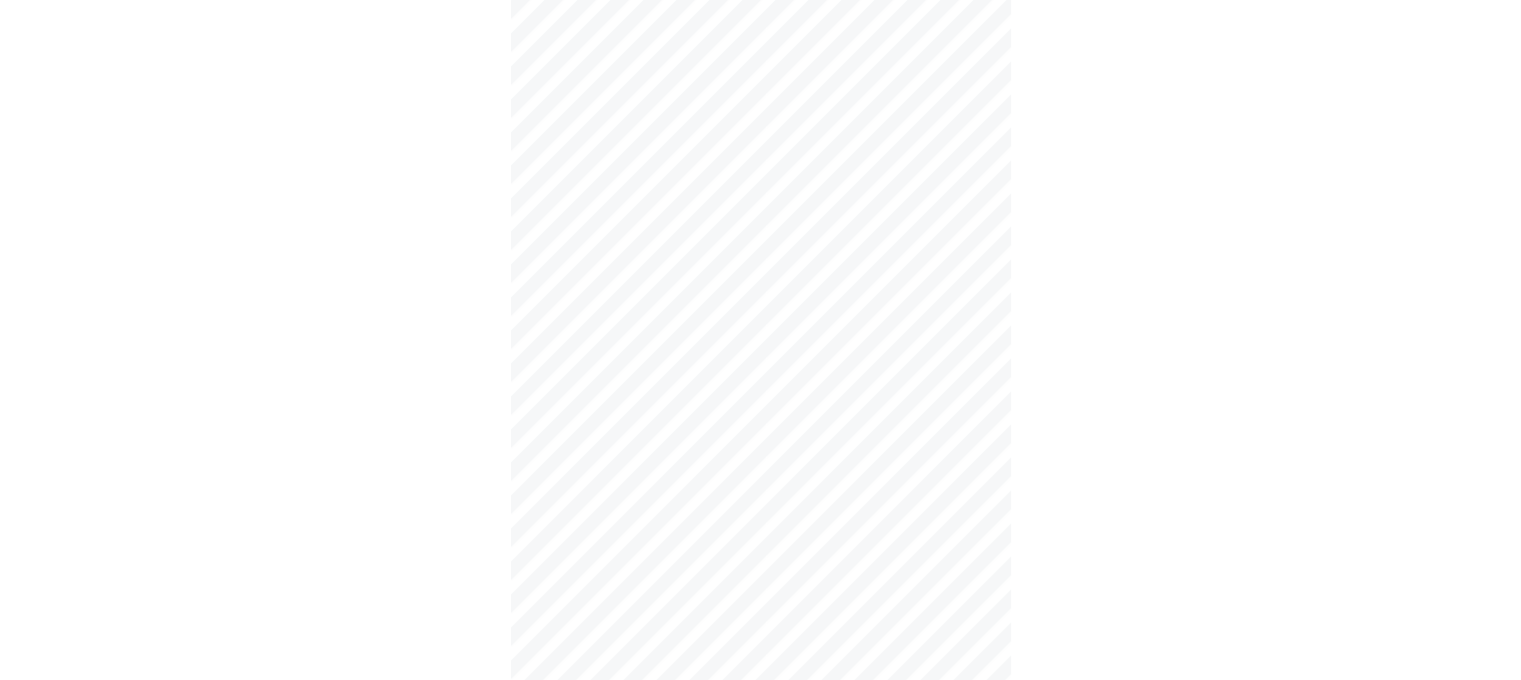 click on "Continue" at bounding box center (-7958, 12331) 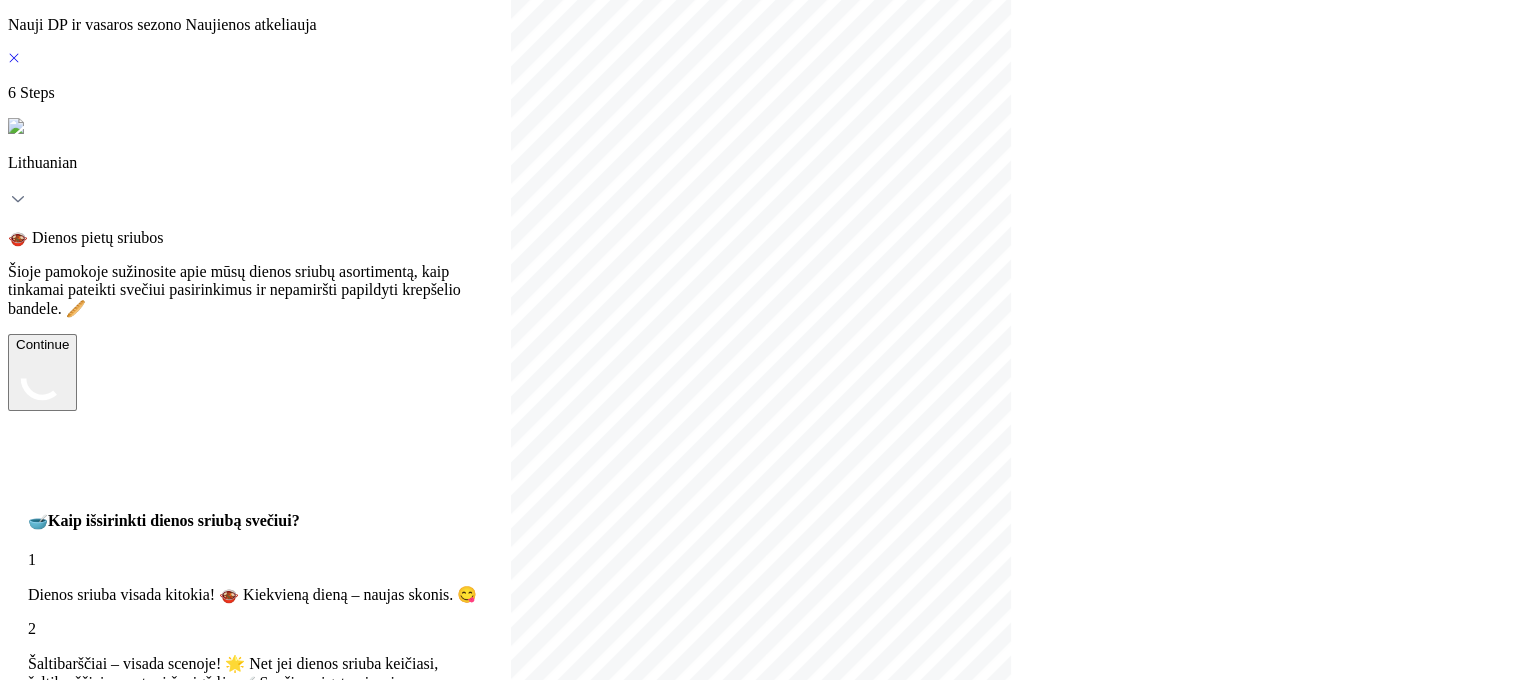 click on "Continue" at bounding box center (42, 372) 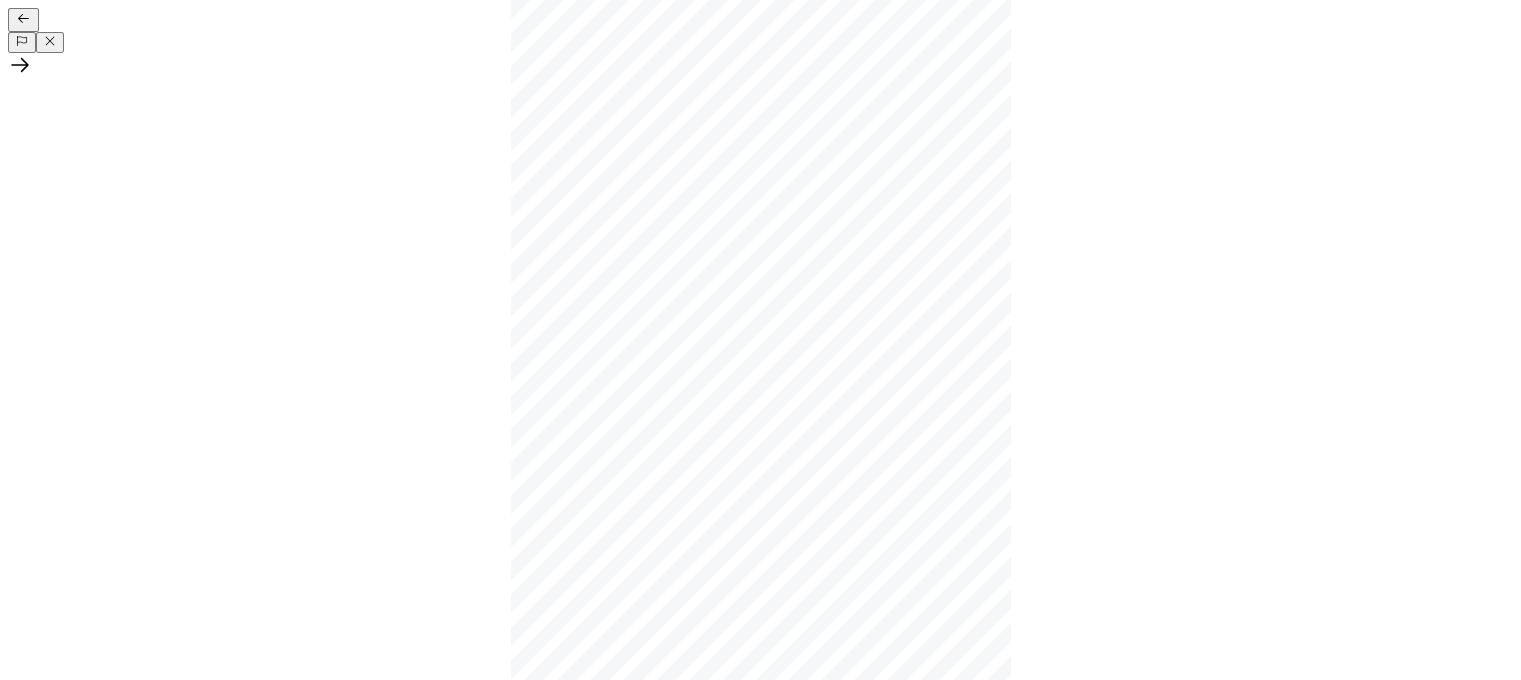 click at bounding box center (760, 67) 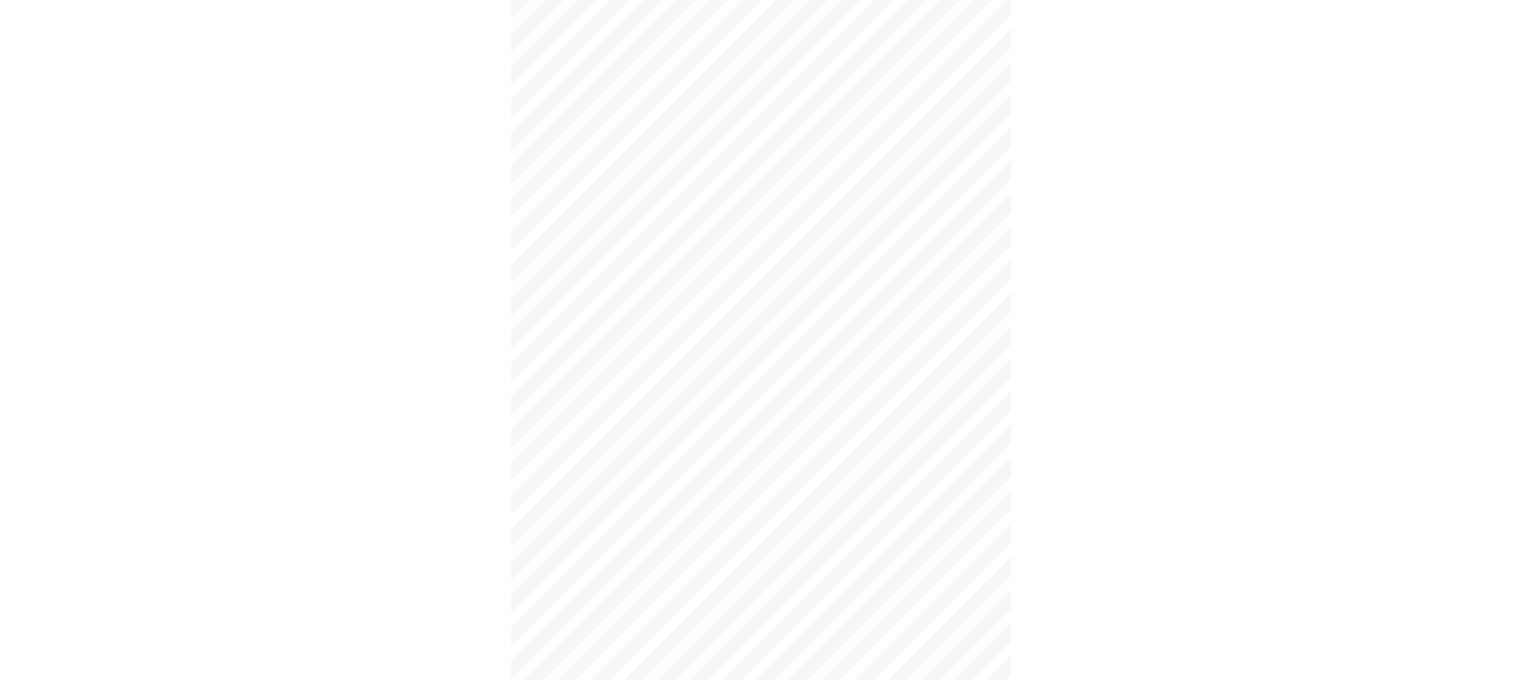 click on "Continue" at bounding box center [-3463, 5178] 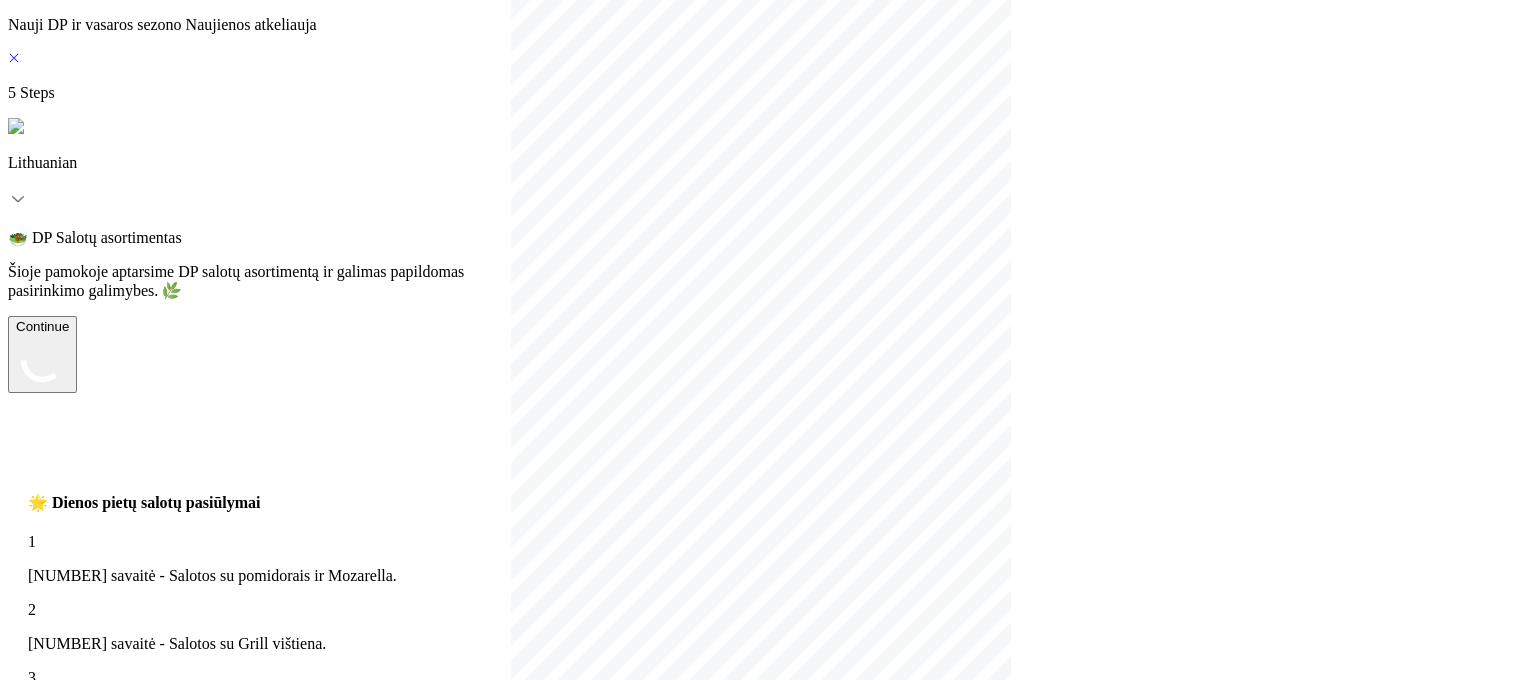 click on "Continue" at bounding box center [42, 354] 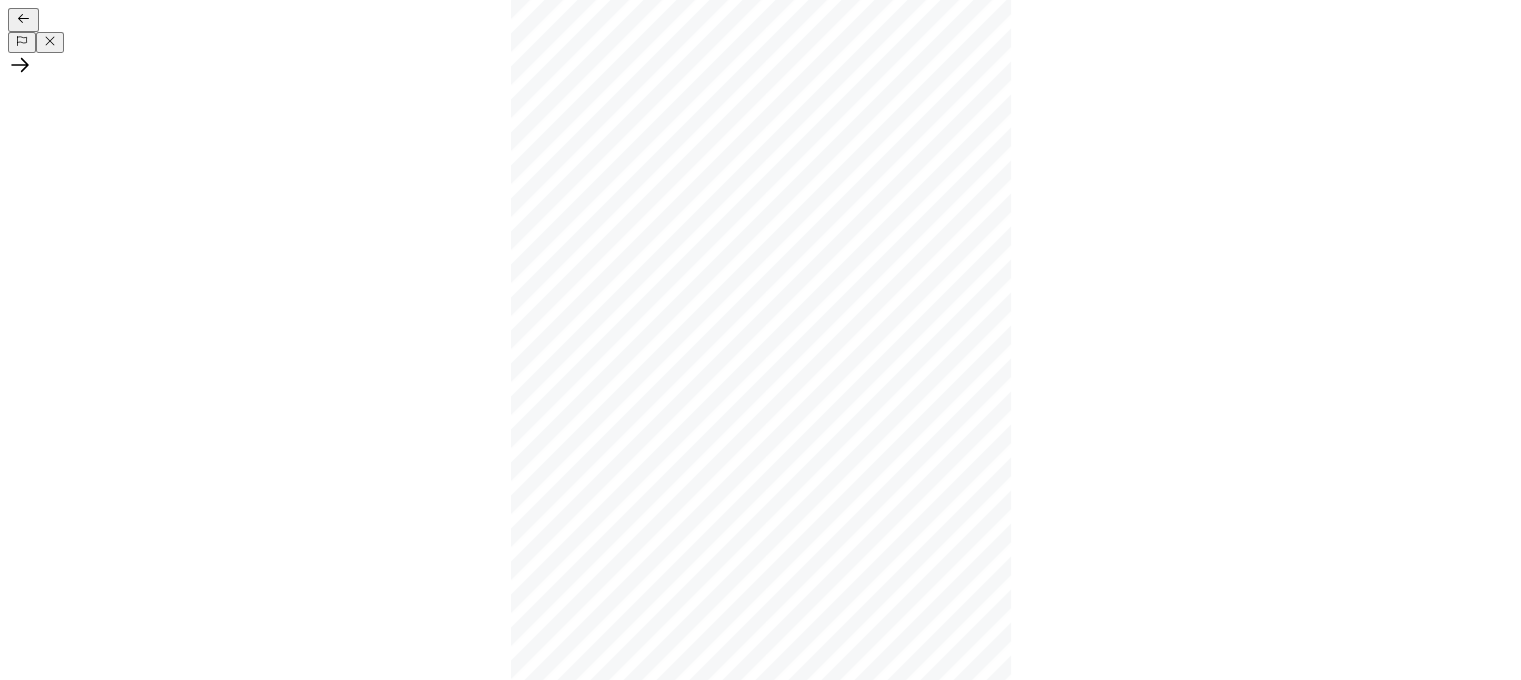 click at bounding box center [760, 67] 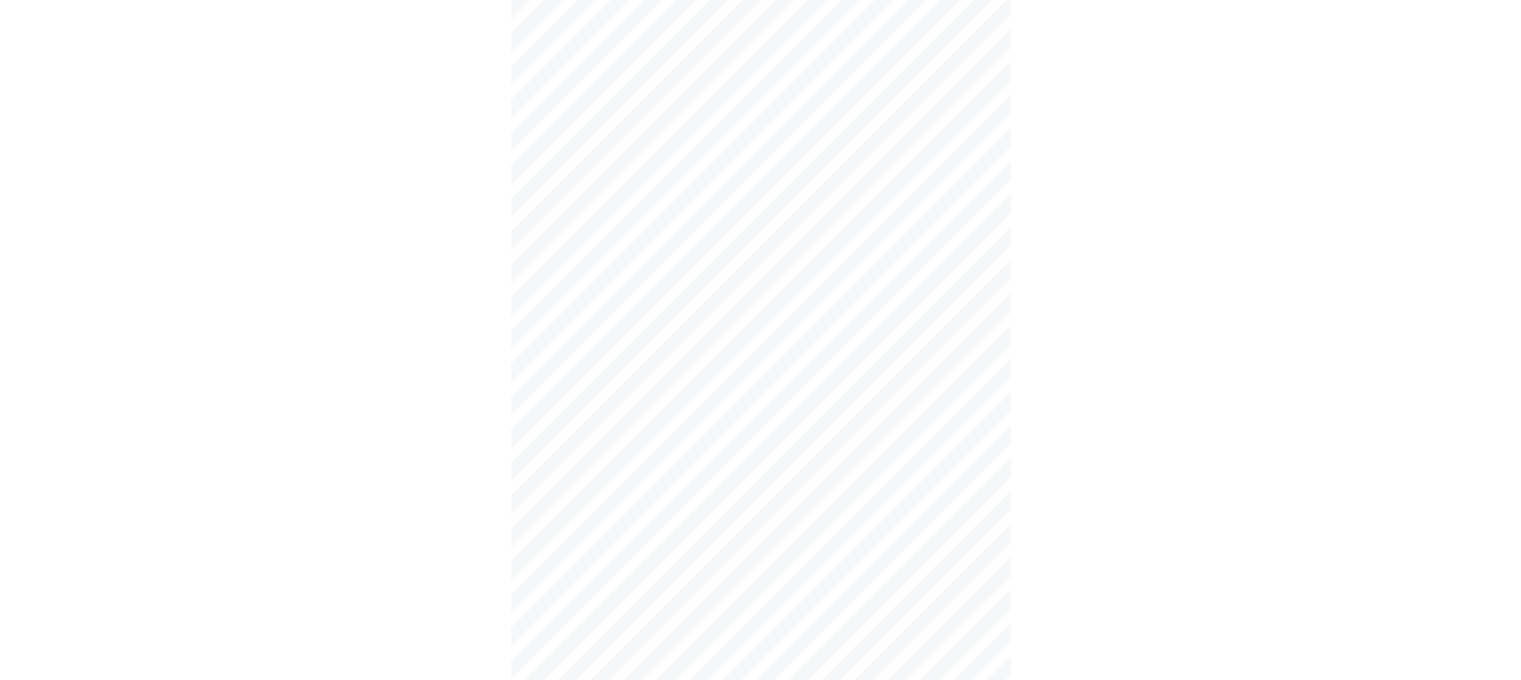 click on "Continue" at bounding box center [-2963, 4401] 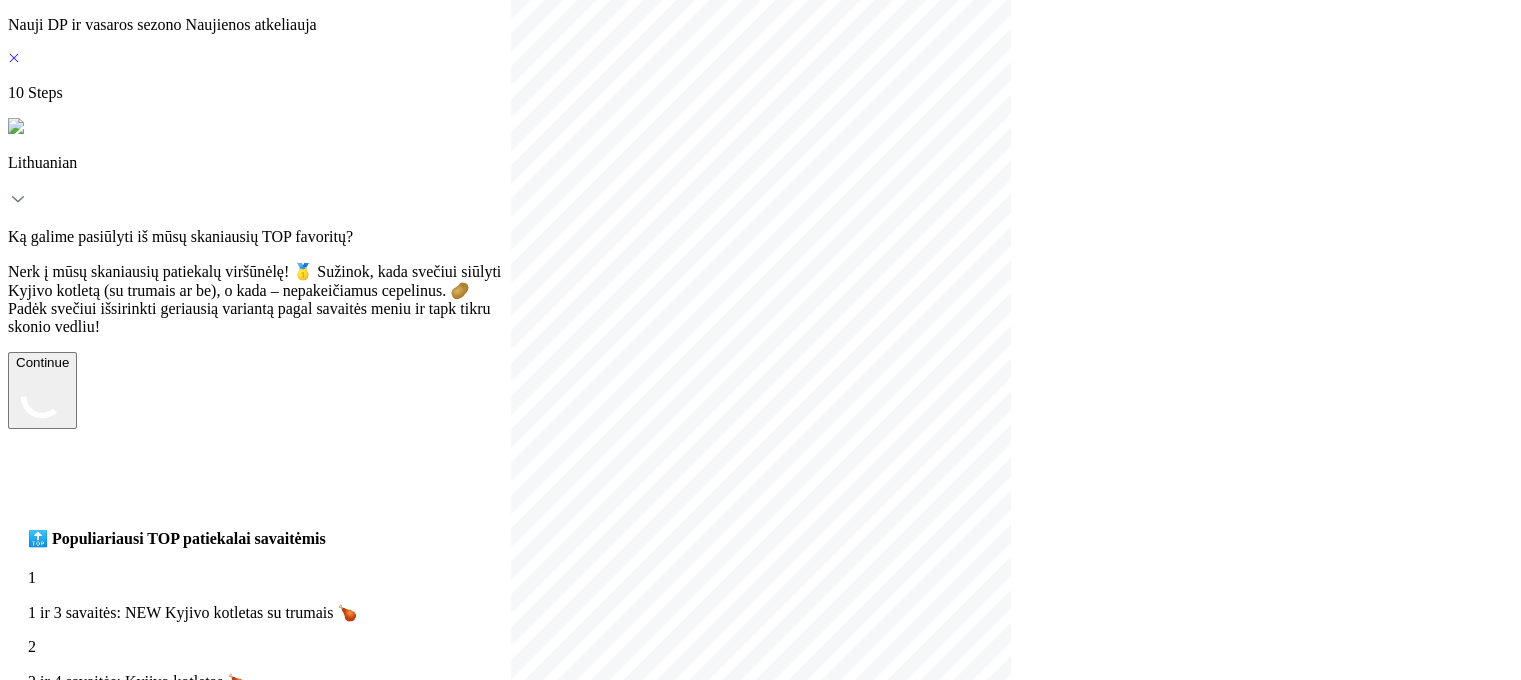 click on "Continue" at bounding box center (42, 390) 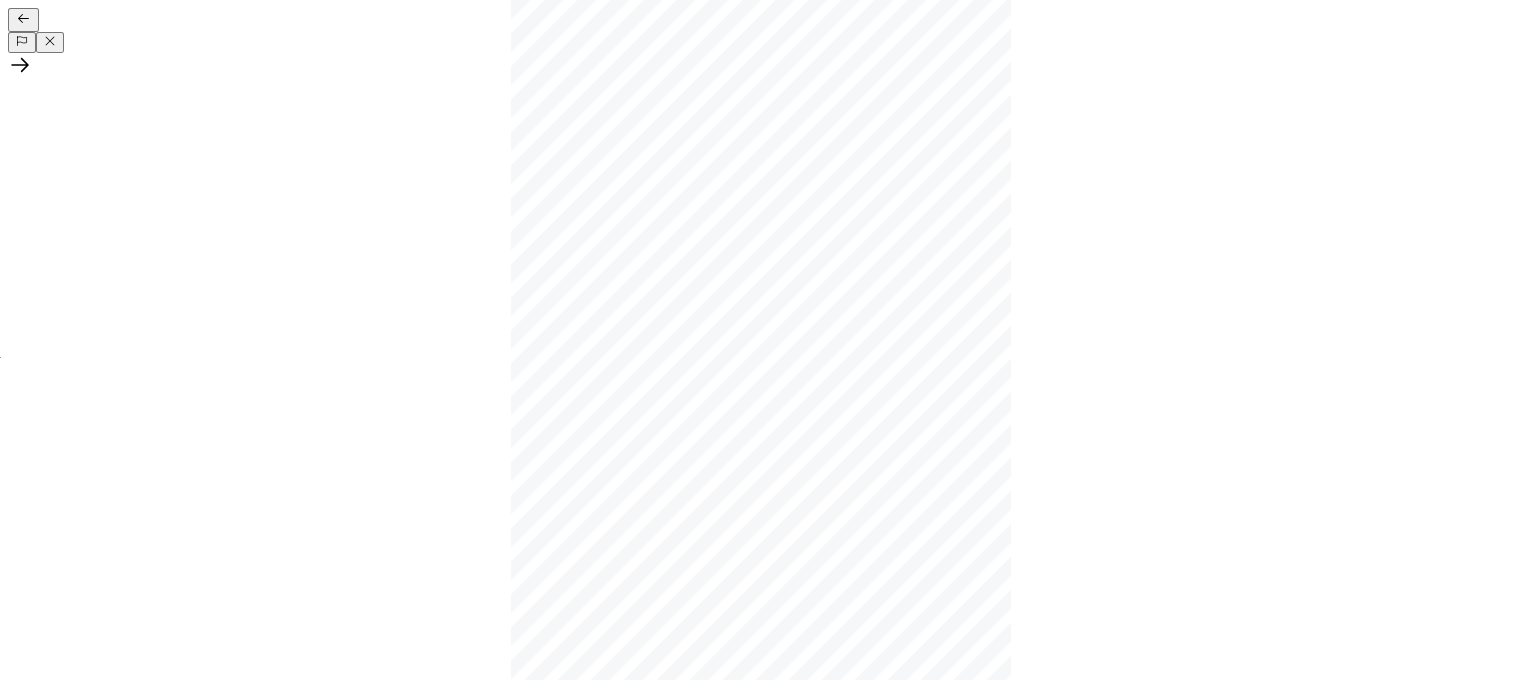click 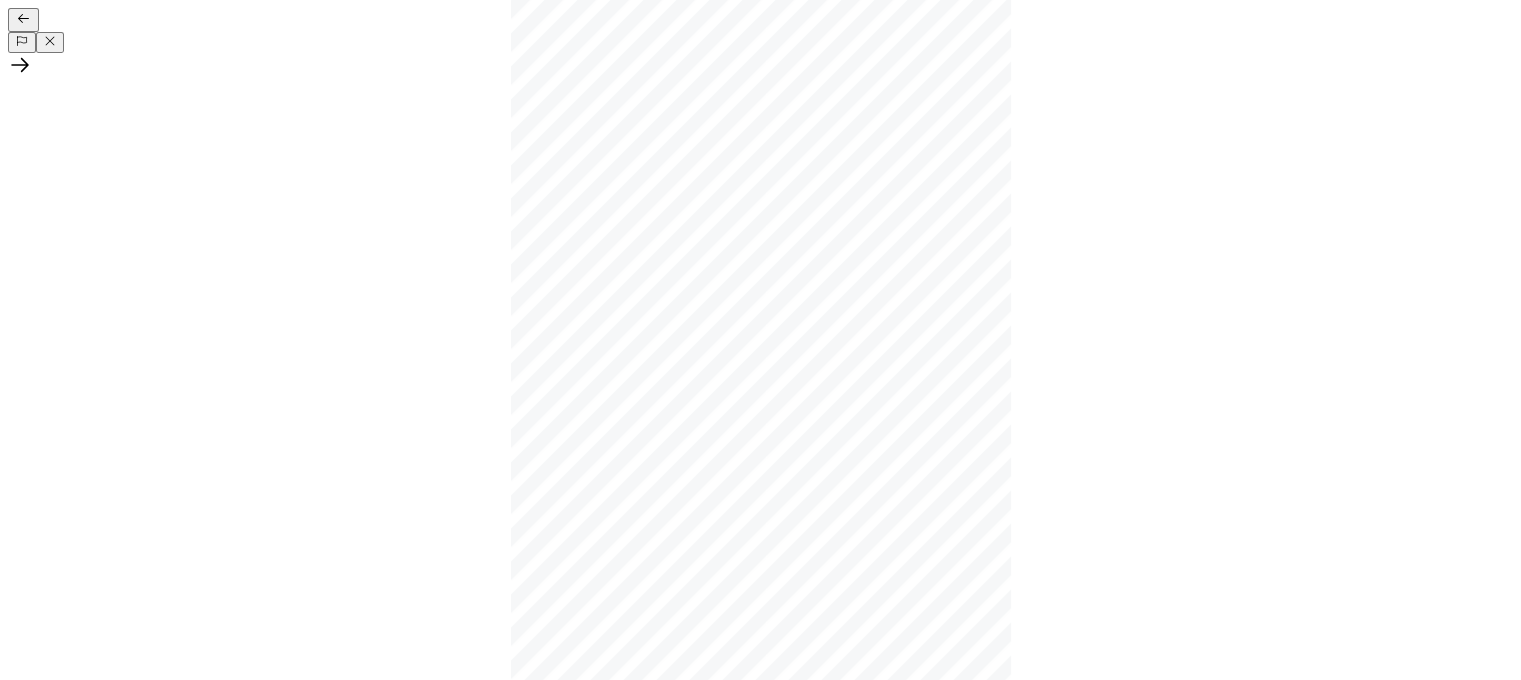 scroll, scrollTop: 464, scrollLeft: 0, axis: vertical 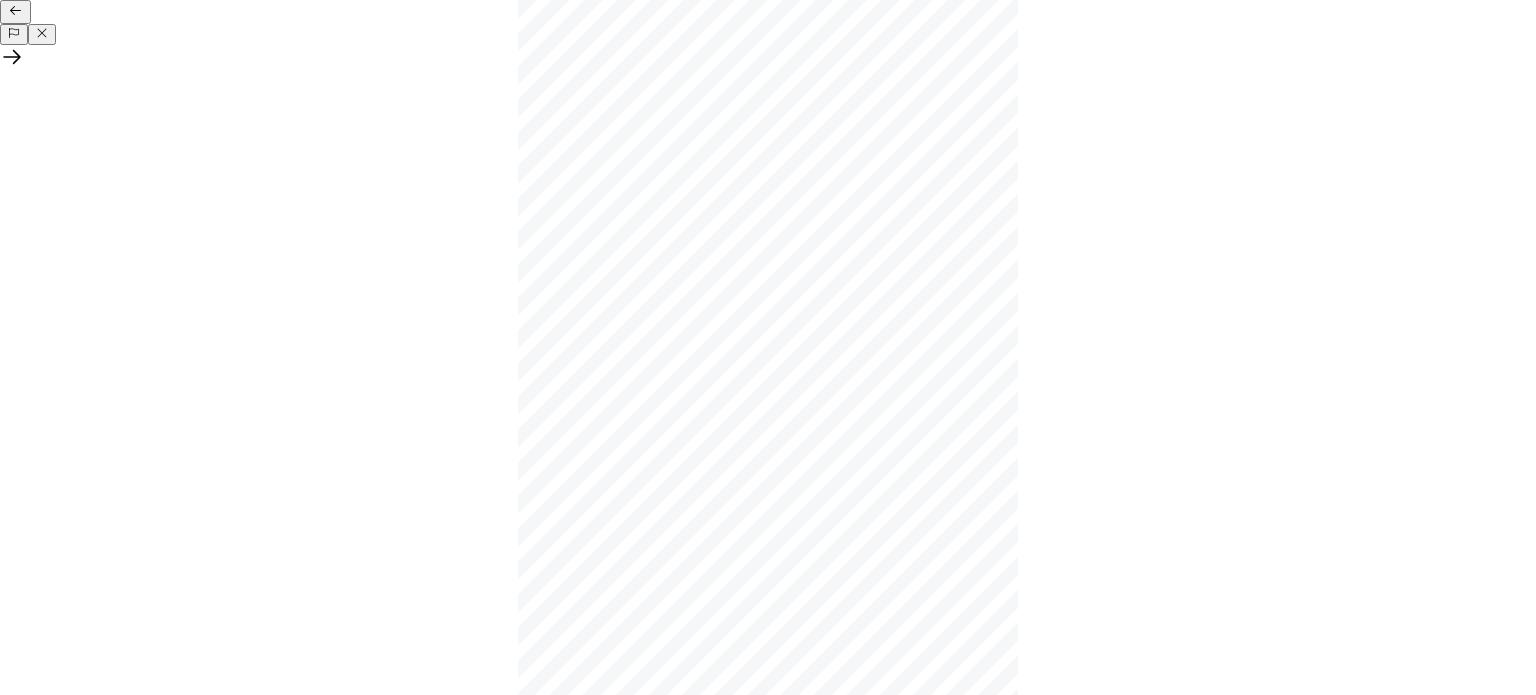 click on "Close" at bounding box center (25, 8604) 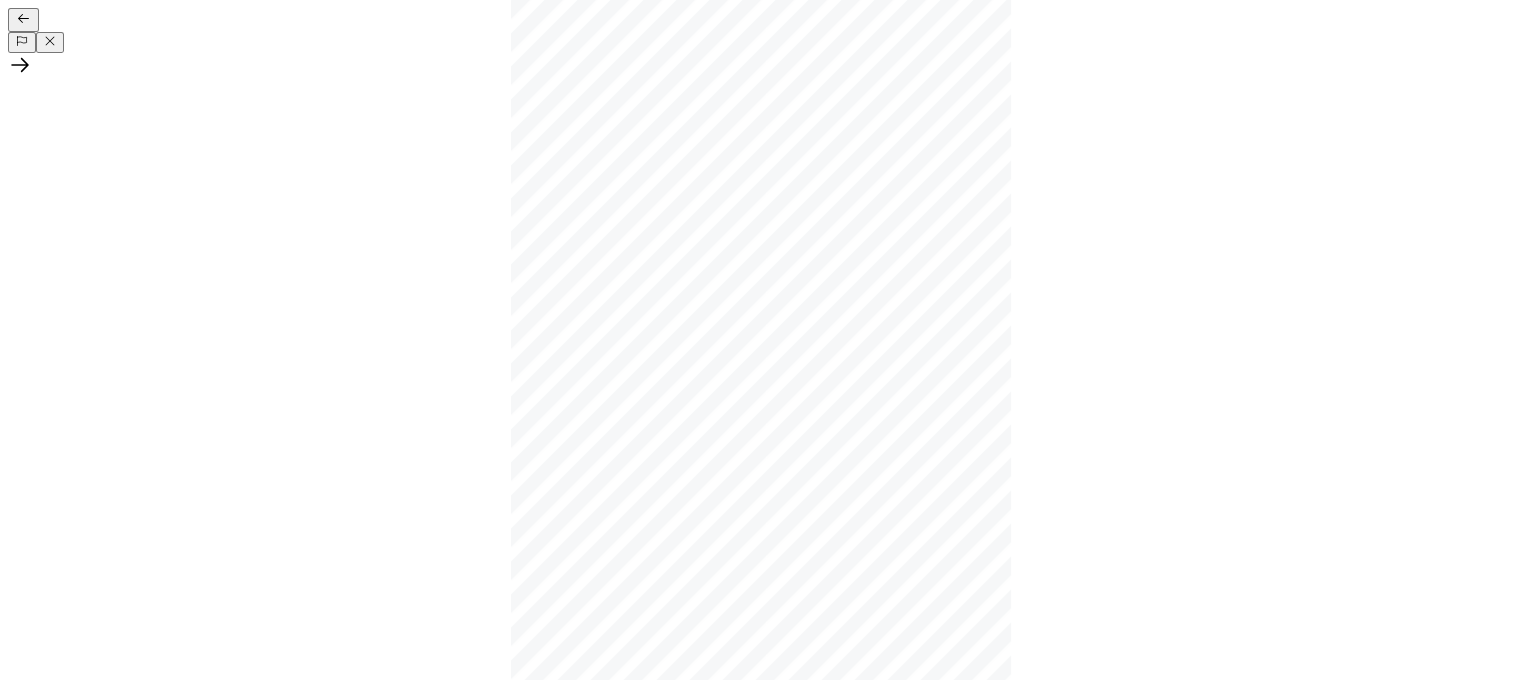 scroll, scrollTop: 476, scrollLeft: 0, axis: vertical 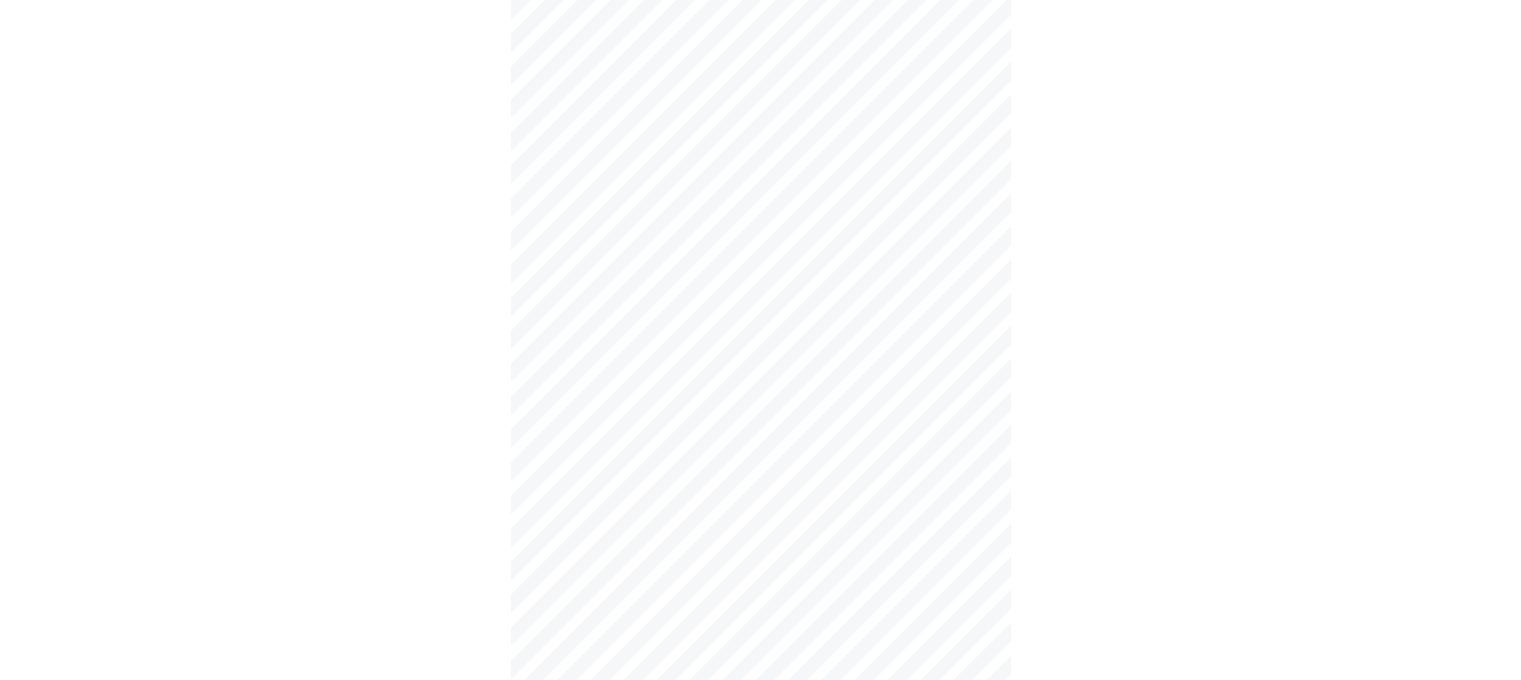 click on "Continue" at bounding box center [-5463, 8228] 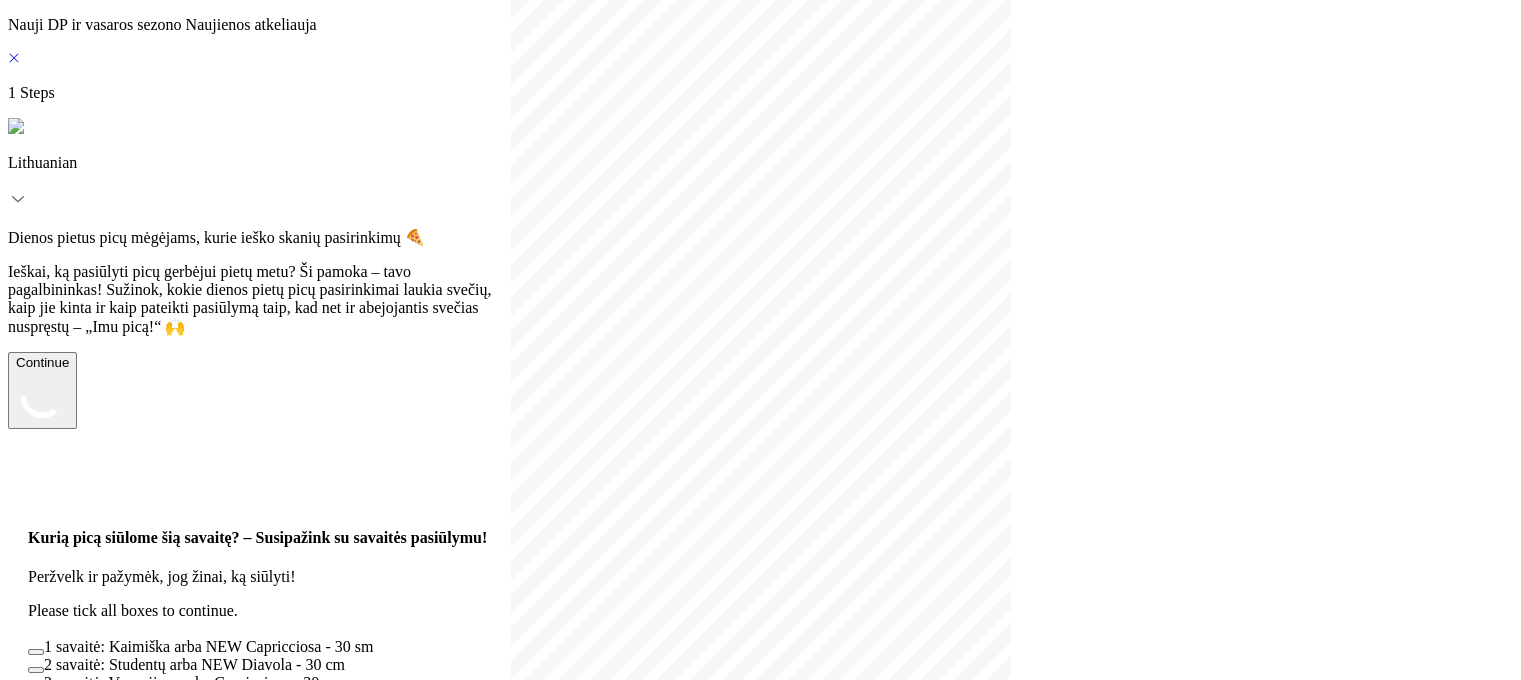 scroll, scrollTop: 15, scrollLeft: 0, axis: vertical 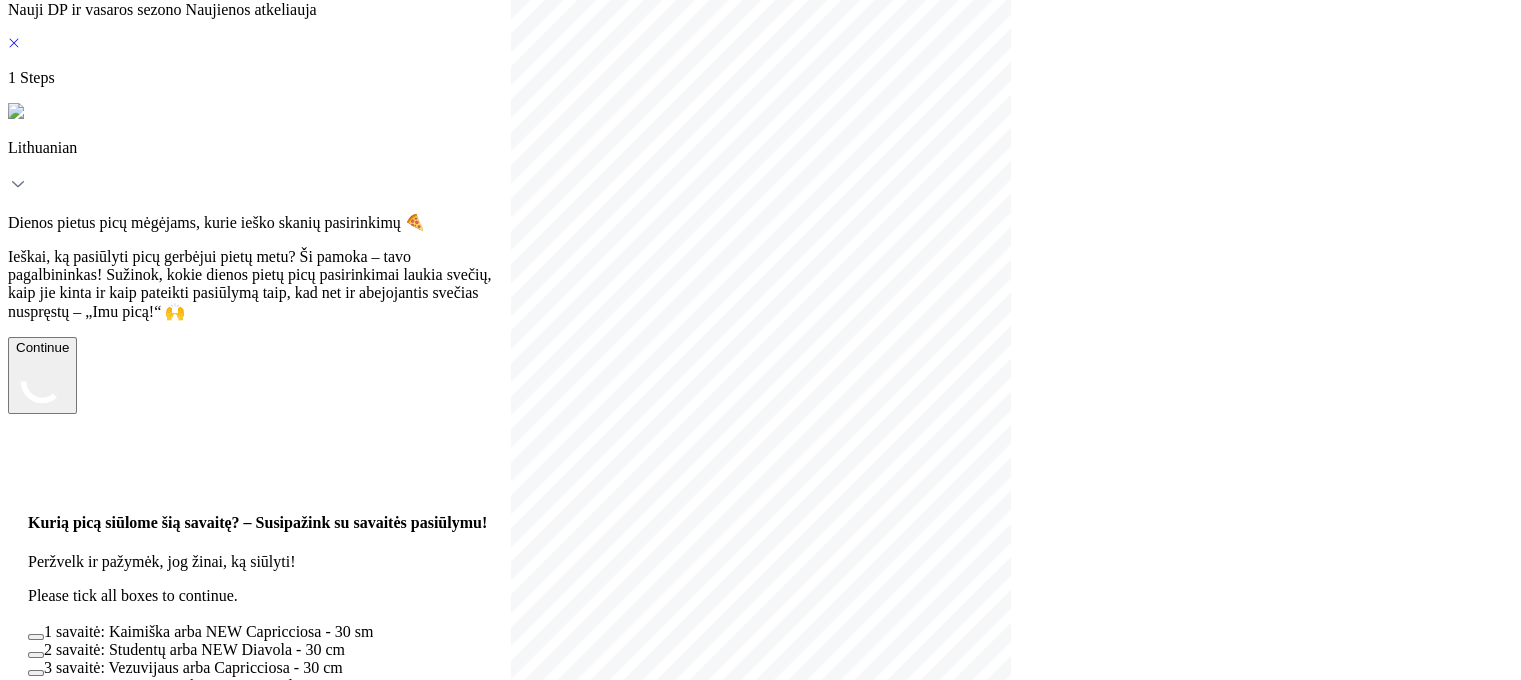 click on "Continue" at bounding box center (42, 347) 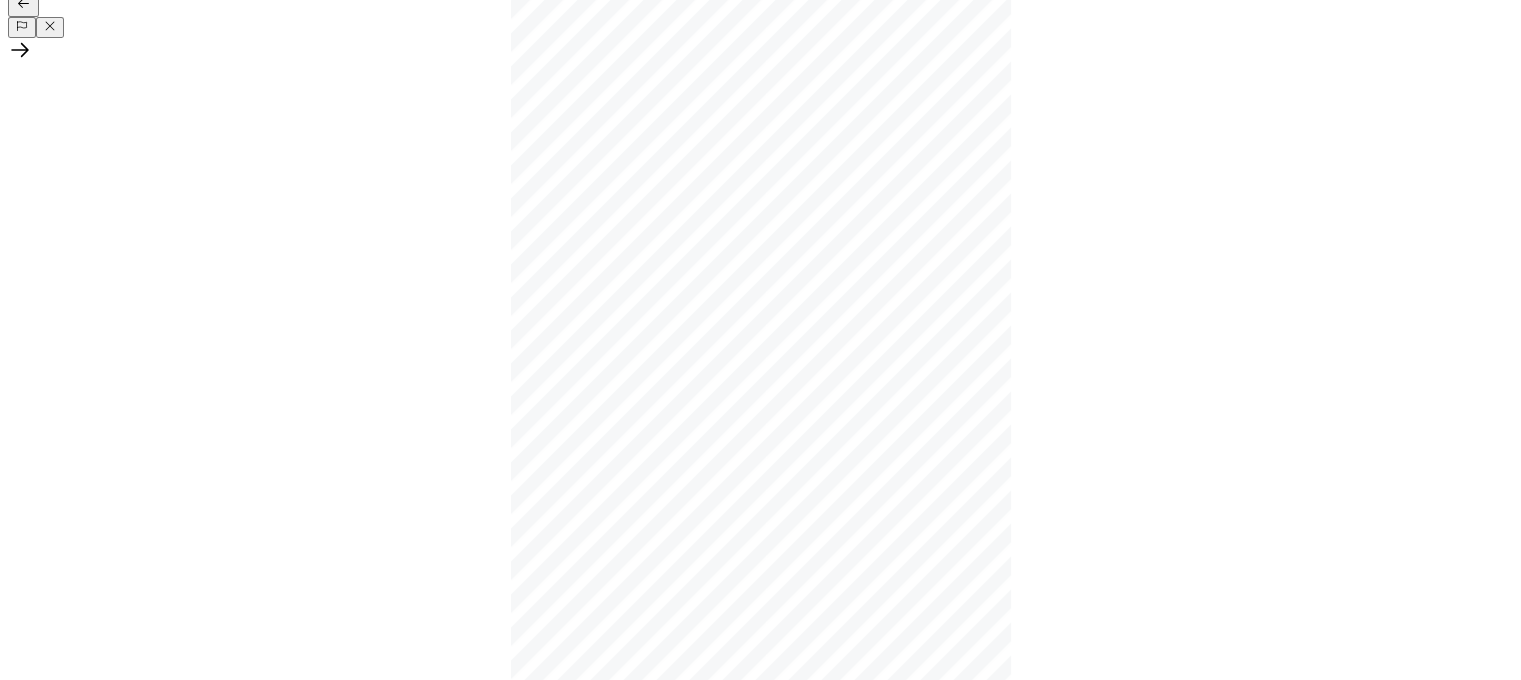 scroll, scrollTop: 216, scrollLeft: 0, axis: vertical 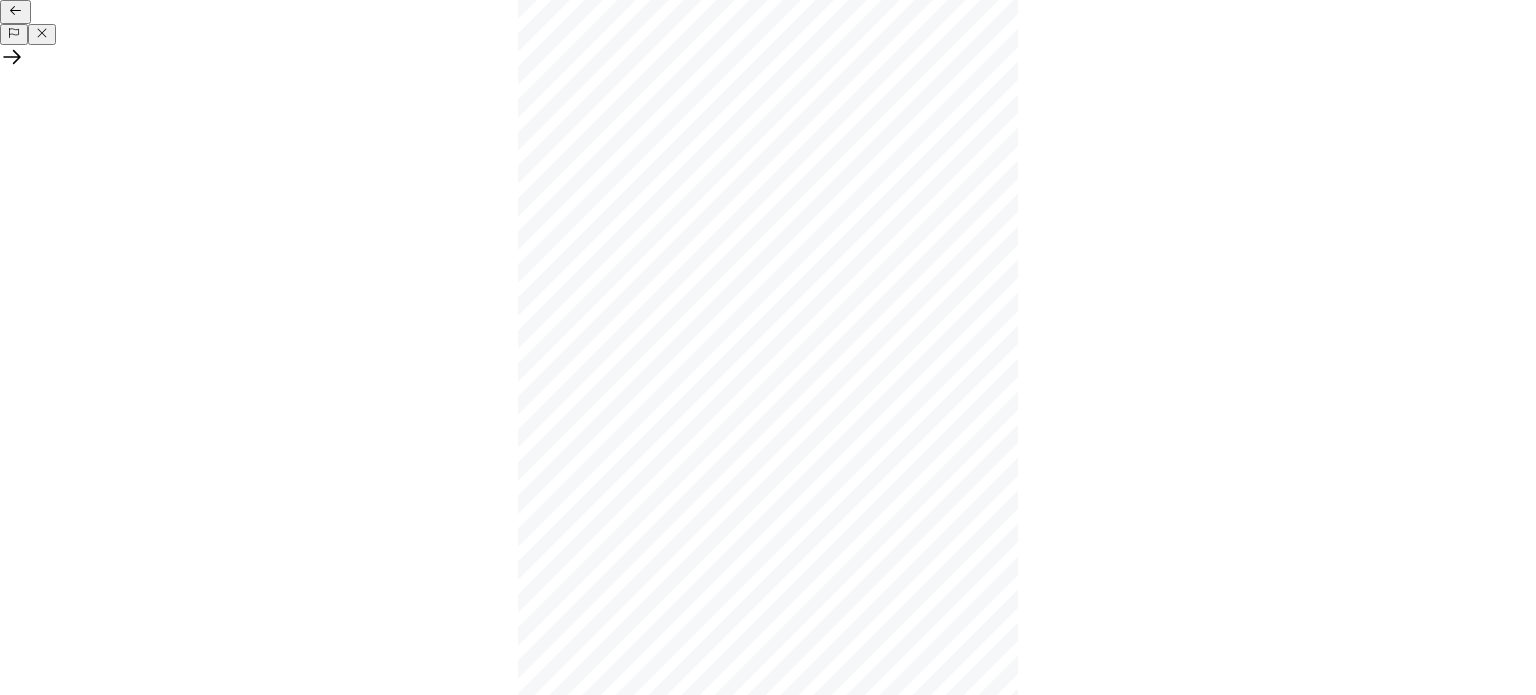 click on "Close" at bounding box center (25, 1647) 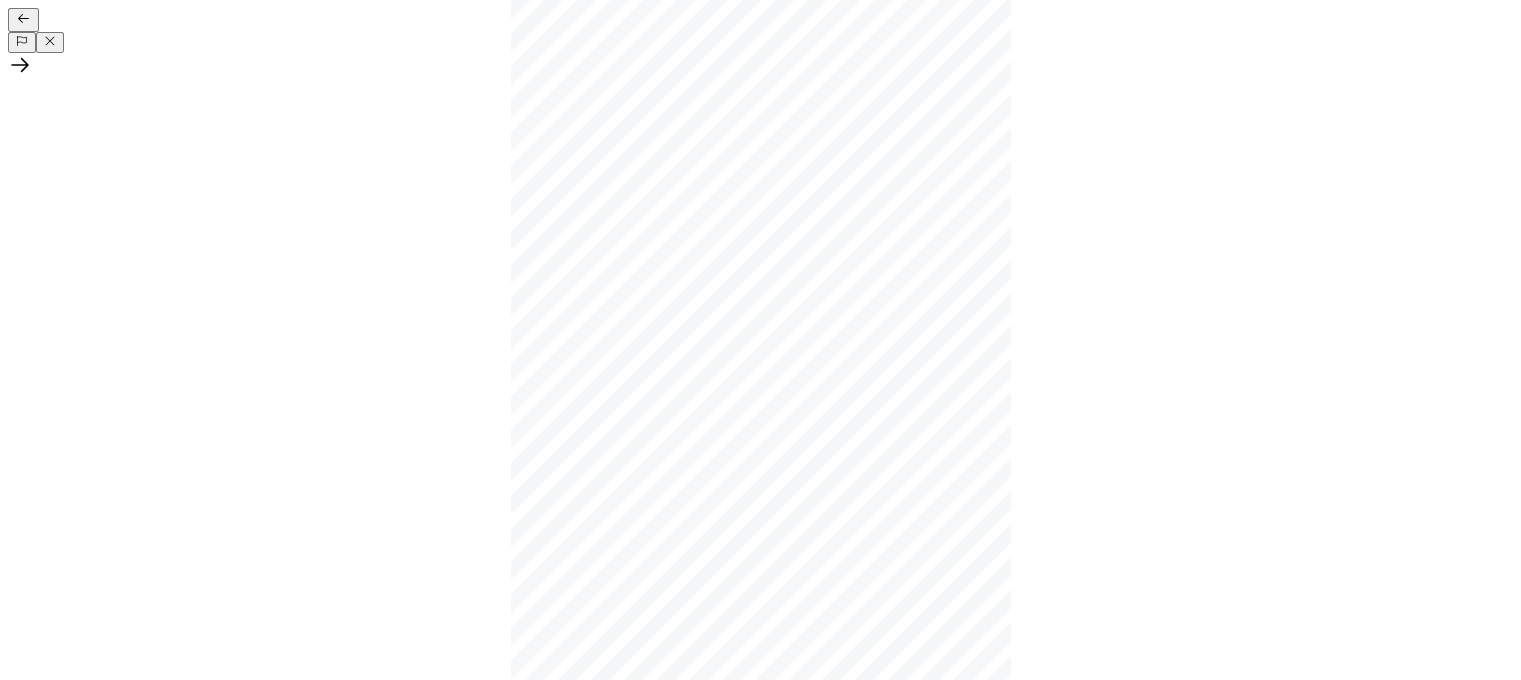 click on "1 savaitė: Kaimiška arba NEW Capricciosa - 30 sm" at bounding box center [-292, 727] 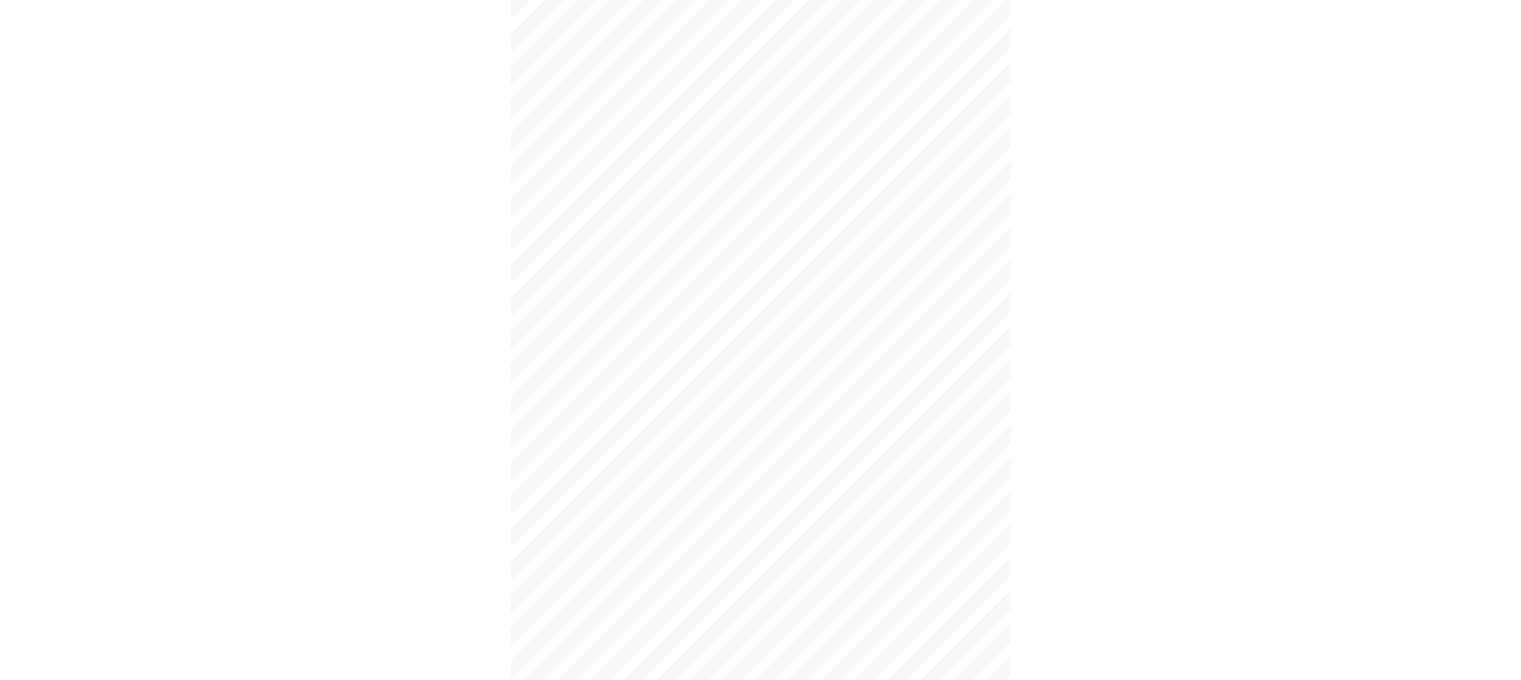 click on "Continue" at bounding box center [-963, 1406] 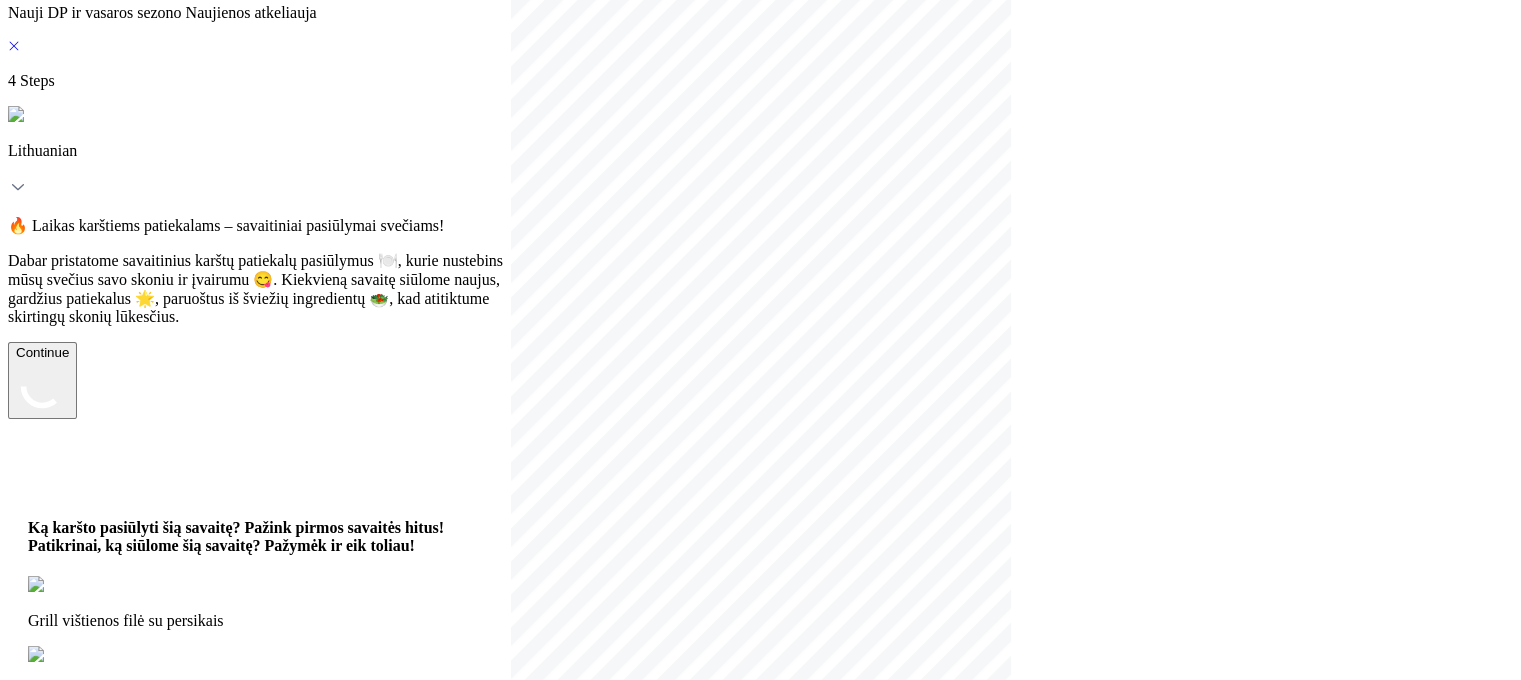 scroll, scrollTop: 15, scrollLeft: 0, axis: vertical 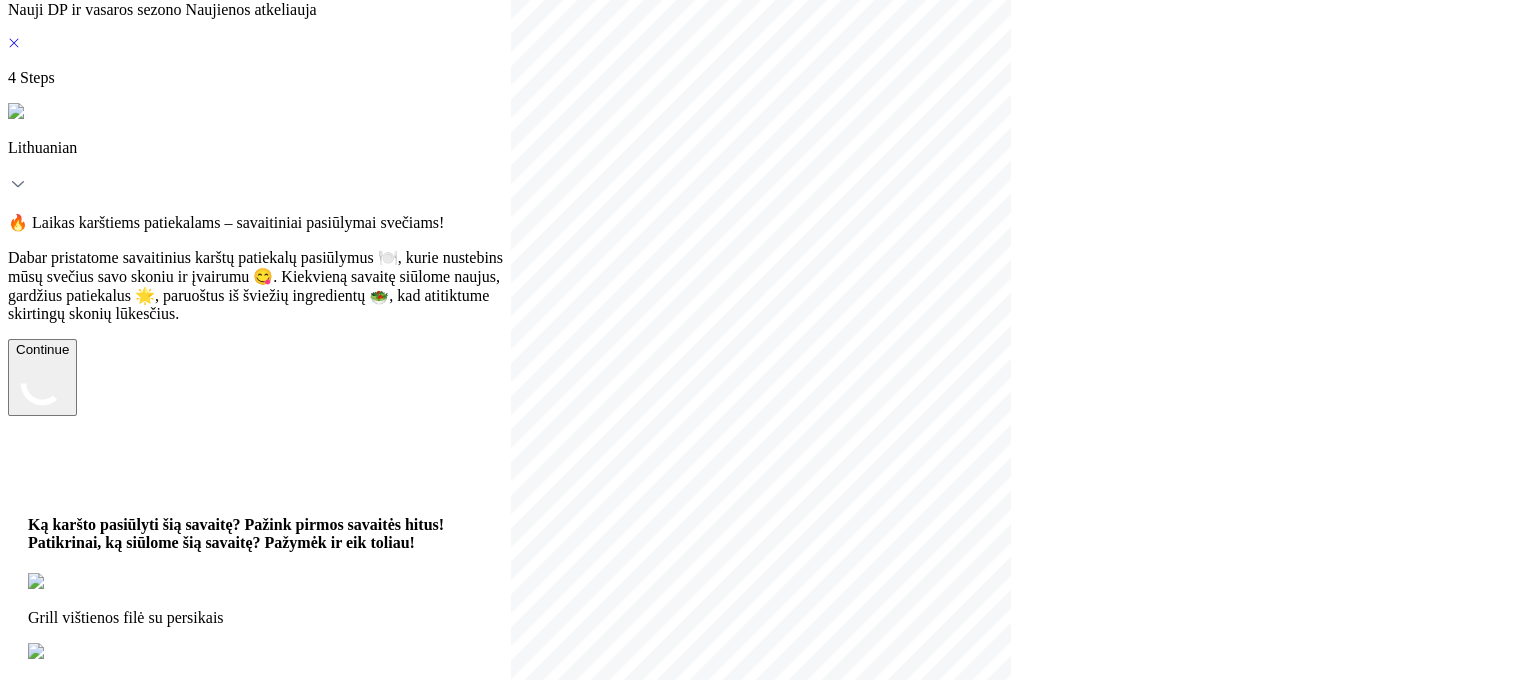 click on "Nauji DP  ir vasaros sezono Naujienos atkeliauja 4 Steps Lithuanian 🔥 Laikas karštiems patiekalams – savaitiniai pasiūlymai svečiams! Dabar pristatome savaitinius karštų patiekalų pasiūlymus 🍽️, kurie nustebins mūsų svečius savo skoniu ir įvairumu 😋. Kiekvieną savaitę siūlome naujus, gardžius patiekalus 🌟, paruoštus iš šviežių ingredientų 🥗, kad atitiktume skirtingų skonių lūkesčius.  Continue" at bounding box center [258, 208] 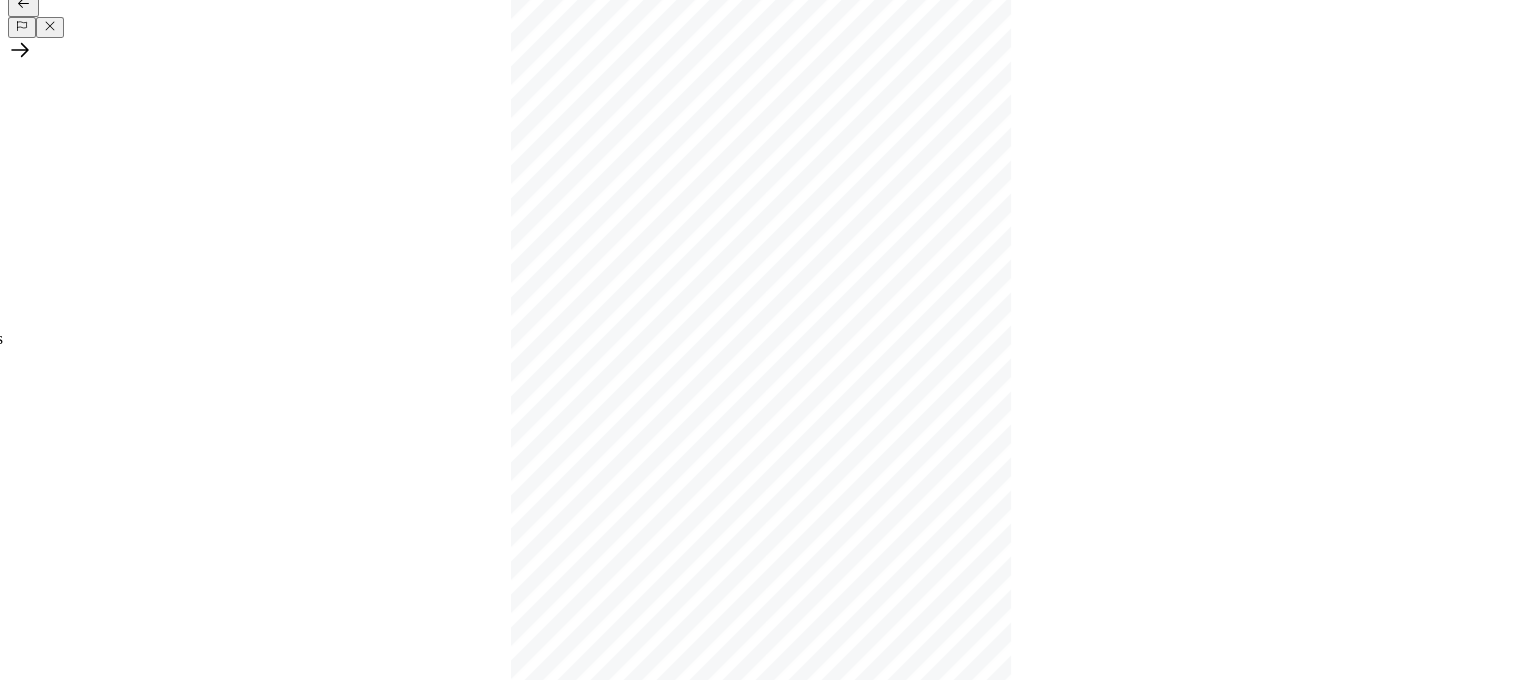 click at bounding box center (-242, 674) 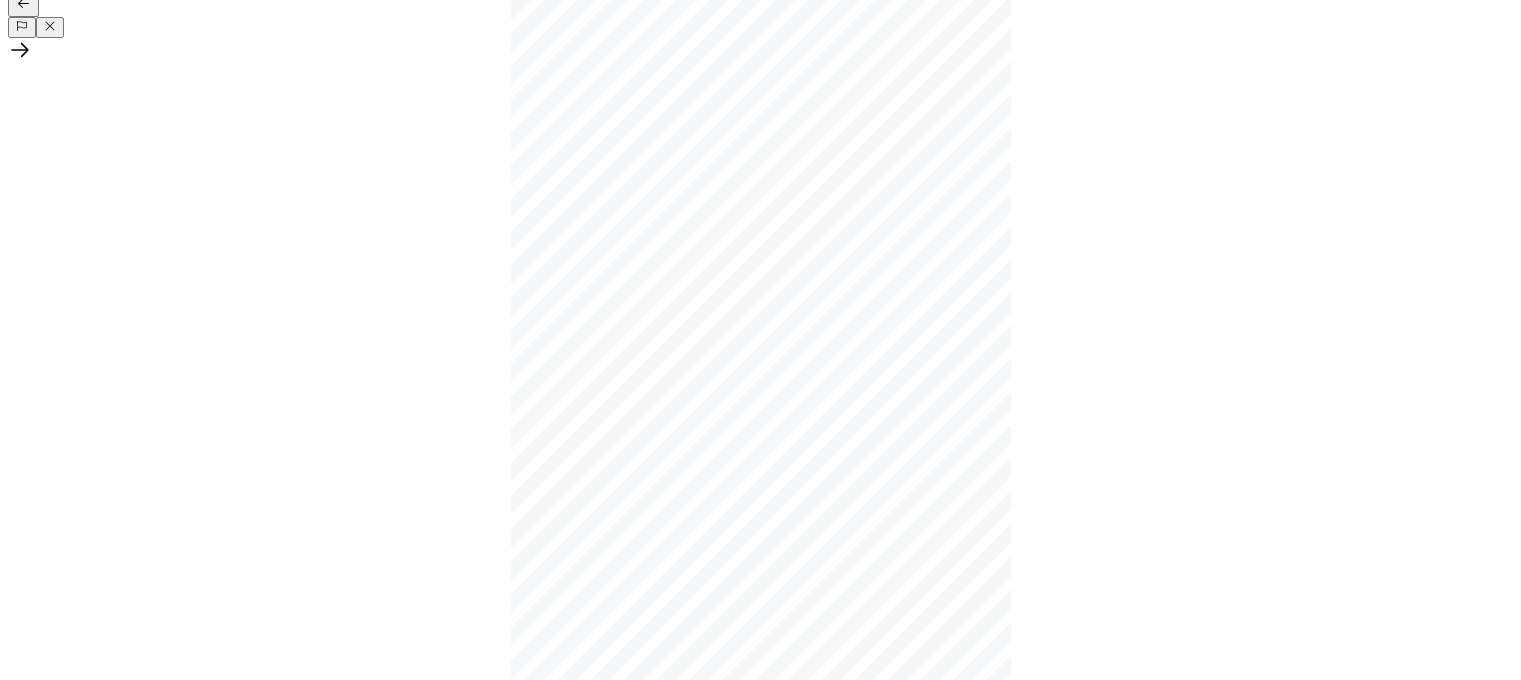 click at bounding box center [-964, 1420] 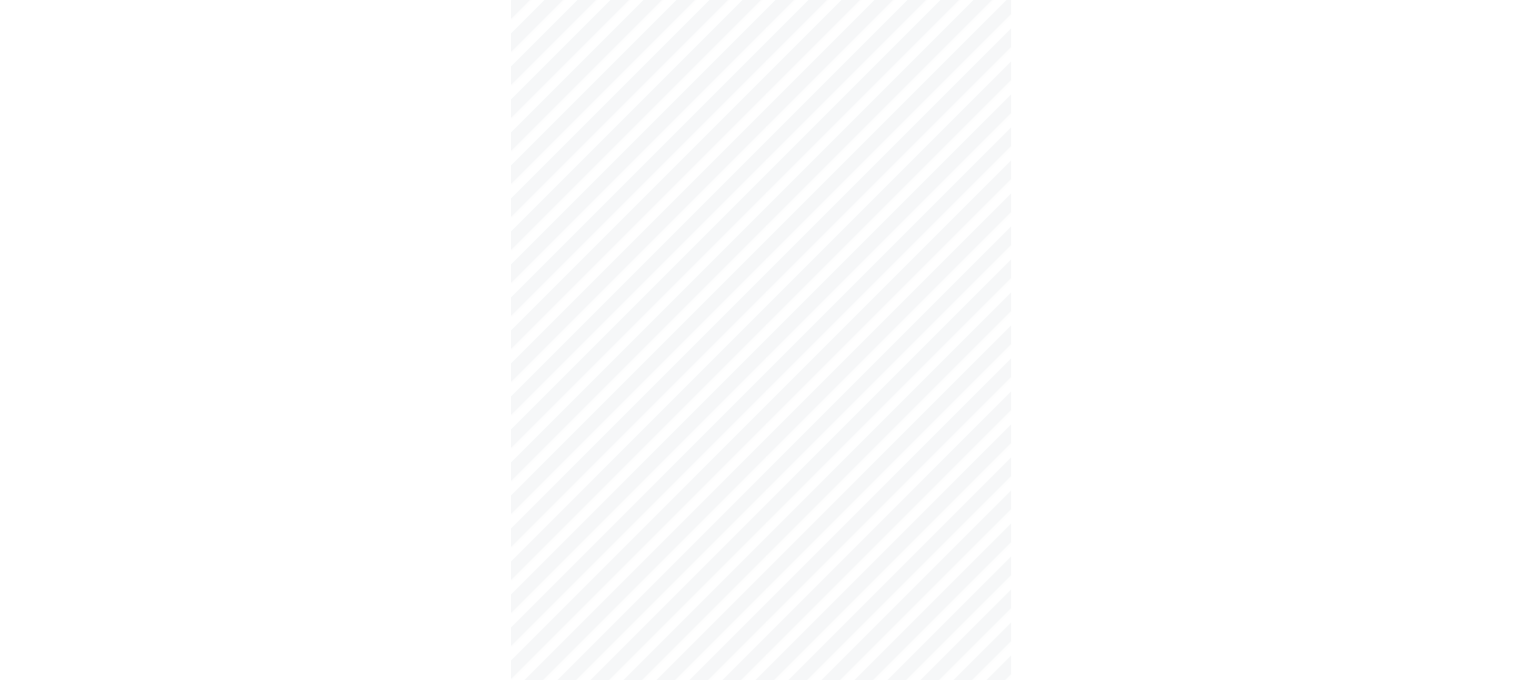 click on "Continue" at bounding box center (-2463, 3667) 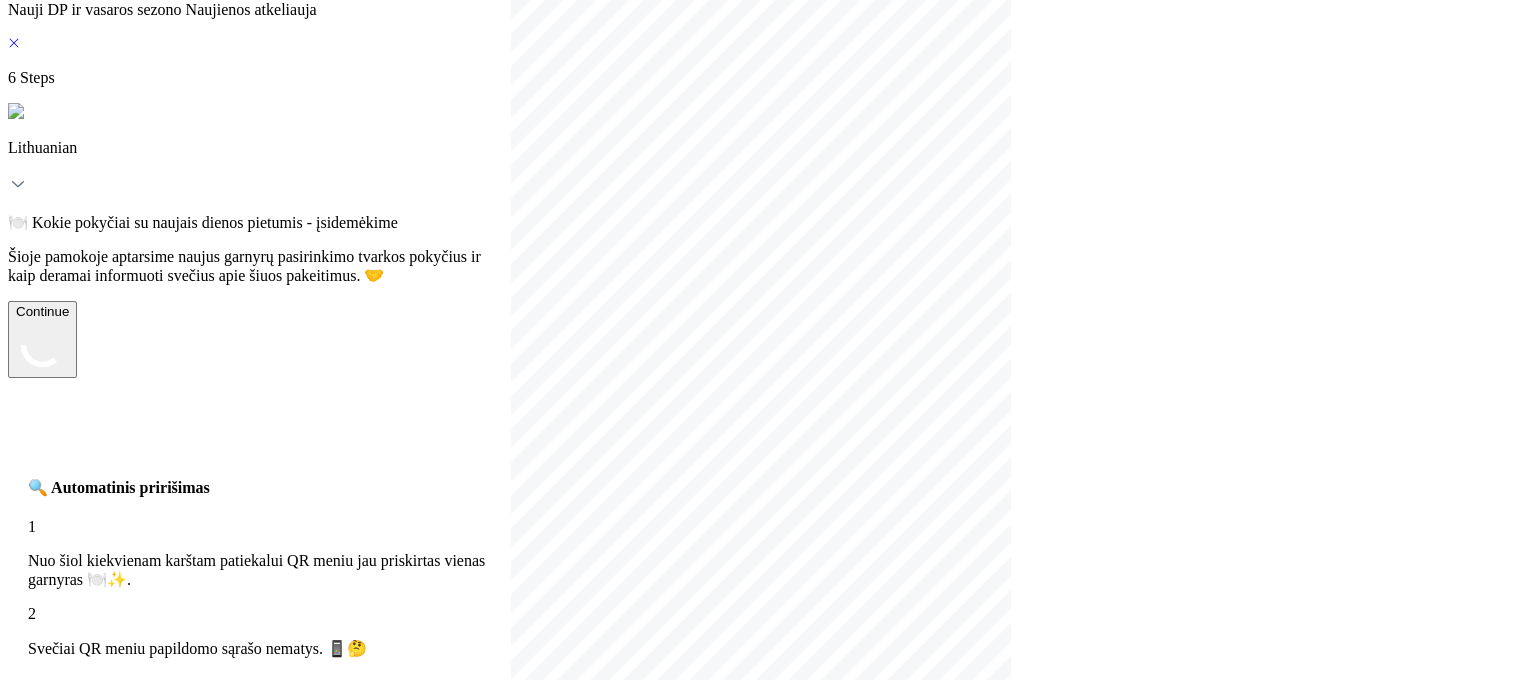 click on "Continue" at bounding box center (42, 339) 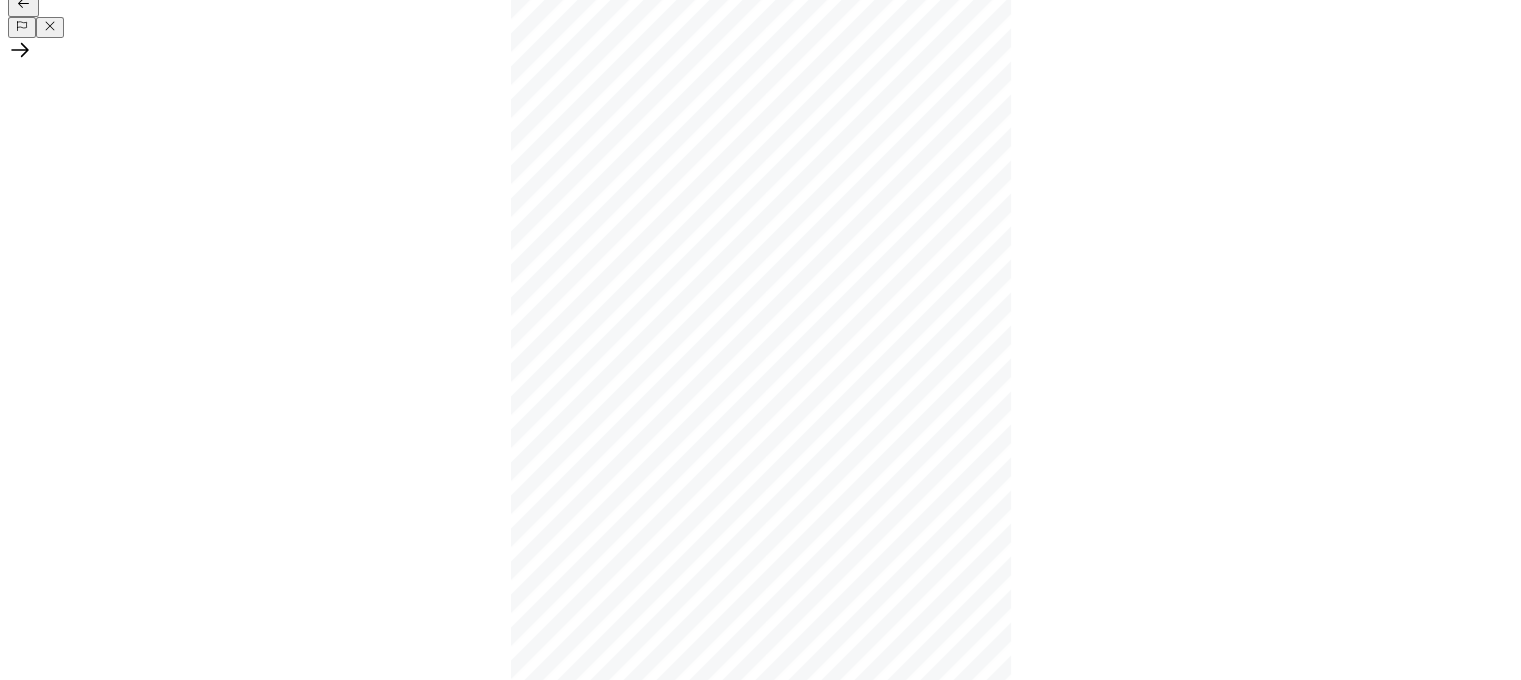 click on "🔍 Automatinis pririšimas 1 Nuo šiol kiekvienam karštam patiekalui QR meniu jau priskirtas vienas garnyras 🍽️✨. 2 Svečiai QR meniu papildomo sąrašo nematys. 📱🤔" at bounding box center (-242, 838) 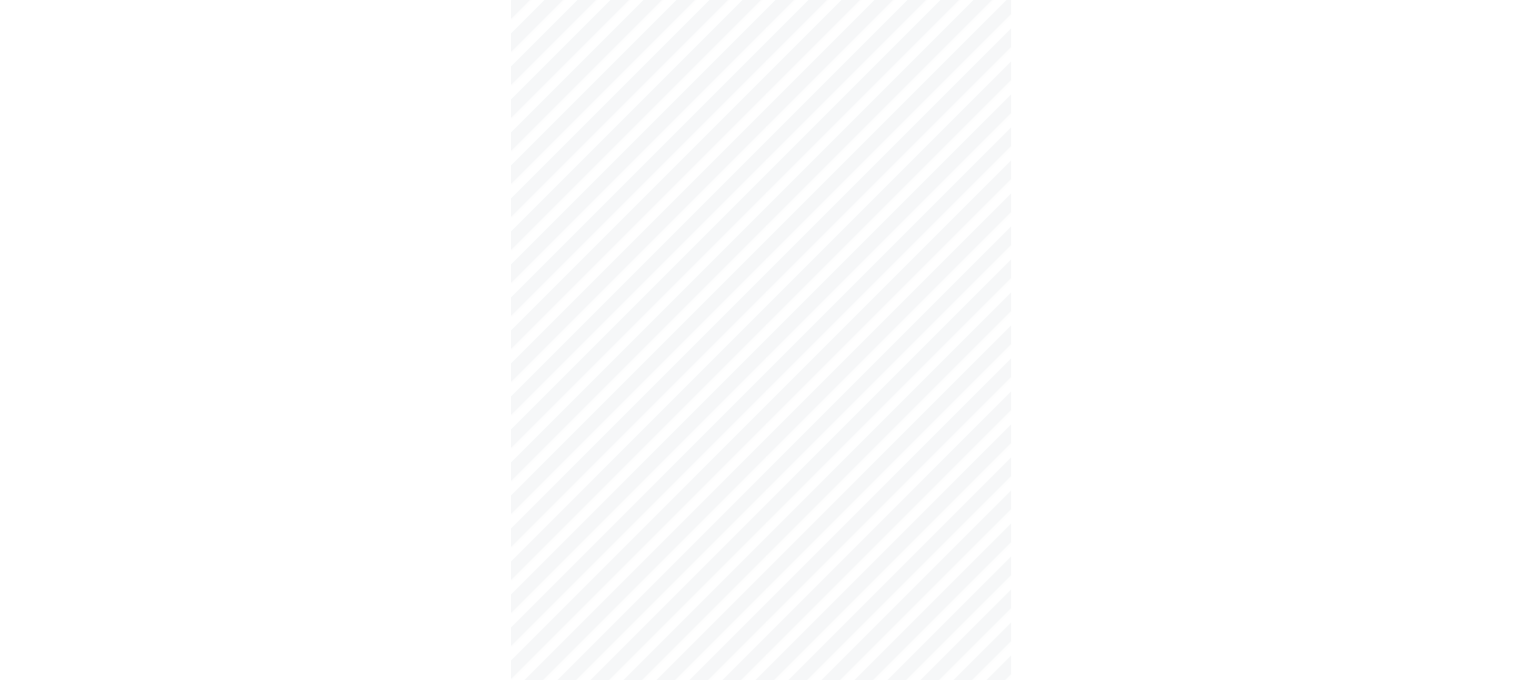 click on "Continue" at bounding box center [-3463, 5145] 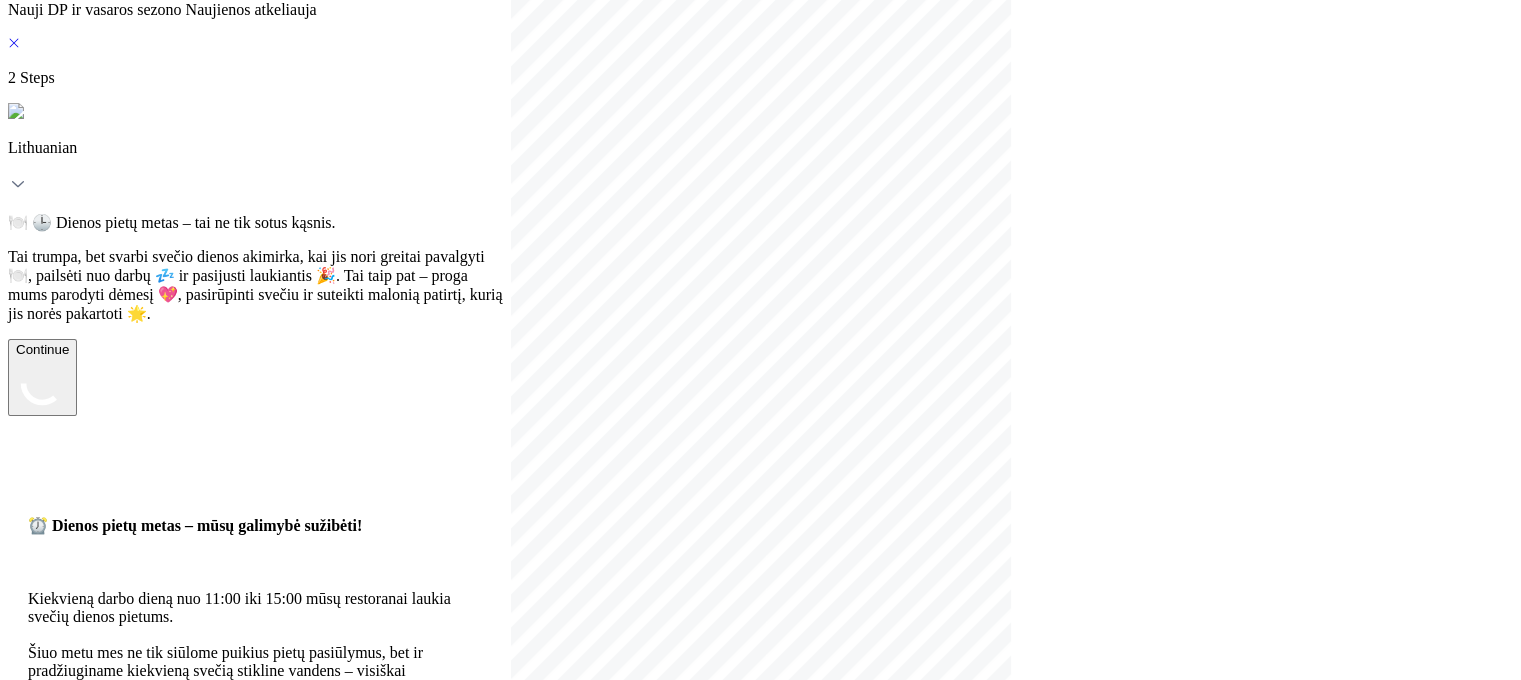 click on "Continue" at bounding box center (42, 377) 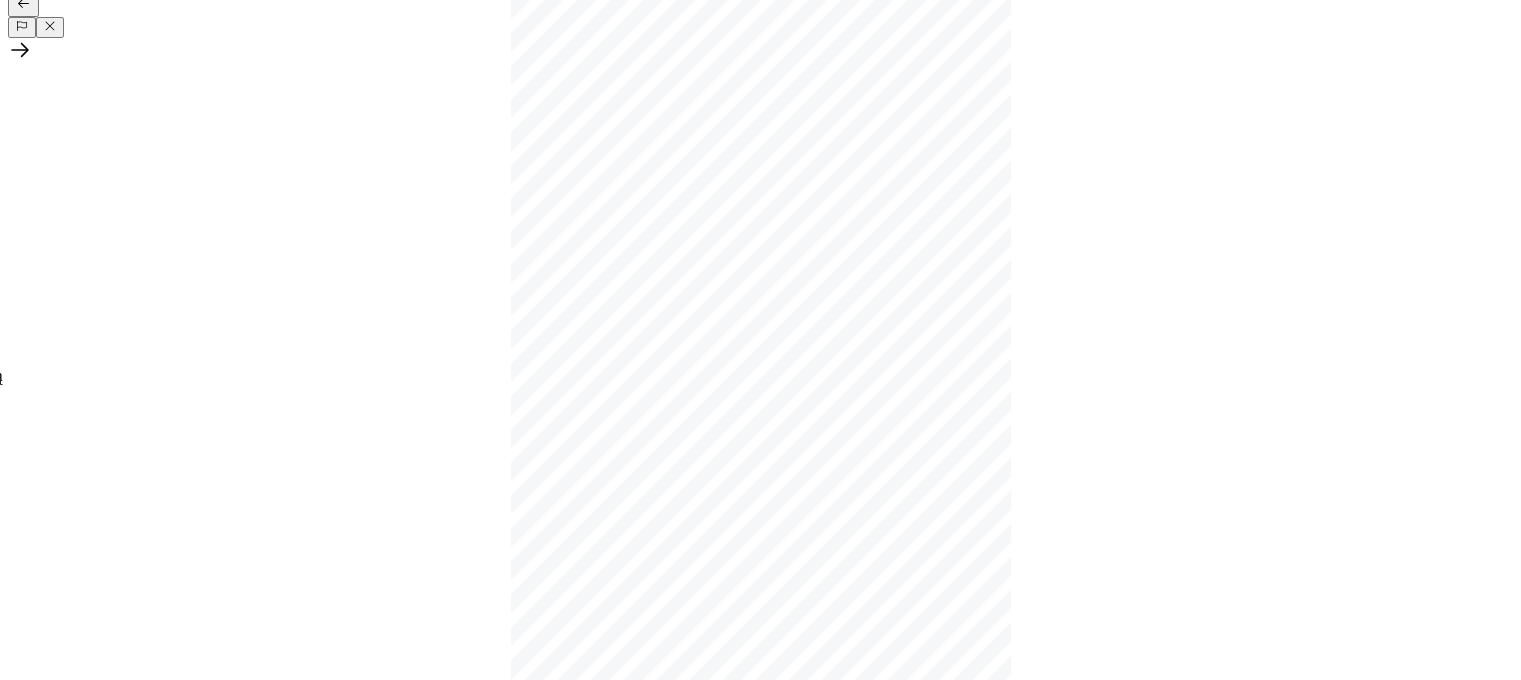 scroll, scrollTop: 500, scrollLeft: 0, axis: vertical 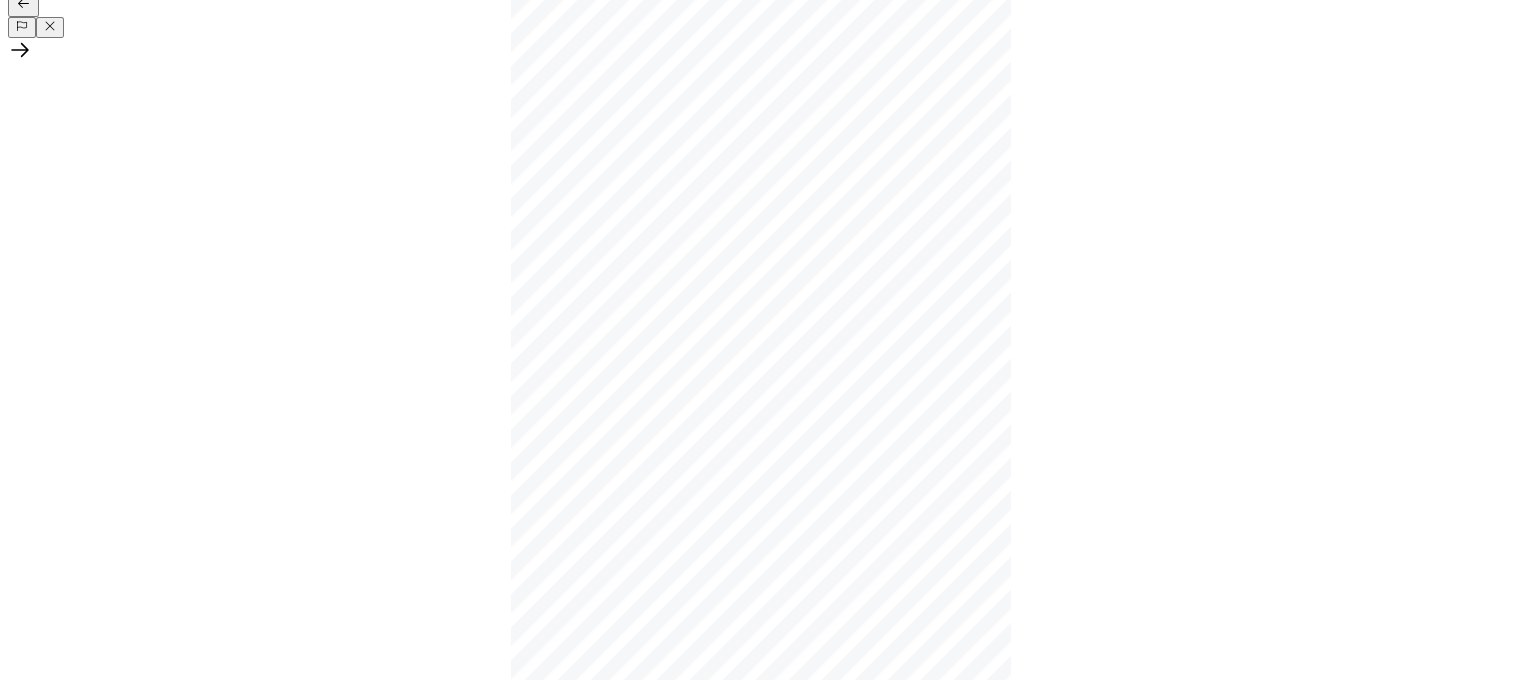 click 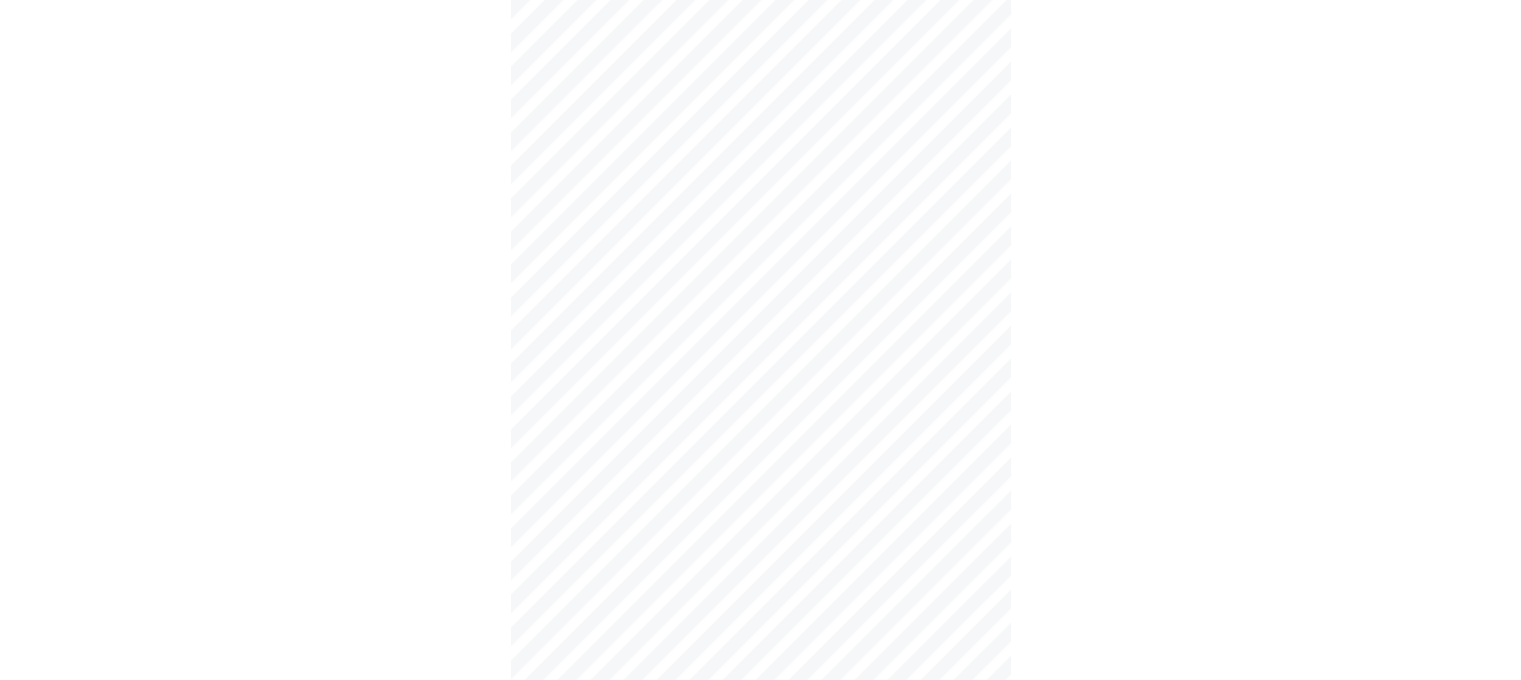 click on "Continue" at bounding box center [-1463, 2151] 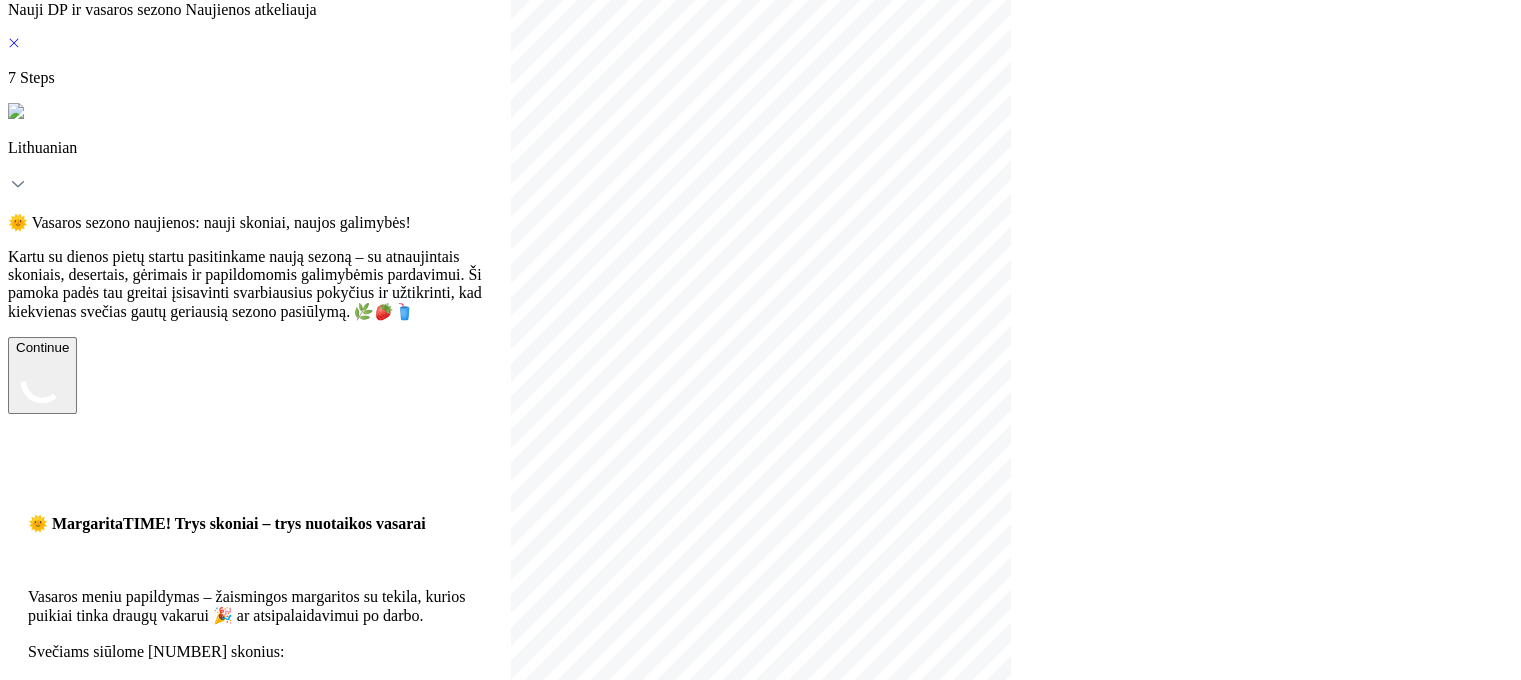 click on "Continue" at bounding box center (42, 375) 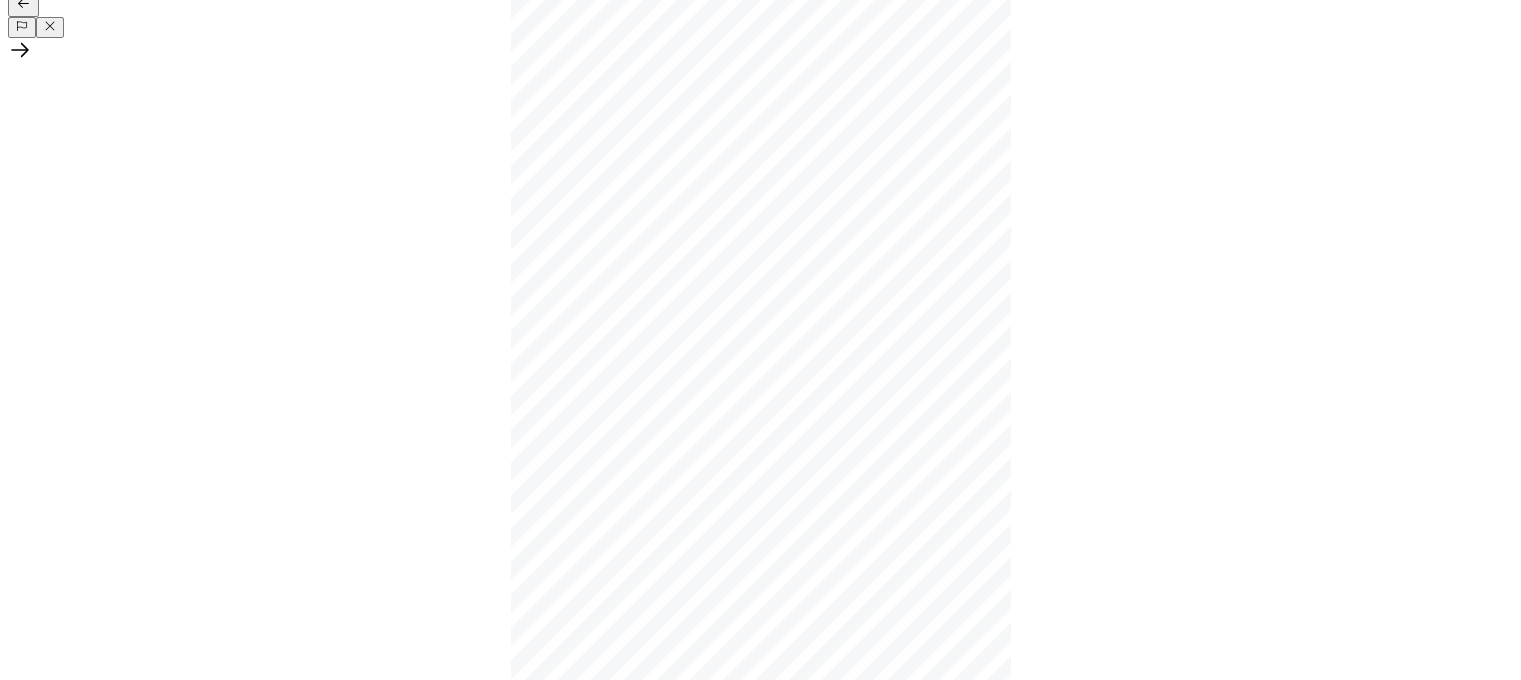 scroll, scrollTop: 200, scrollLeft: 0, axis: vertical 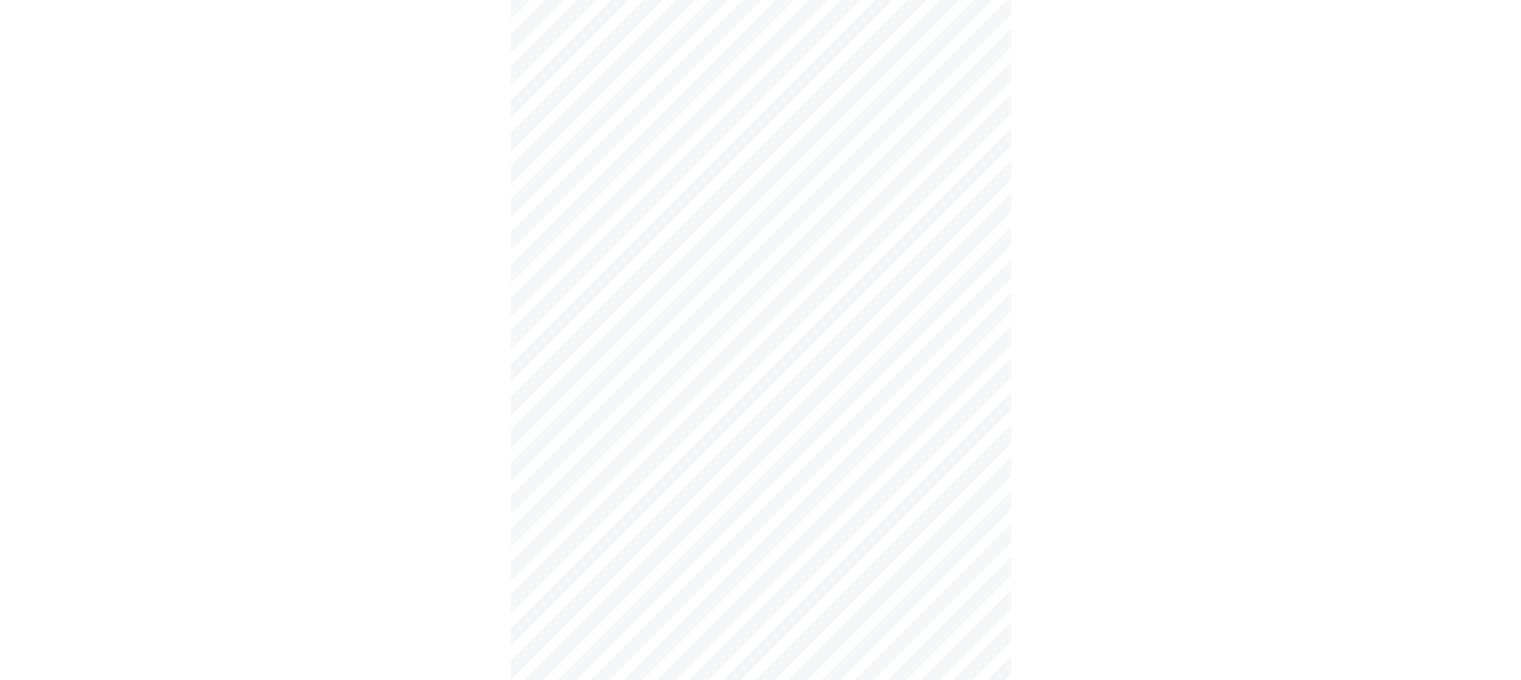 click on "Continue" at bounding box center [-3958, 6252] 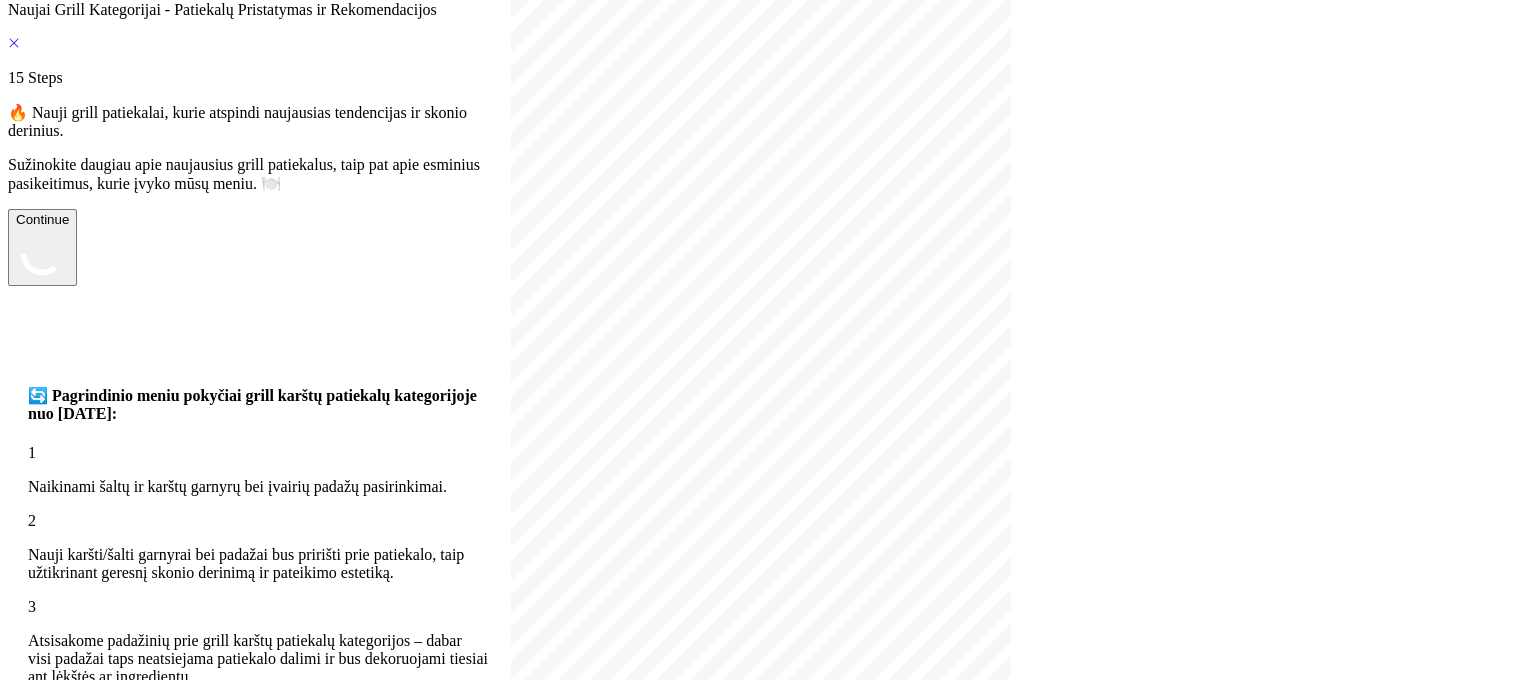 click on "Continue" at bounding box center [42, 247] 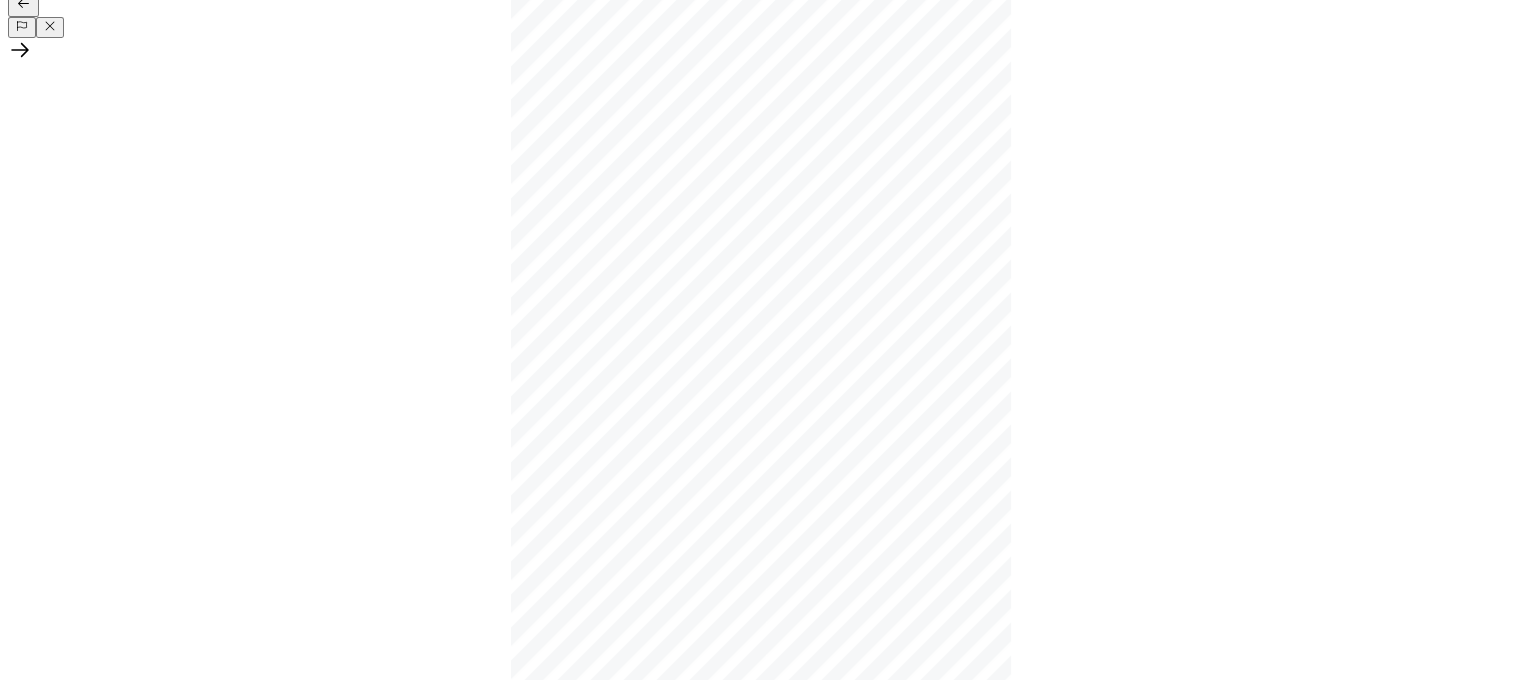 click at bounding box center [760, 52] 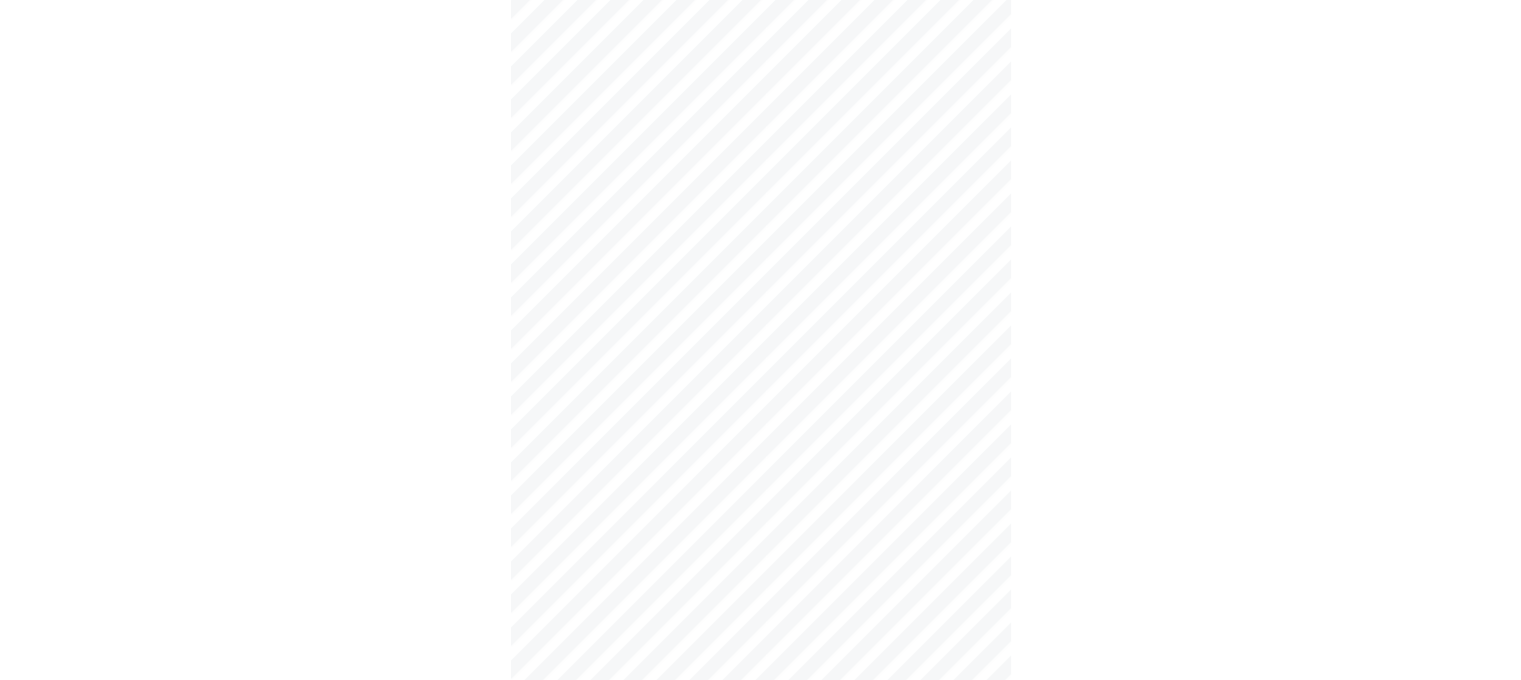 click on "[NUMBER] Coins Lesson complete! Well done! You can now continue to the next activity. Next 🔥 Kaip efektyviai pristatyti mūsų grill patiekalus svečiams Continue" at bounding box center [-7742, 11770] 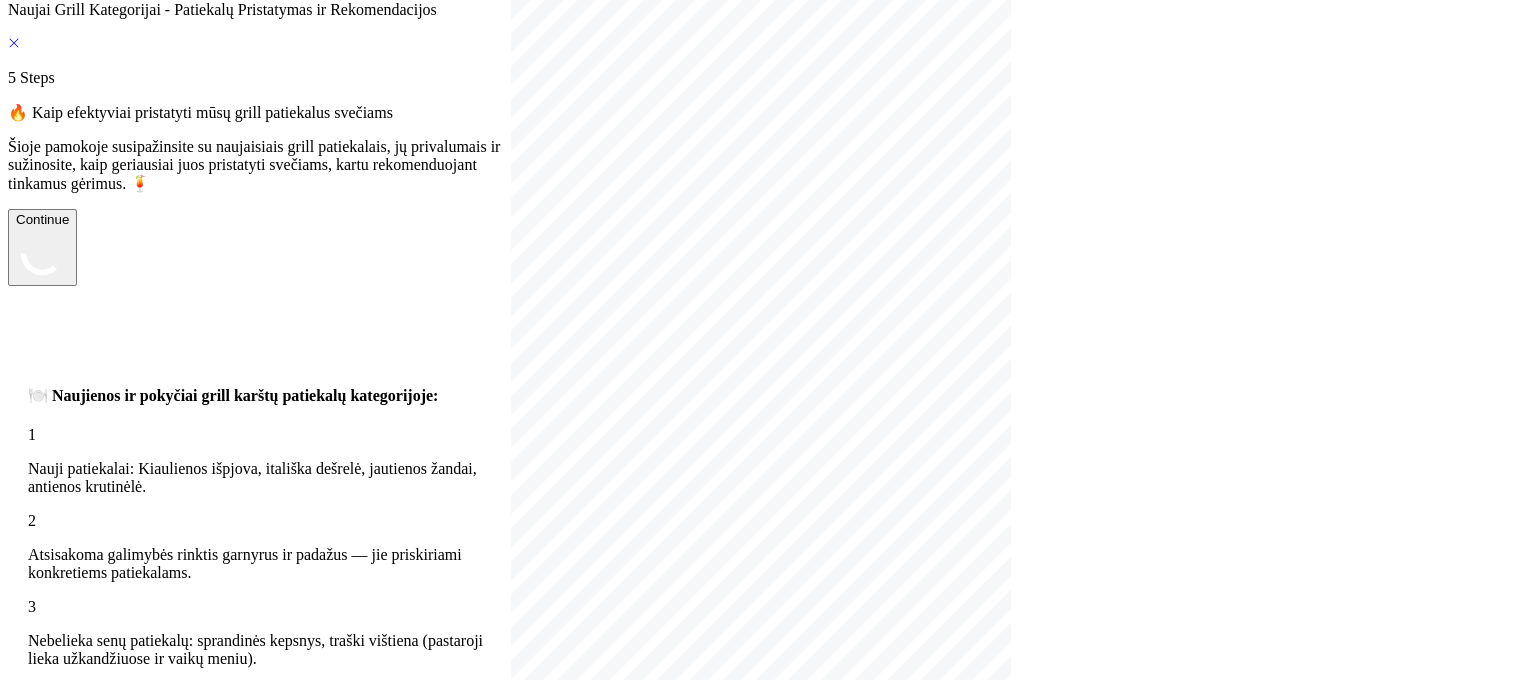 click on "Continue" at bounding box center [42, 247] 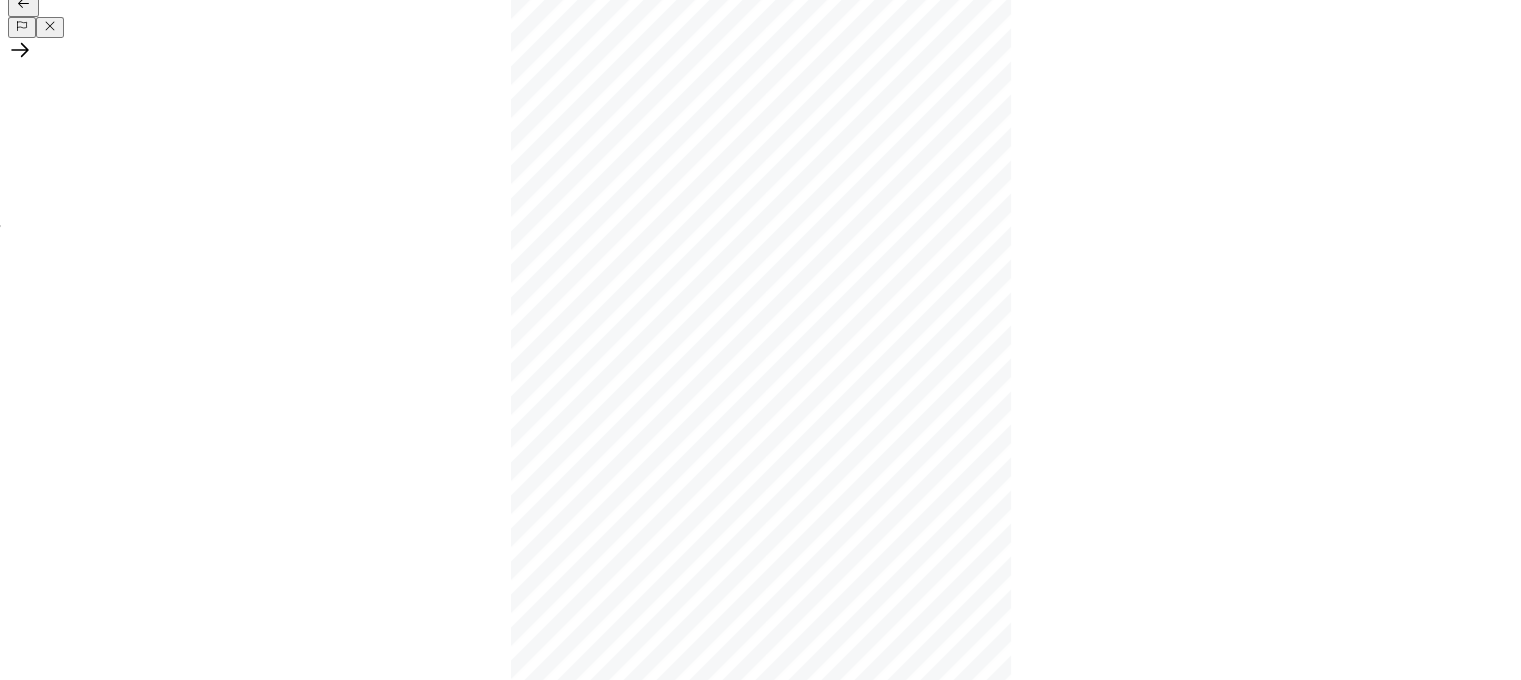 click at bounding box center [-242, 851] 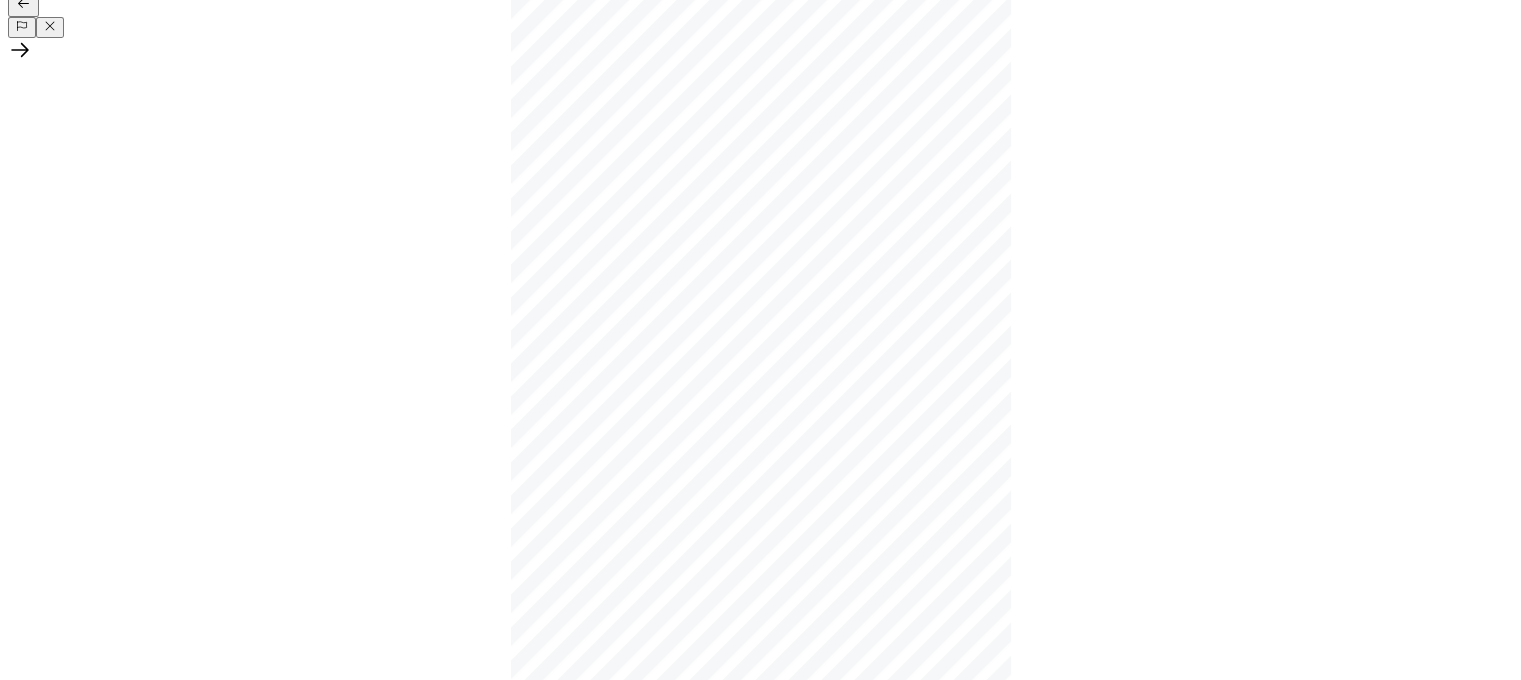click at bounding box center [760, 52] 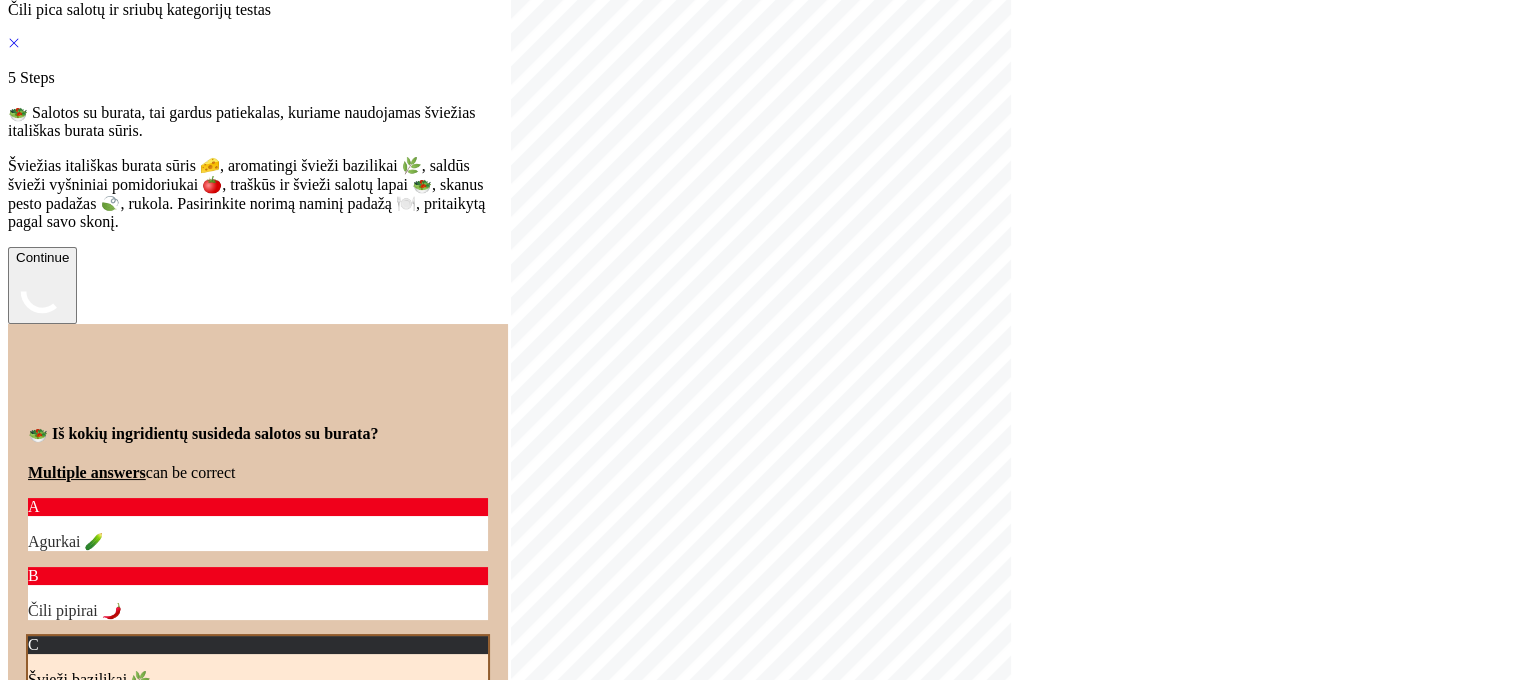 click on "Continue" at bounding box center (42, 285) 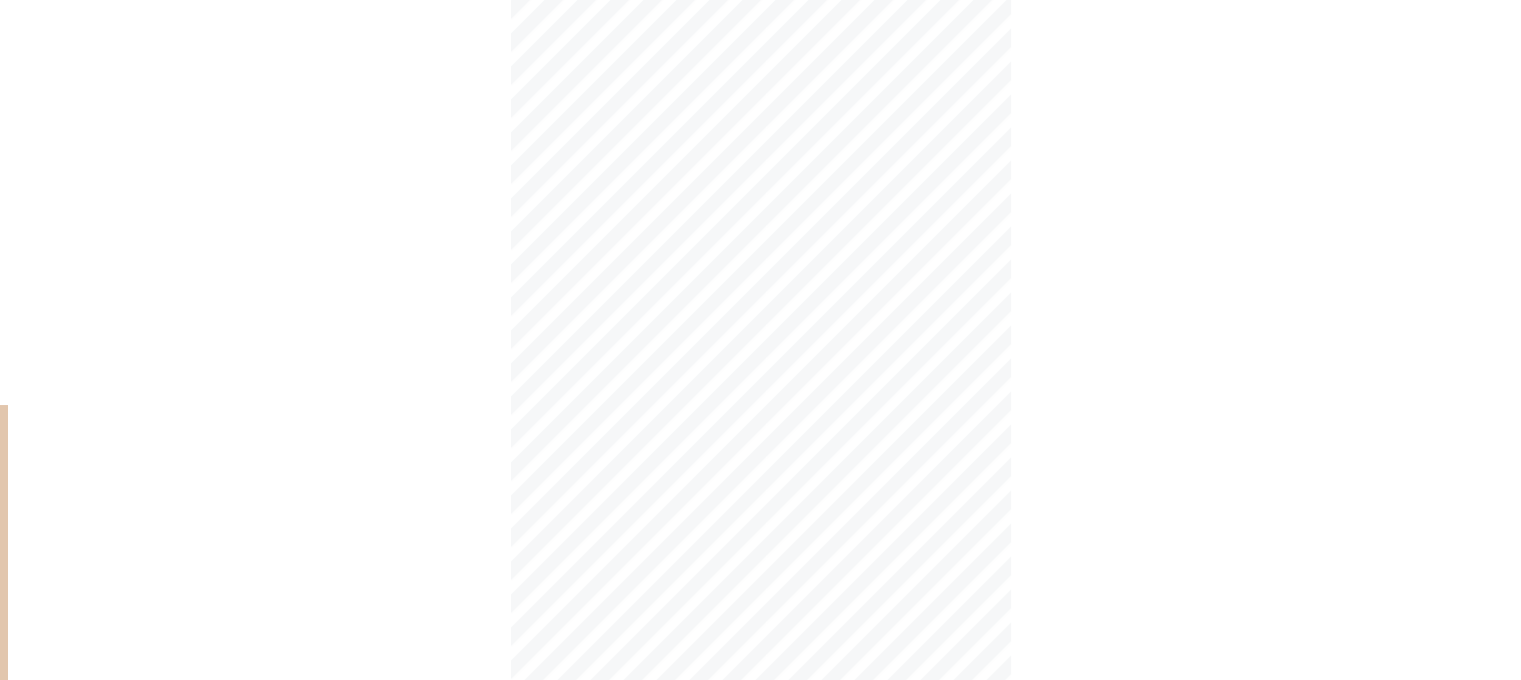click on "[BRAND] salotų ir sriubų kategorijų testas 5 Steps 🥗 Salotos su burata, tai gardus patiekalas, kuriame naudojamas šviežias itališkas burata sūris. Šviežias itališkas burata sūris 🧀, aromatingi švieži bazilikai 🌿, saldūs švieži vyšniniai pomidoriukai 🍅, traškūs ir švieži salotų lapai 🥗, skanus pesto padažas 🍃, rukola. Pasirinkite norimą naminį padažą 🍽️, pritaikytą pagal savo skonį. Continue 🥗 Iš kokių ingridientų susideda salotos su burata? Multiple answers  can be correct A Agurkai 🥒 B Čili pipirai 🌶️ C Švieži bazilikai 🌿 D Švieži višniniai pomidoriukai 🍅✨ E Traškūs salotų lapai 🥗 F Brokolis 🥦 G Pesto padažais 🍃🍝 H Rukola🥗 I Kopūstas 🥬 J Šviežias itališkas burata sūris 🧀🇮🇹 🥗 Koks padažų pasirinkimas prie salotų su burata?  Multiple answers  can be correct A žolelių garstyčių 🌿🥗 B chipotles padažas 🌶️ C pesto 🥑 majonezo 🍽️ D balzamiko actas 🍷 E žolelių🌱 F" at bounding box center [760, 2235] 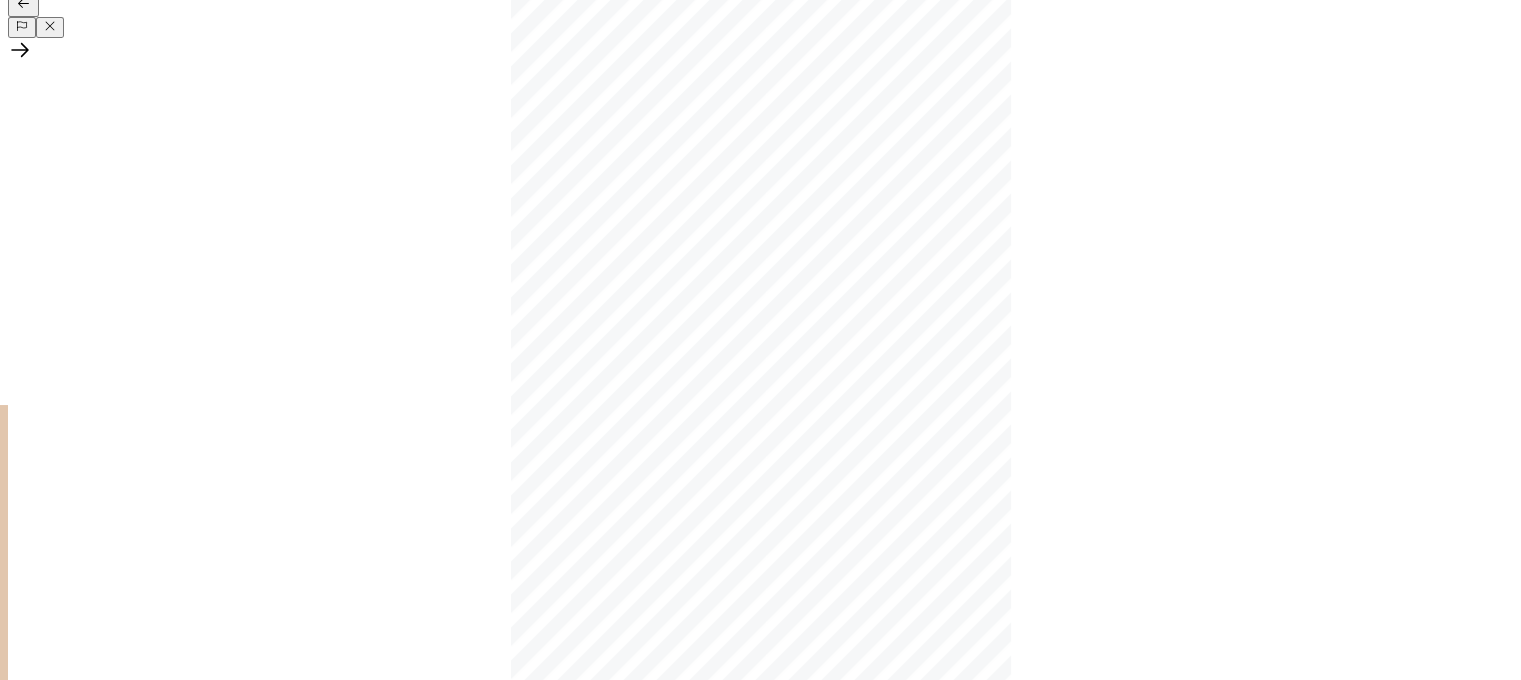 click at bounding box center [760, 52] 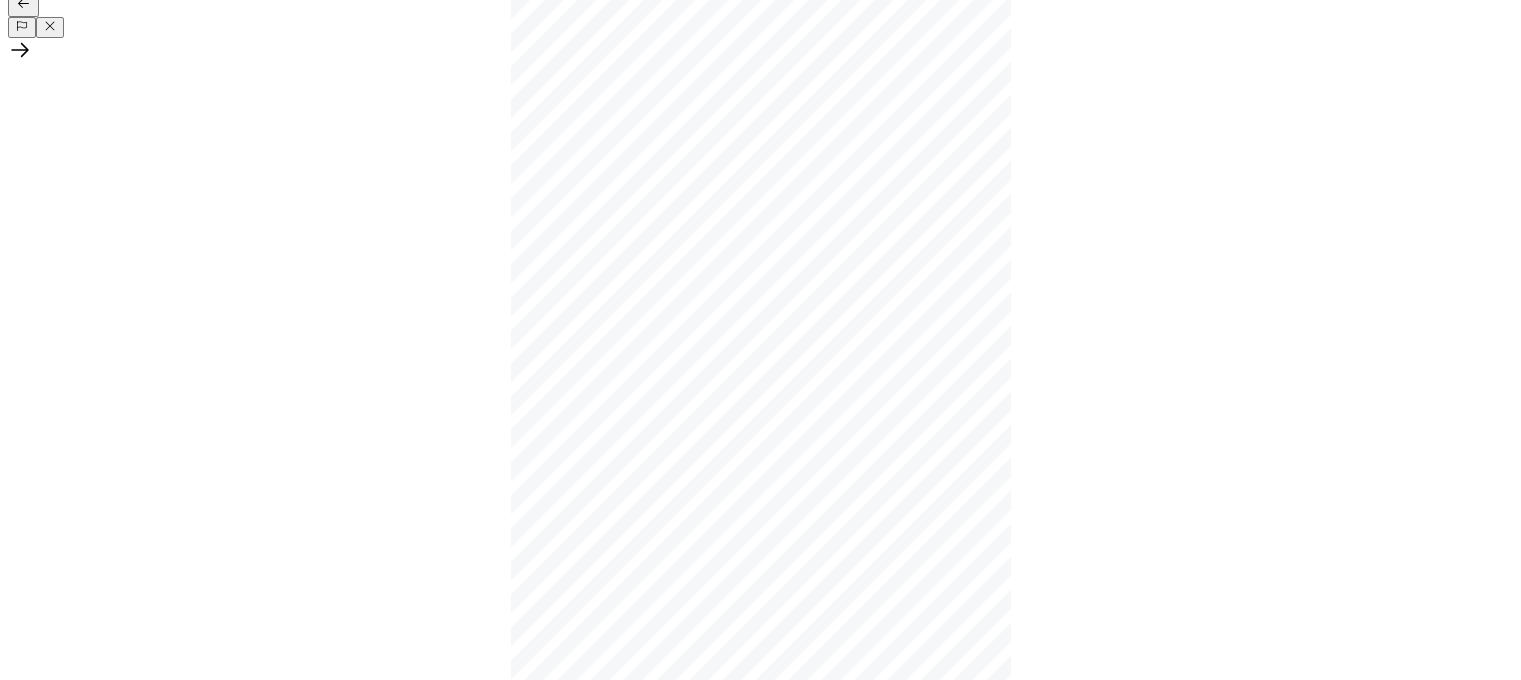 click 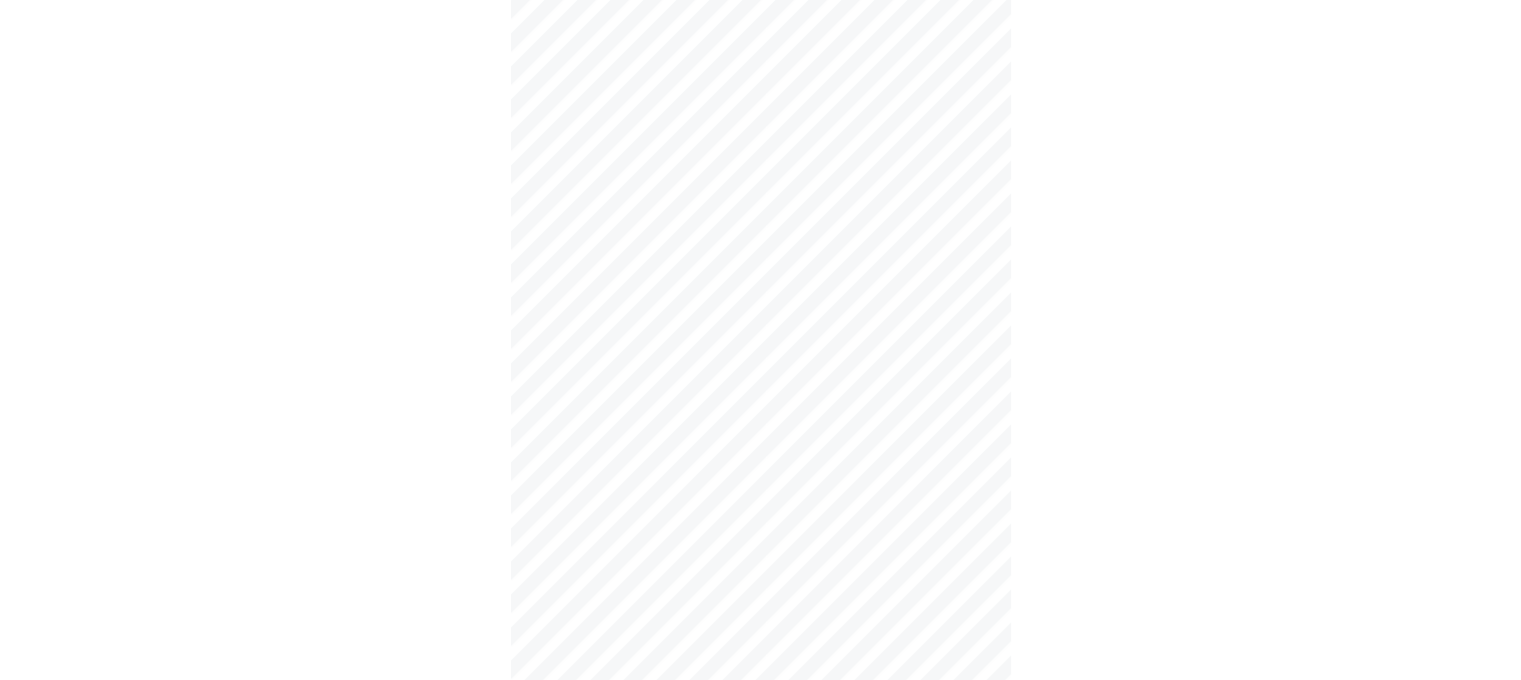 click on "Continue" at bounding box center [-2963, 4387] 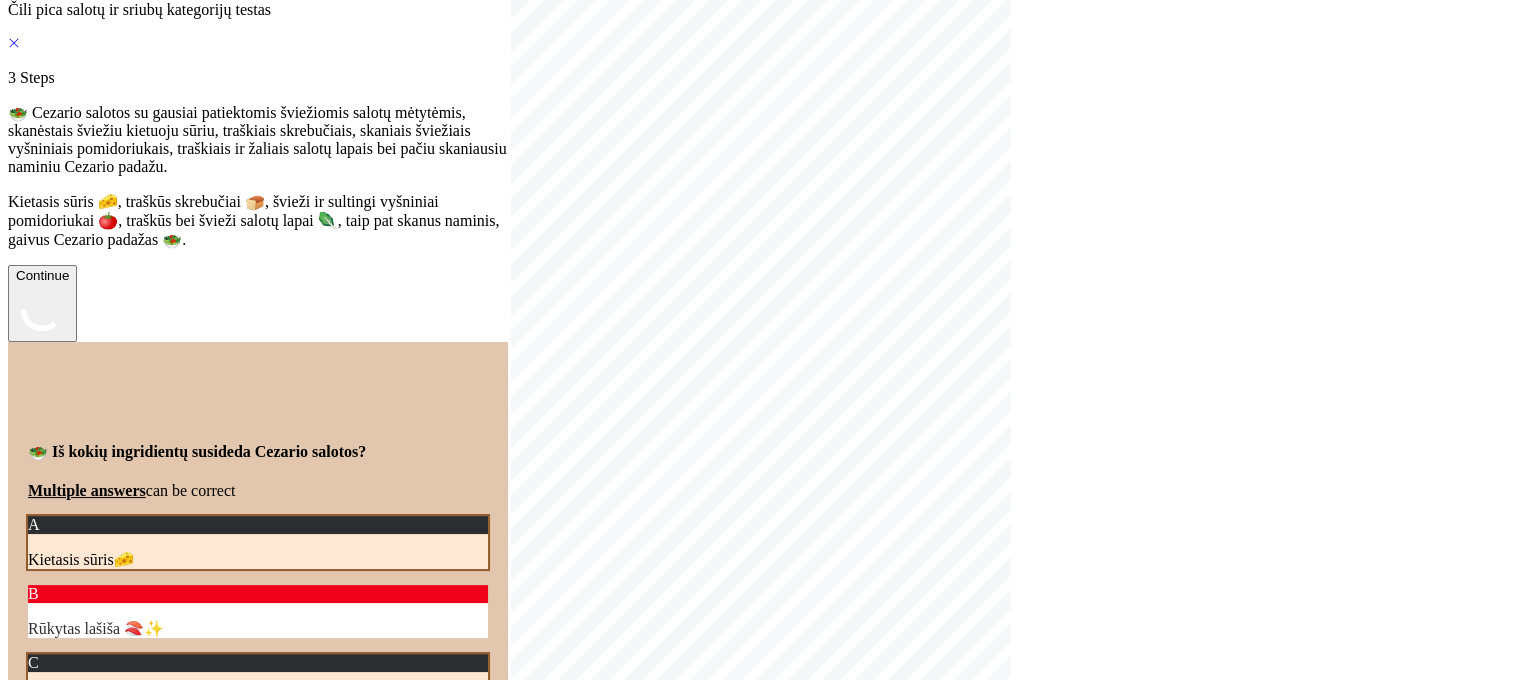 click on "Continue" at bounding box center [42, 303] 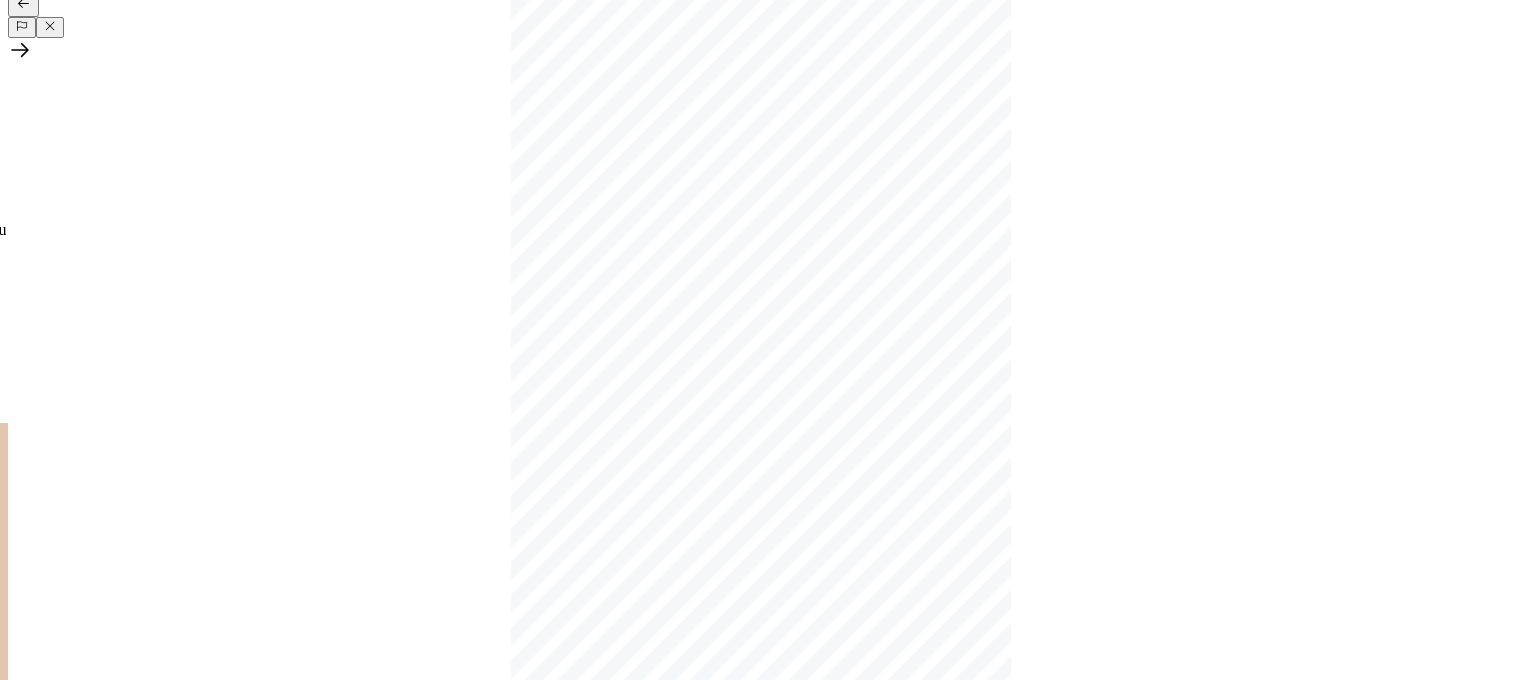 click 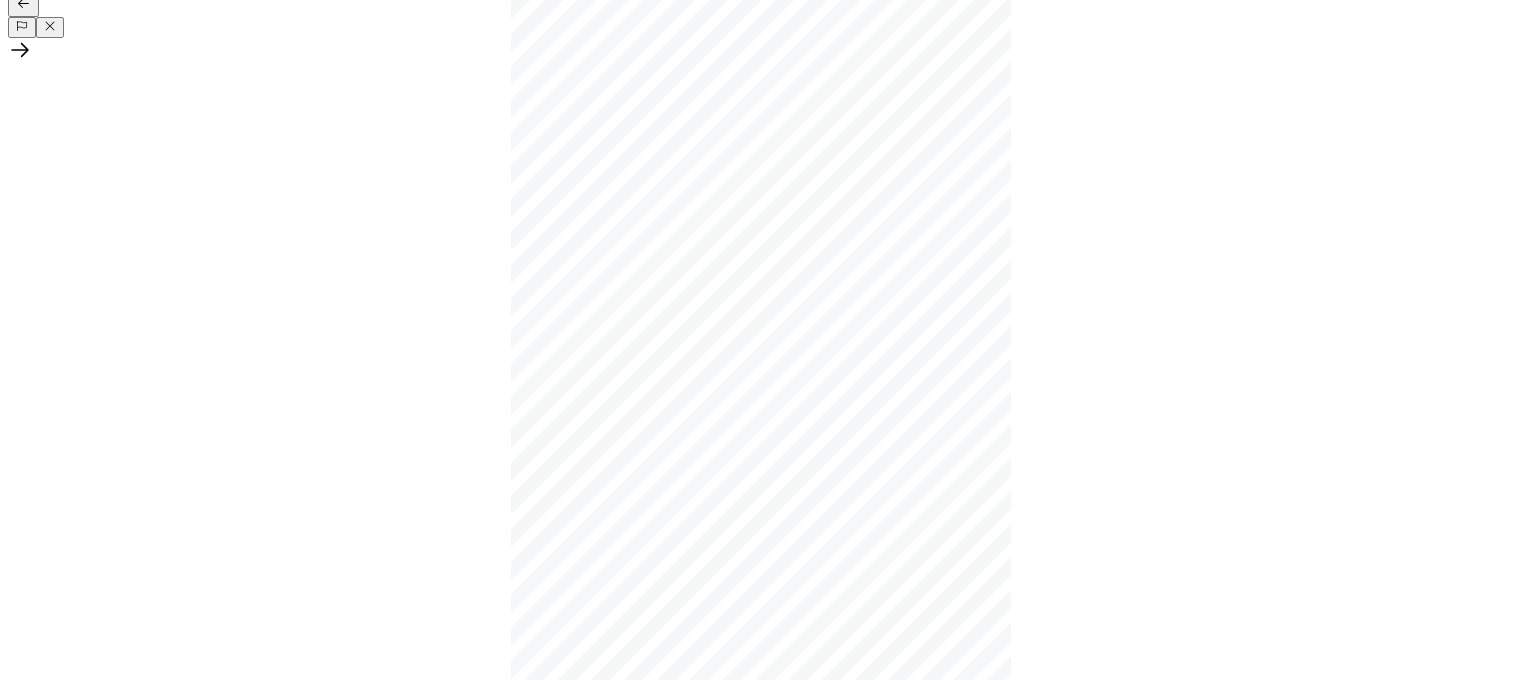 click 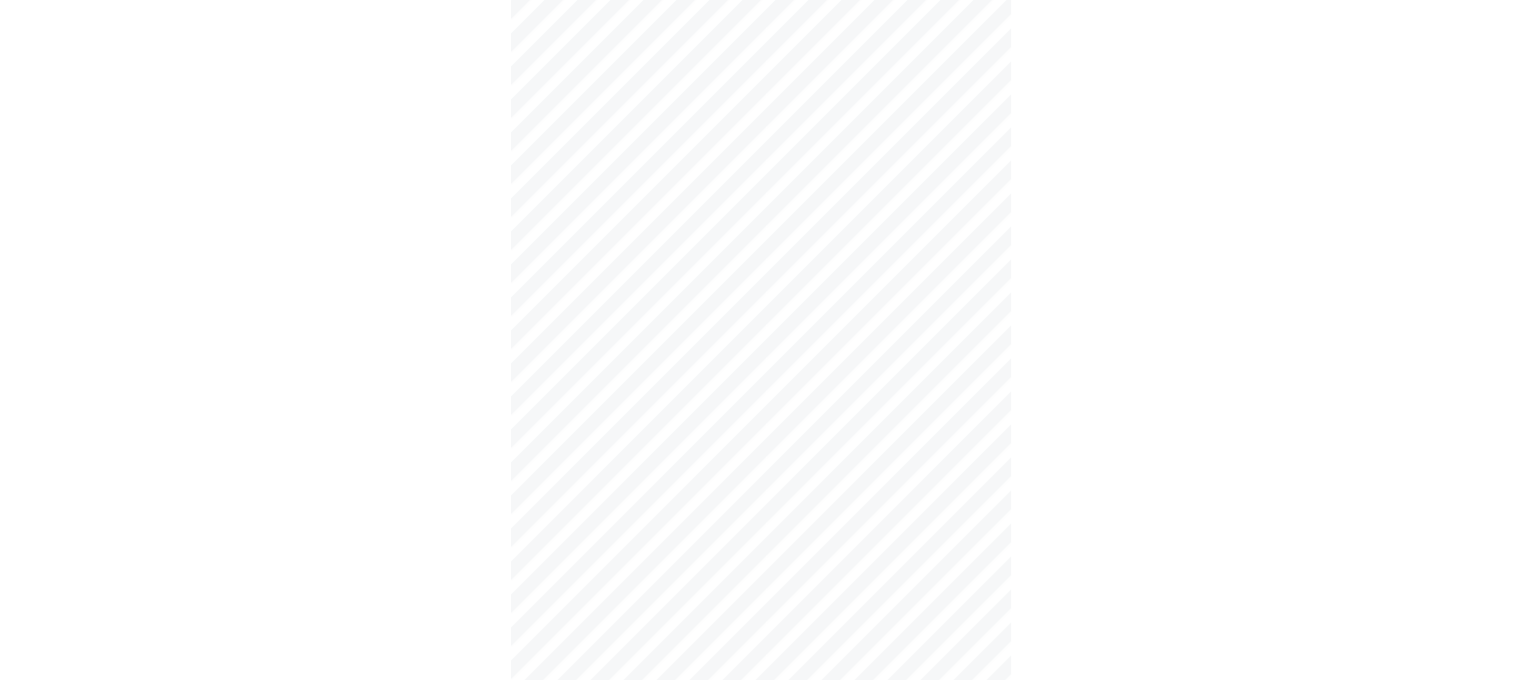 click on "Continue" at bounding box center (-1963, 2835) 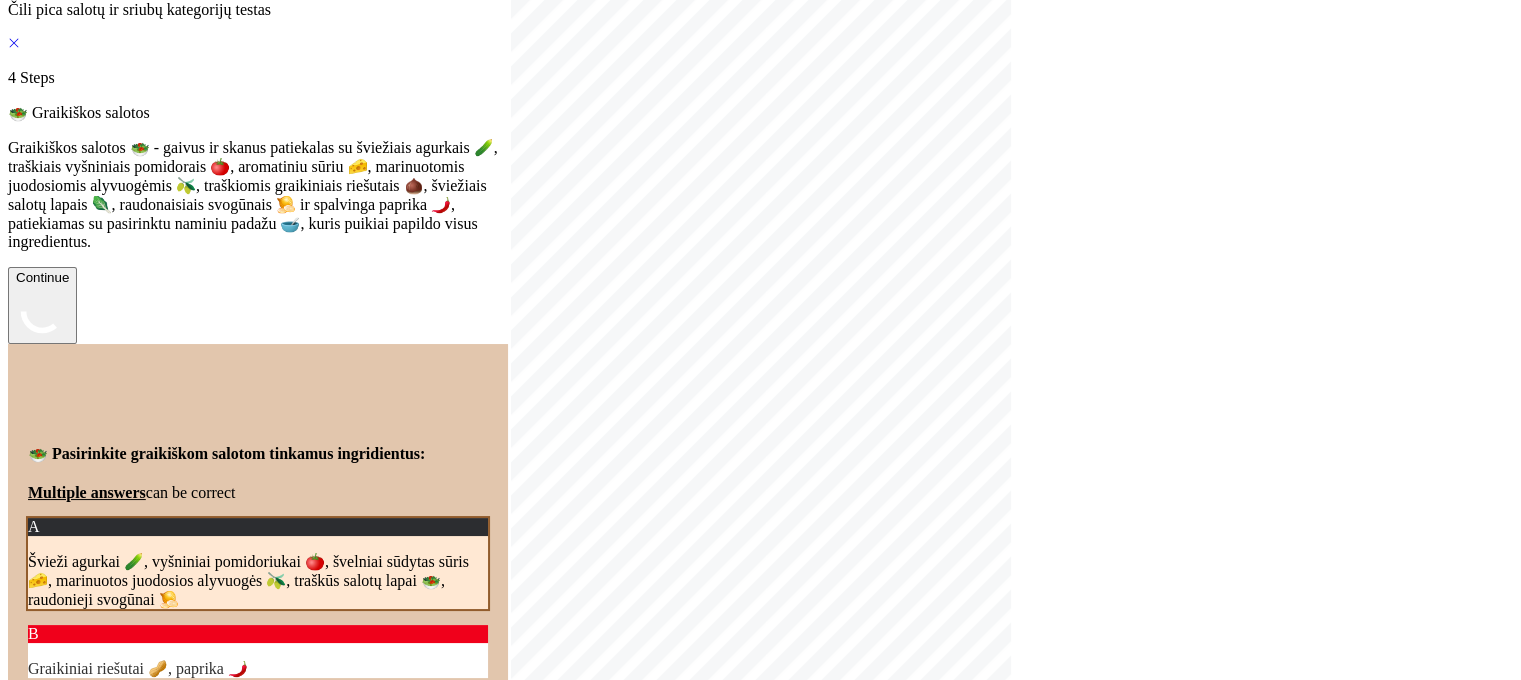 click on "Continue" at bounding box center [42, 305] 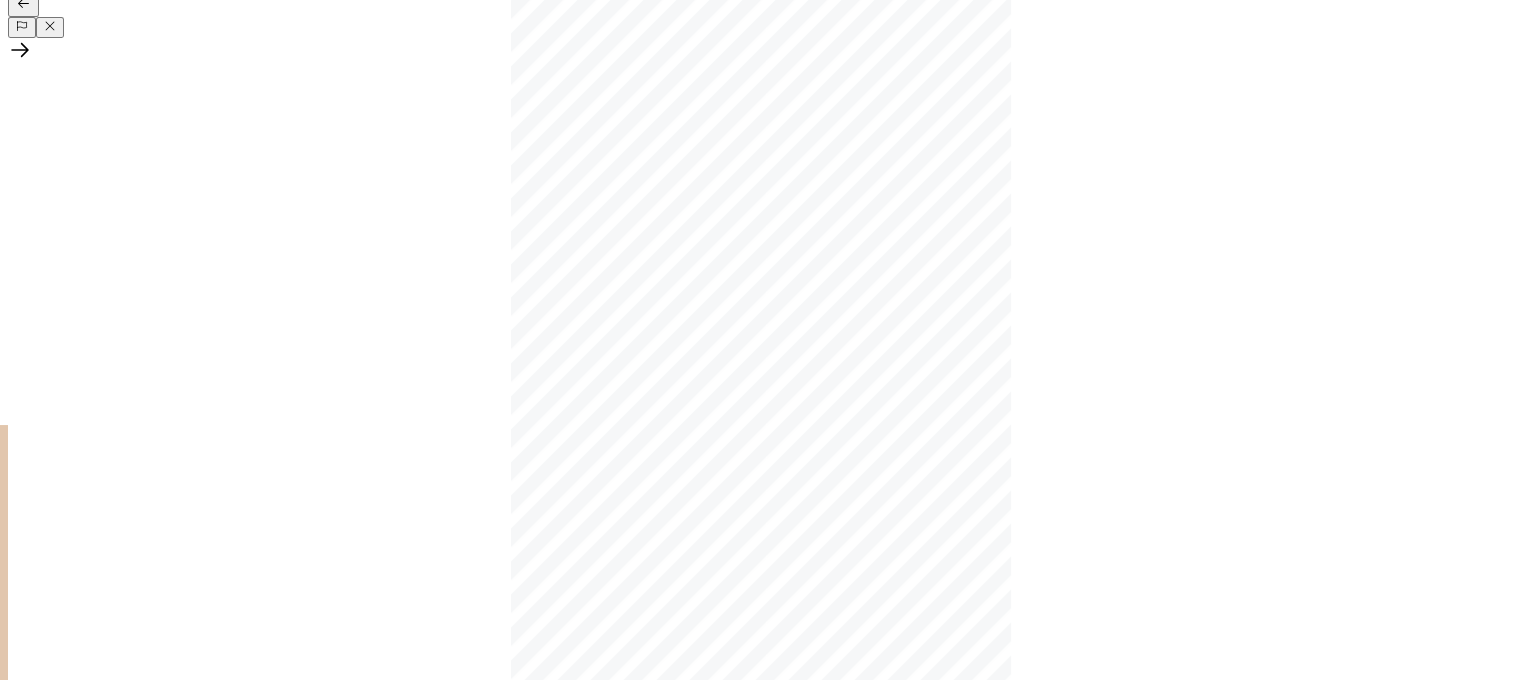 click 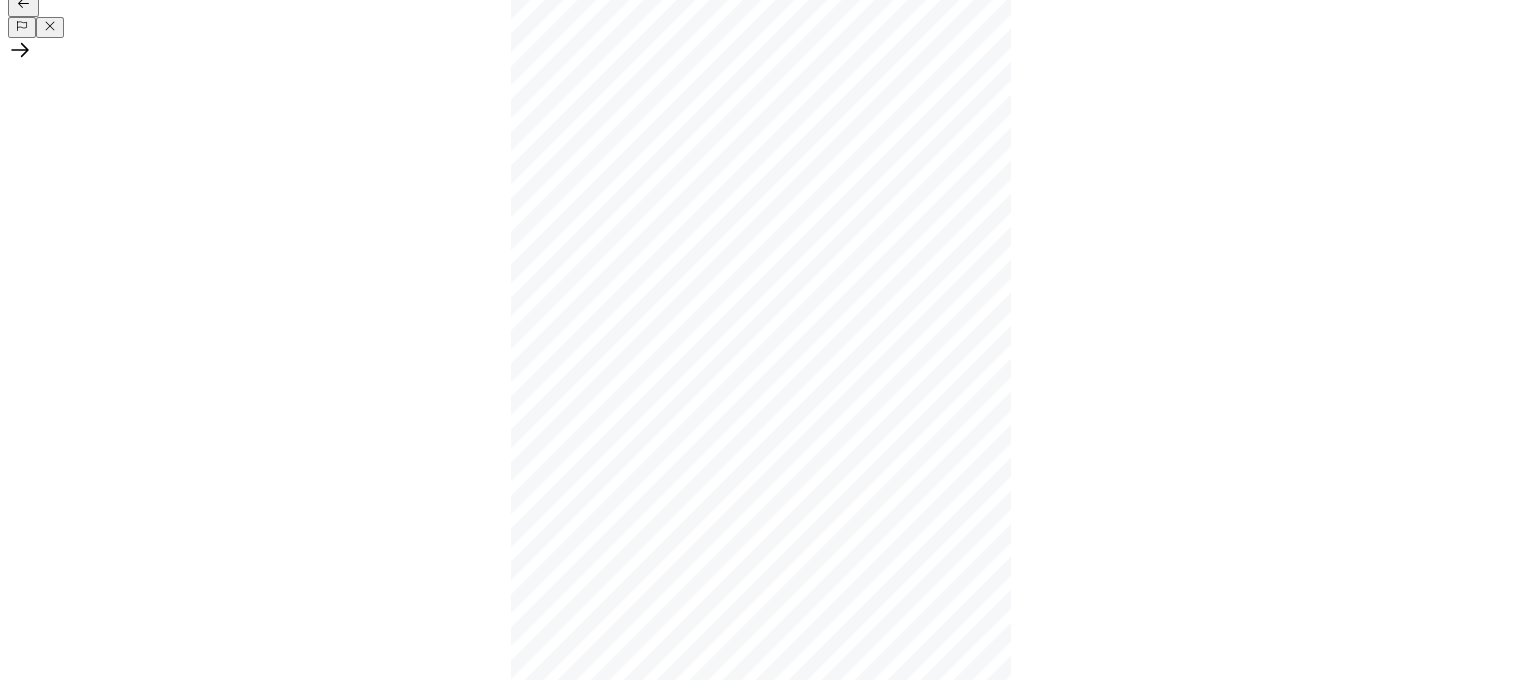 click 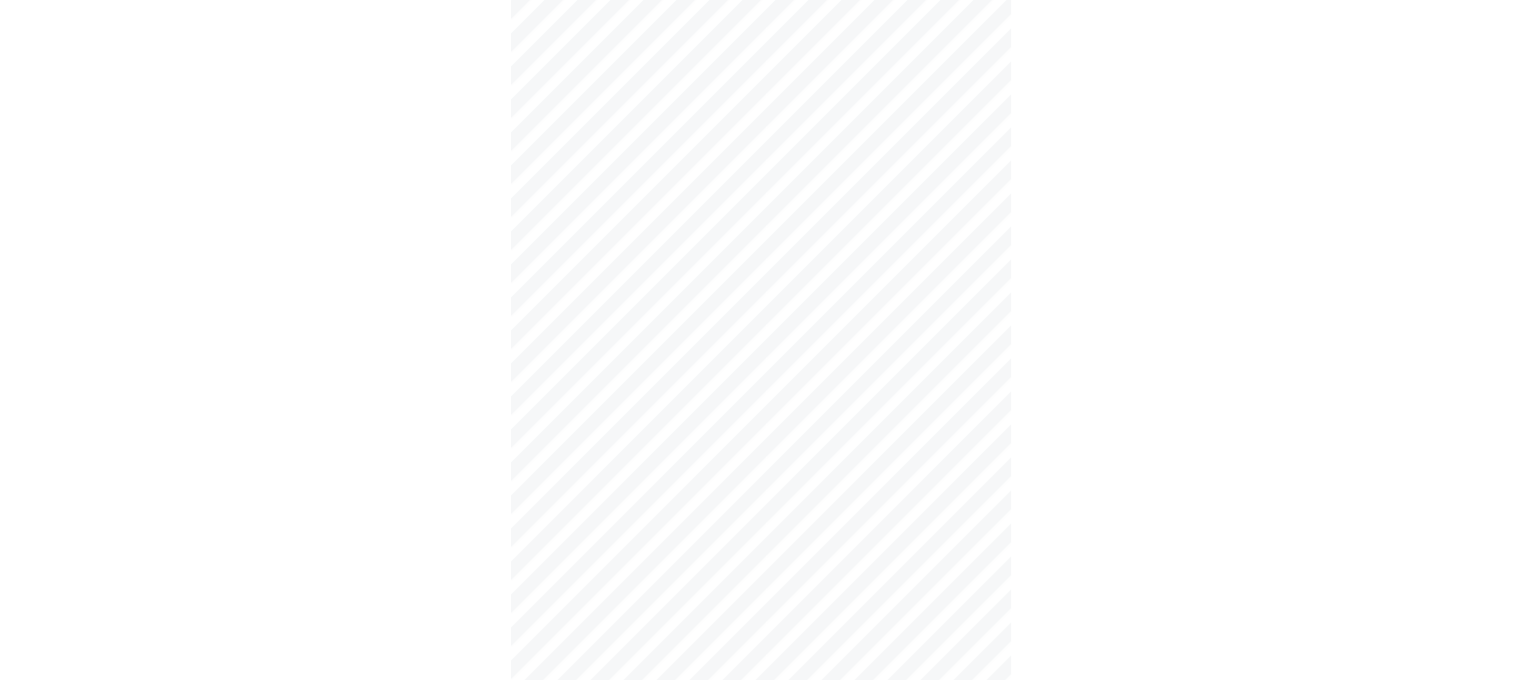 click on "Continue" at bounding box center (-2463, 3595) 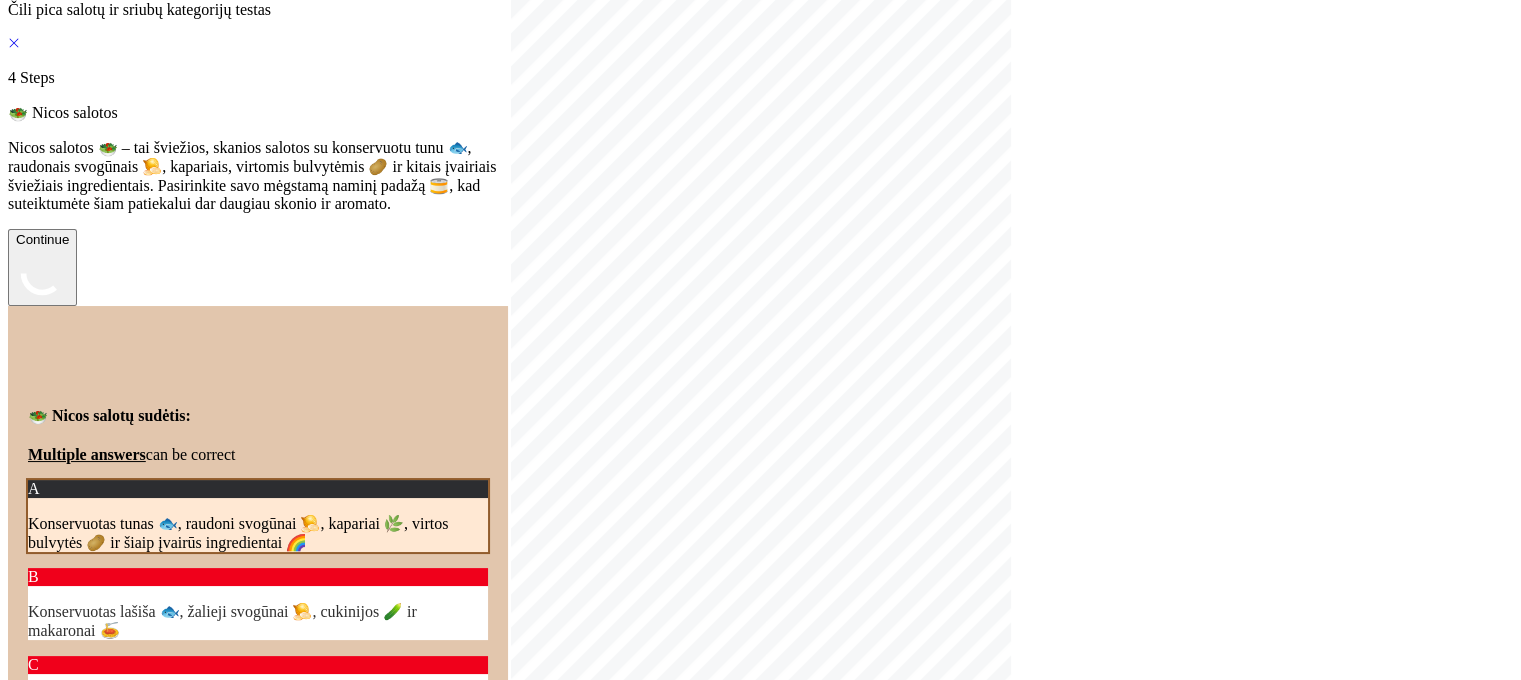 click on "Continue" at bounding box center (42, 267) 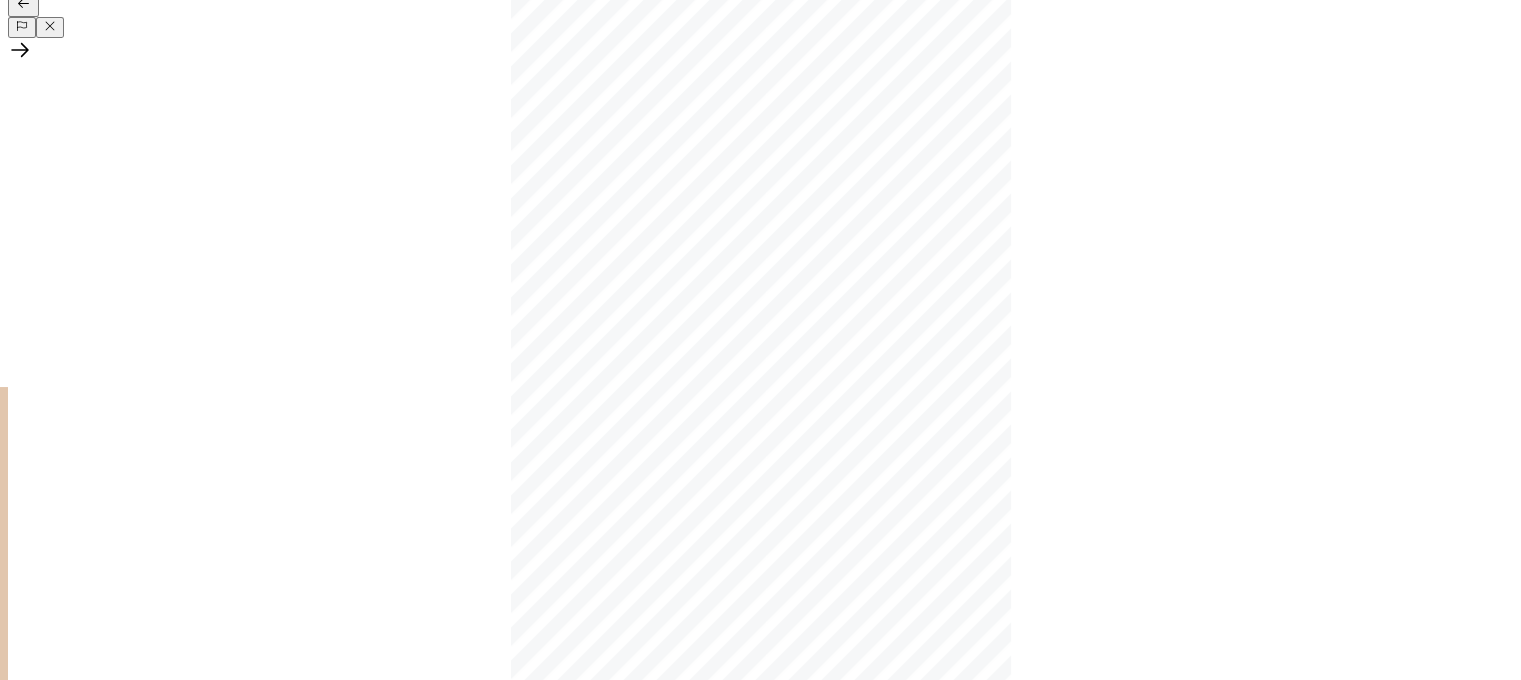 click 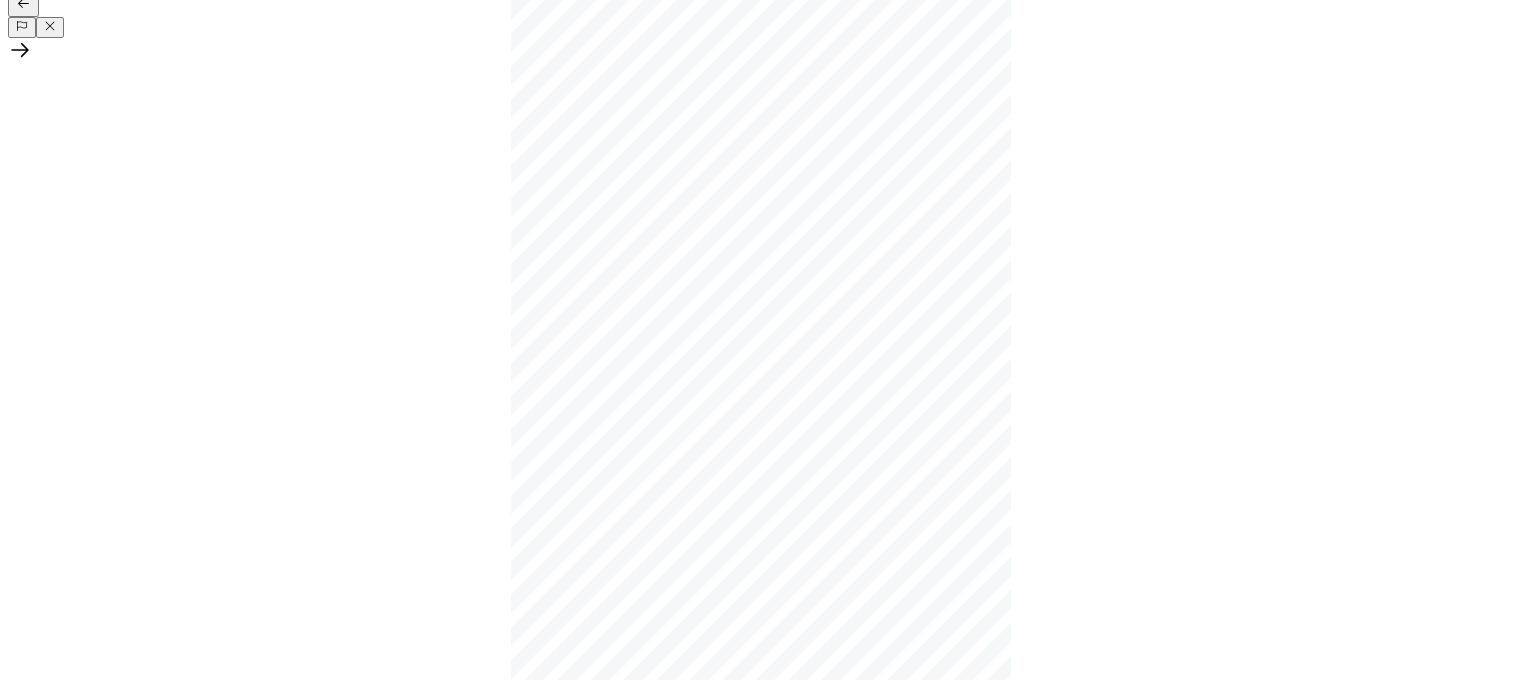 click 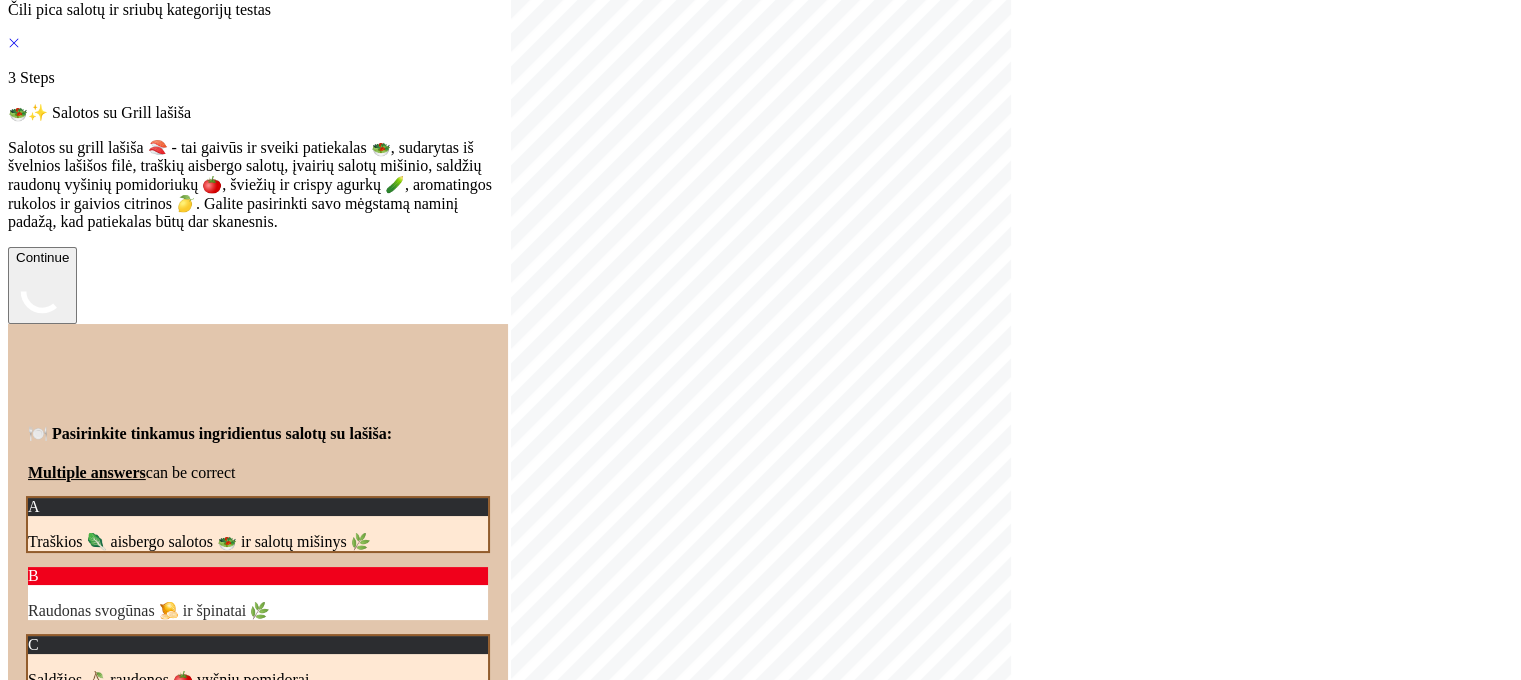 click on "Continue" at bounding box center (42, 285) 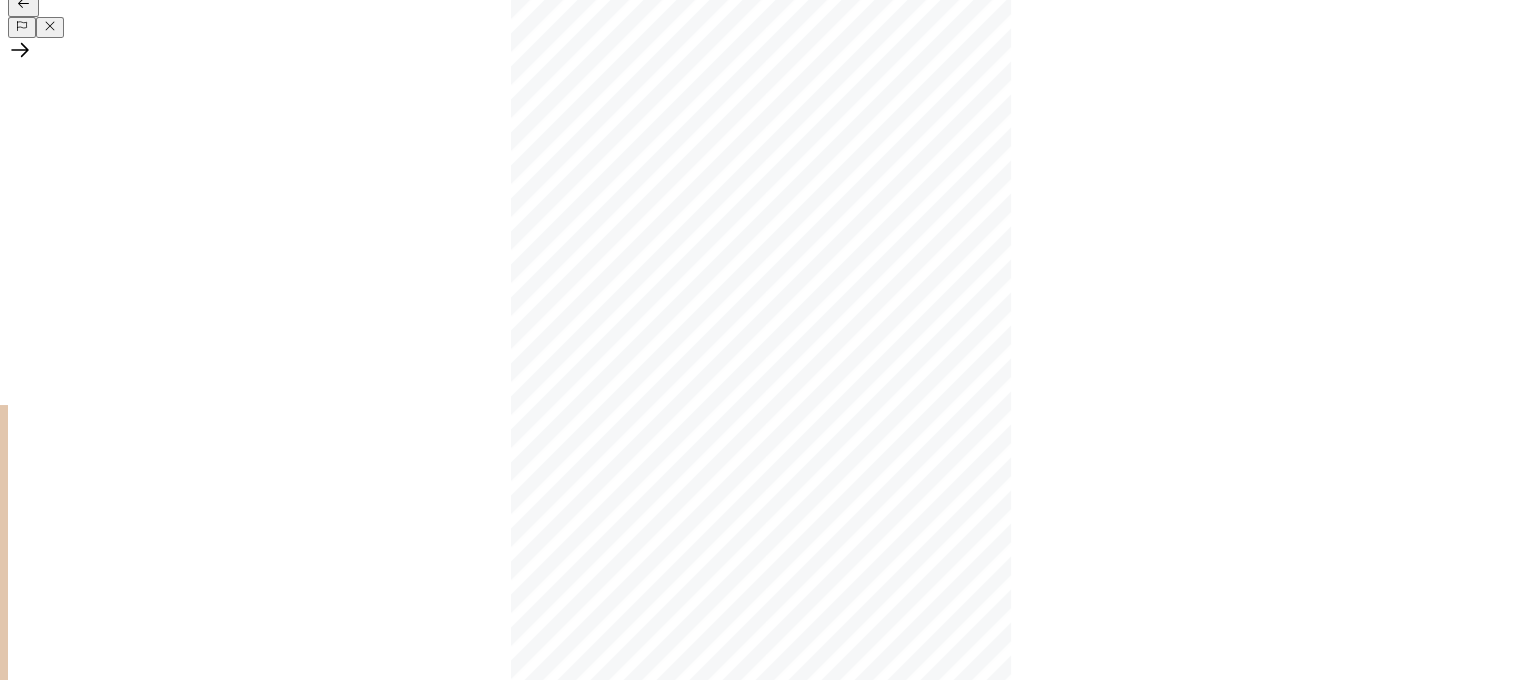 click 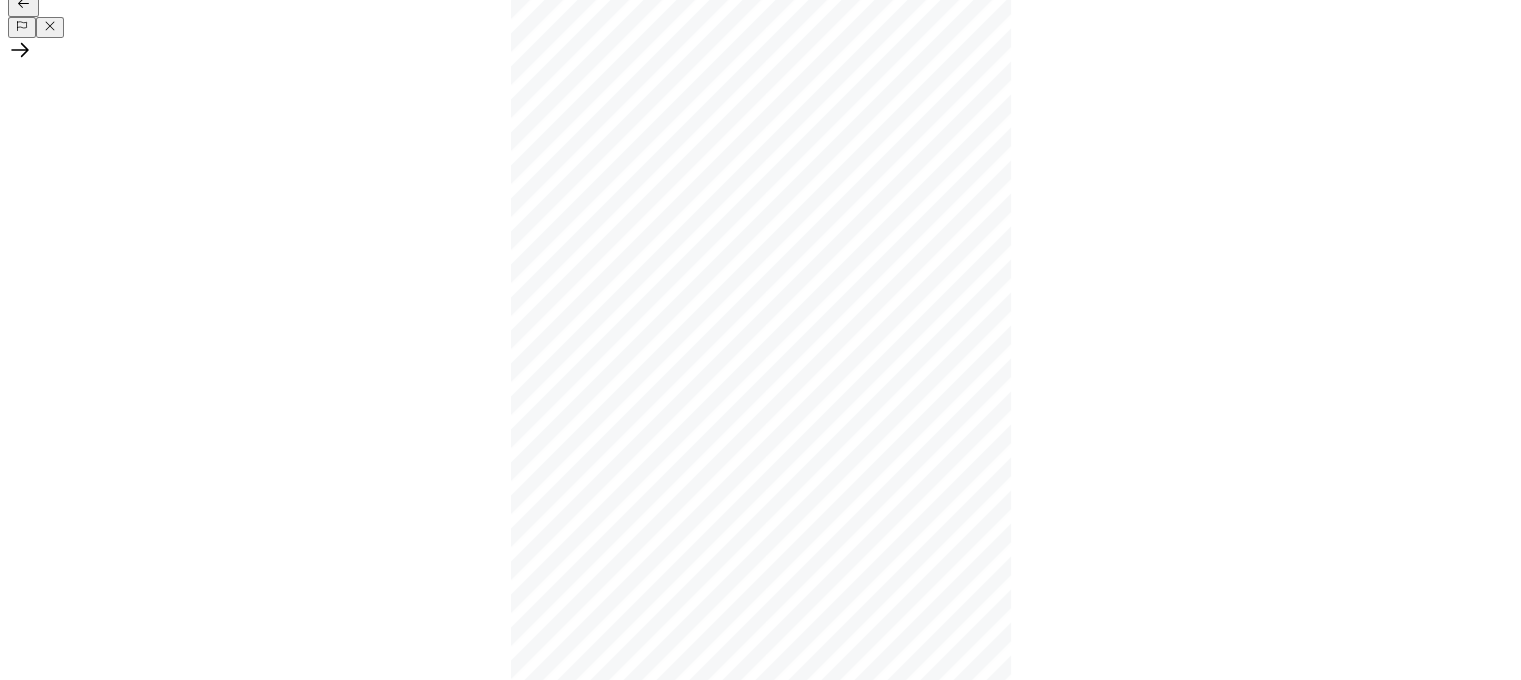 click 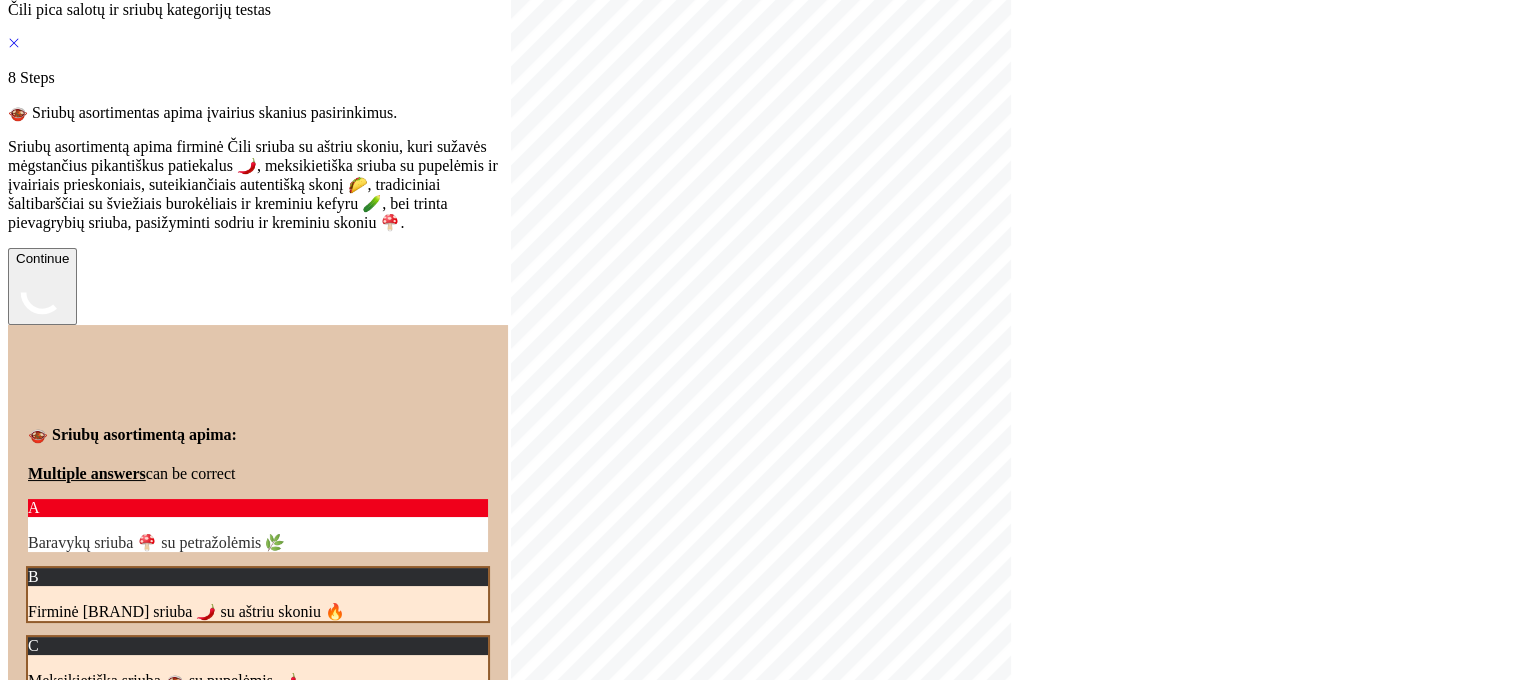 click on "Continue" at bounding box center (42, 286) 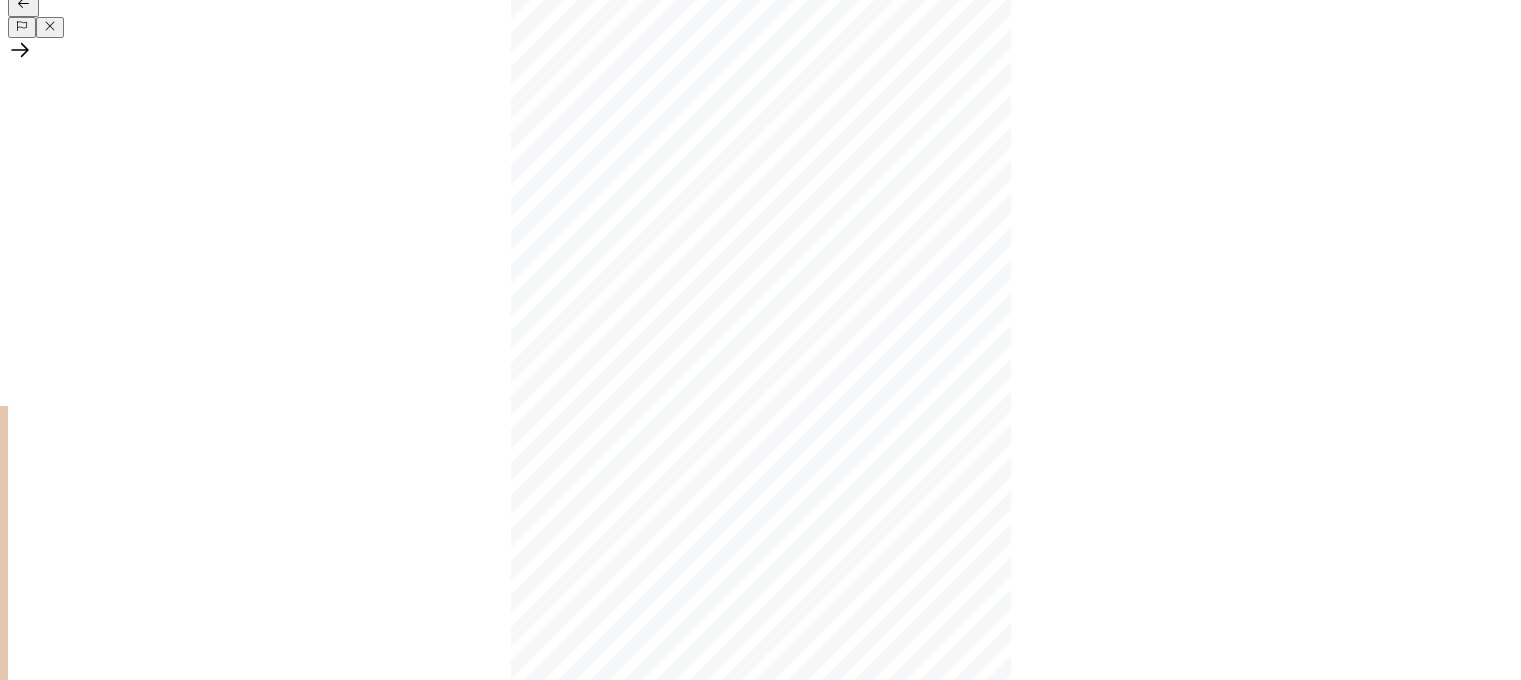 click 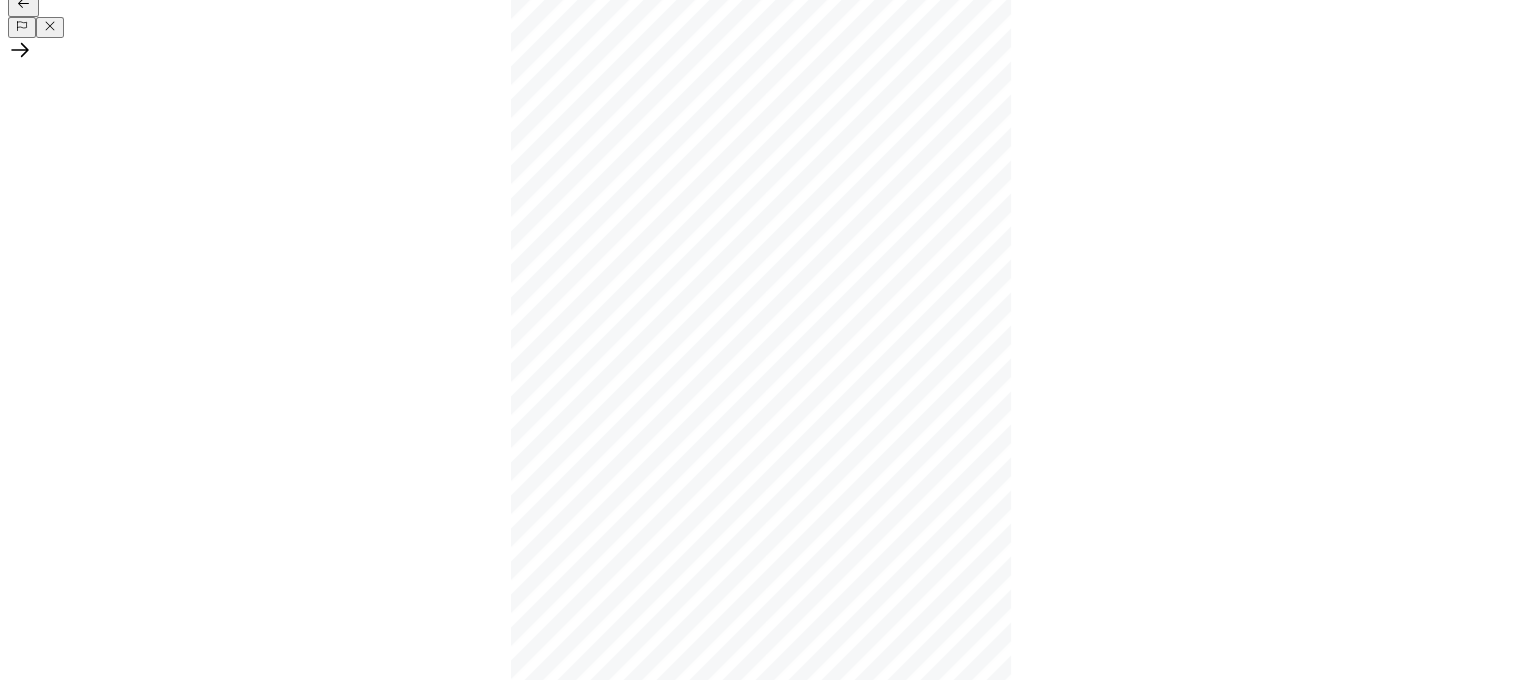 click 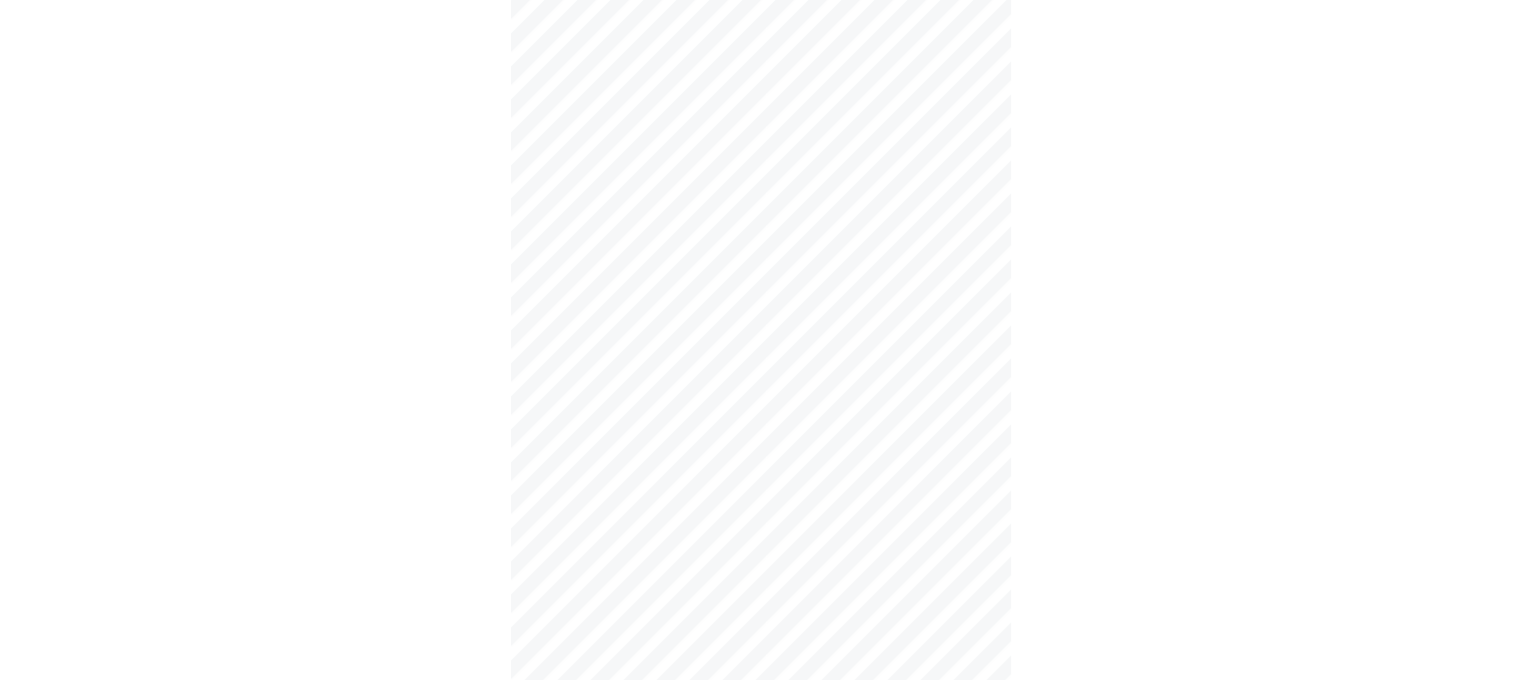 click on "Your answer is correct! ✅   Continue" at bounding box center (760, 7148) 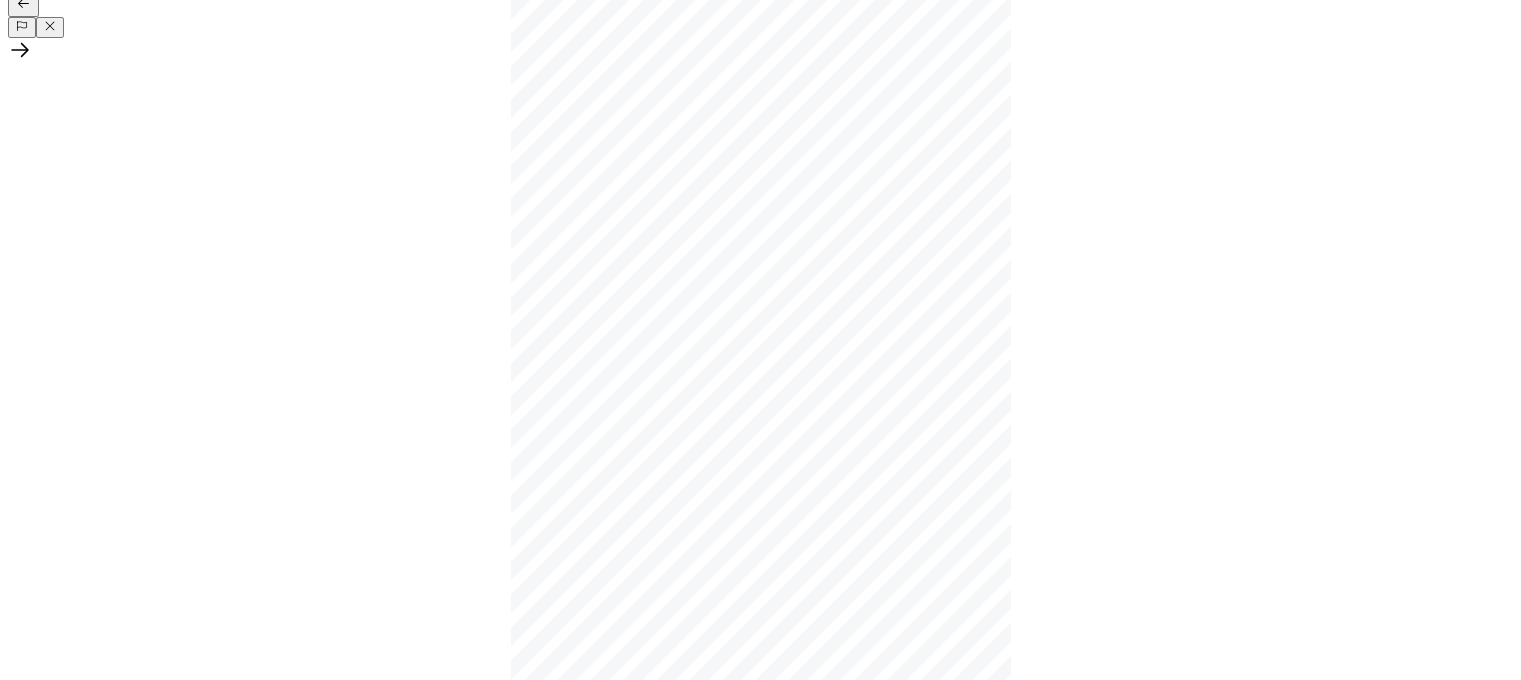 click on "Continue" at bounding box center (-4458, 7002) 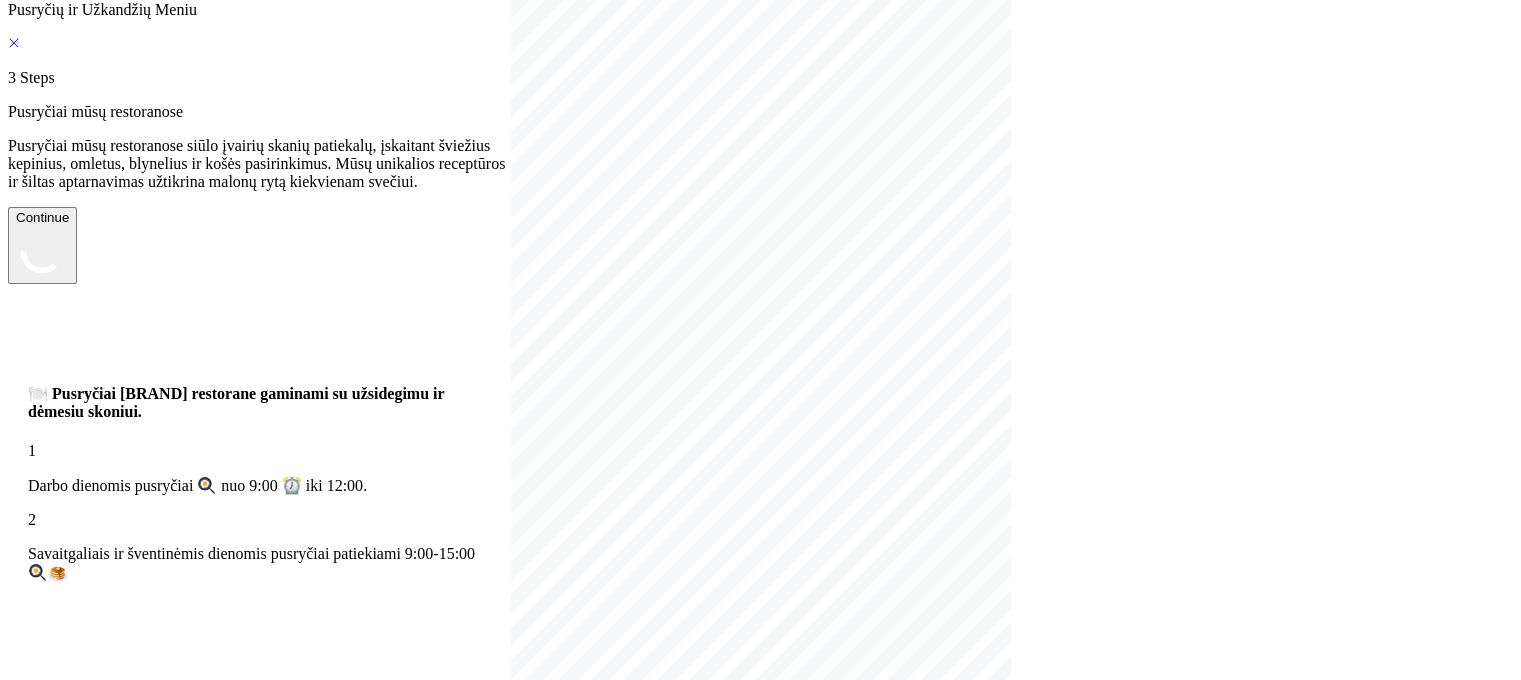 click on "Continue" at bounding box center (42, 245) 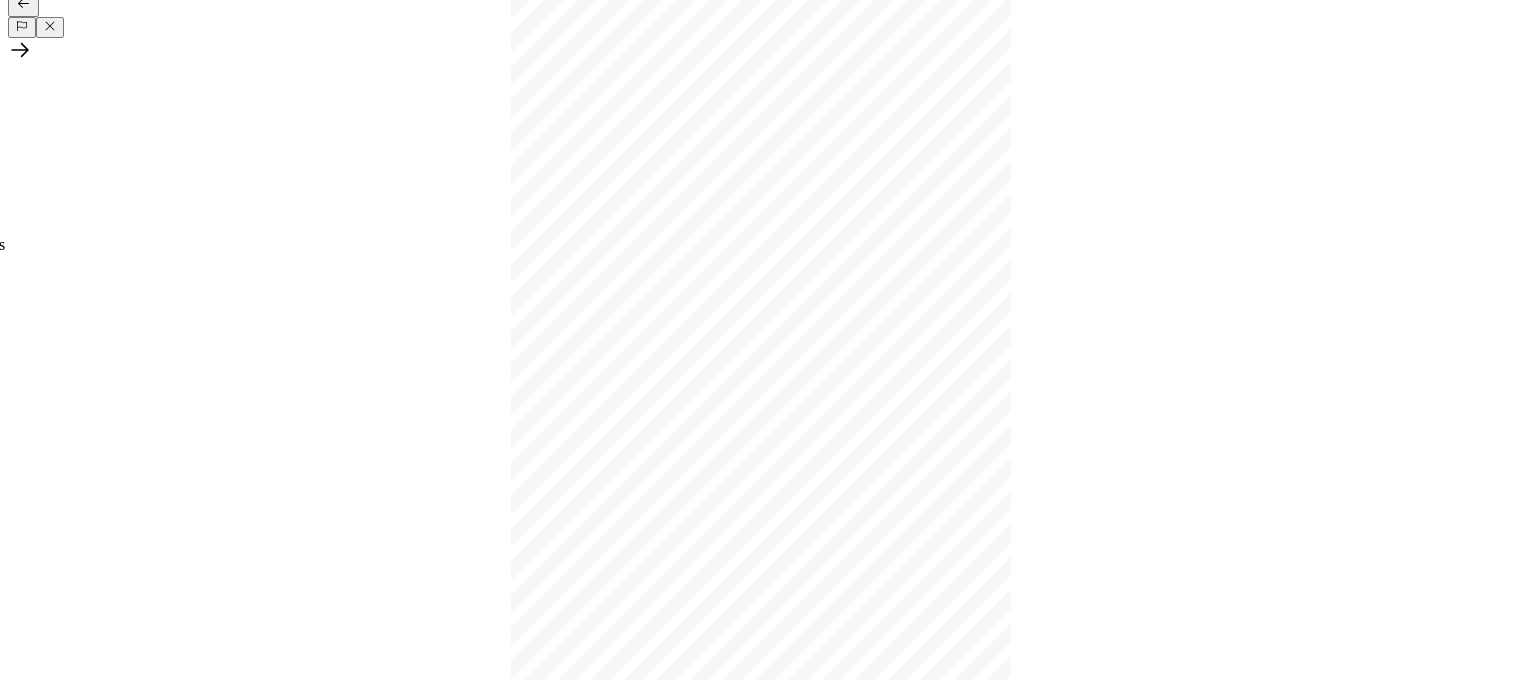 click 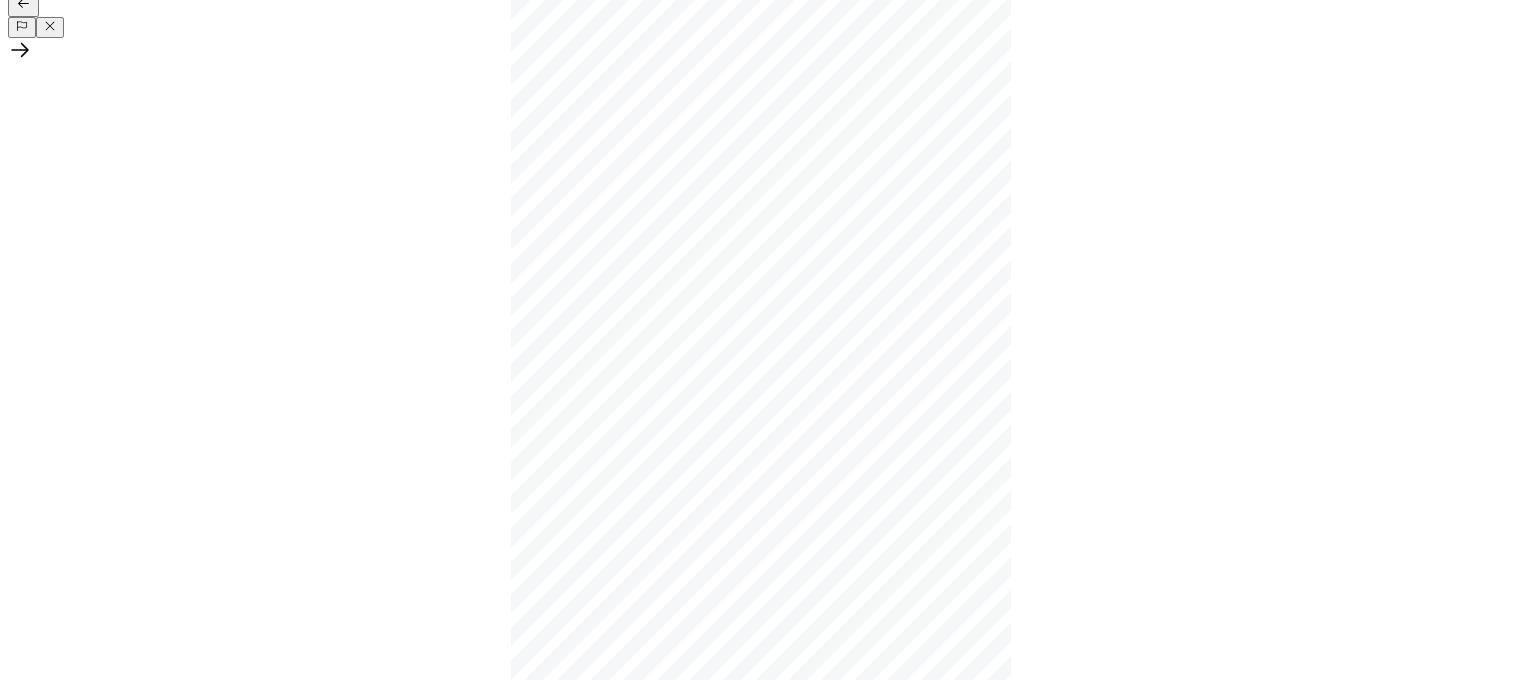 click 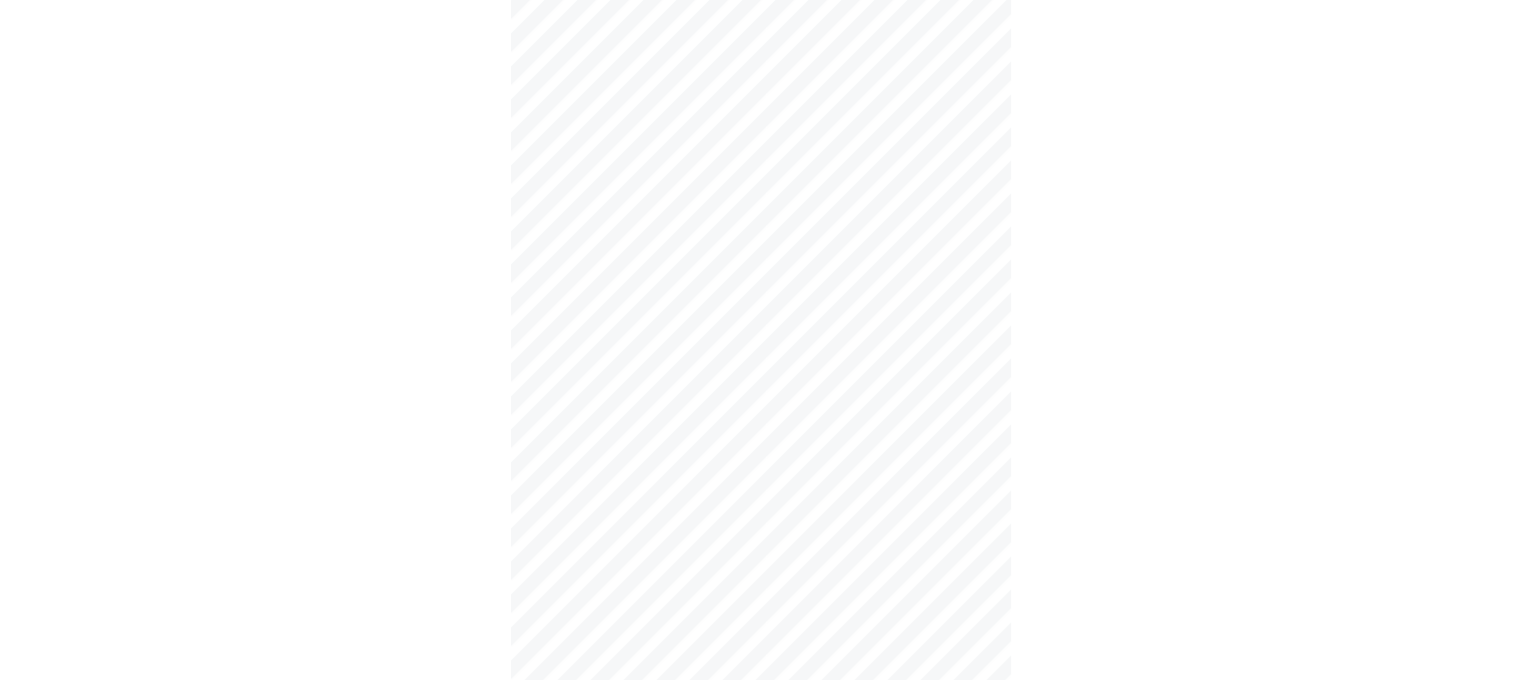 click on "Continue" at bounding box center (-1963, 2777) 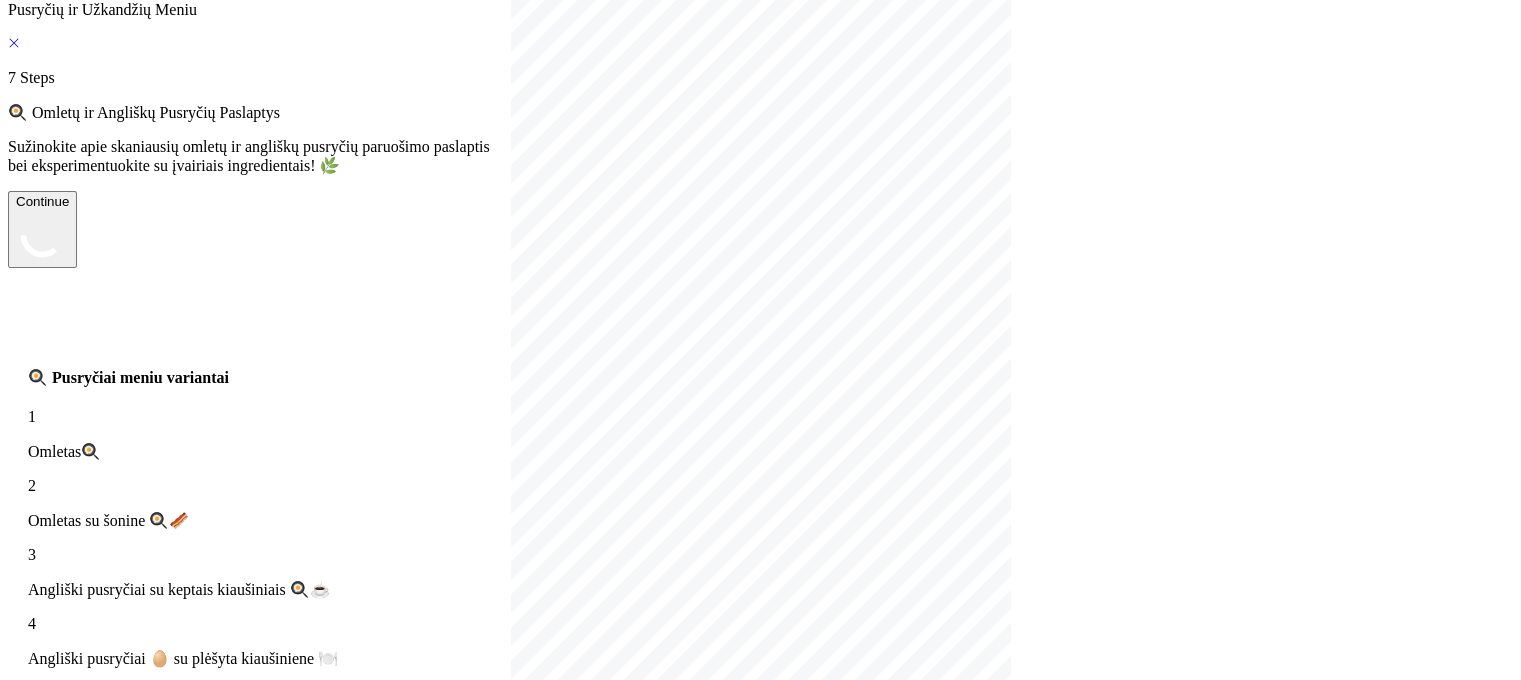 click on "Continue" at bounding box center (42, 229) 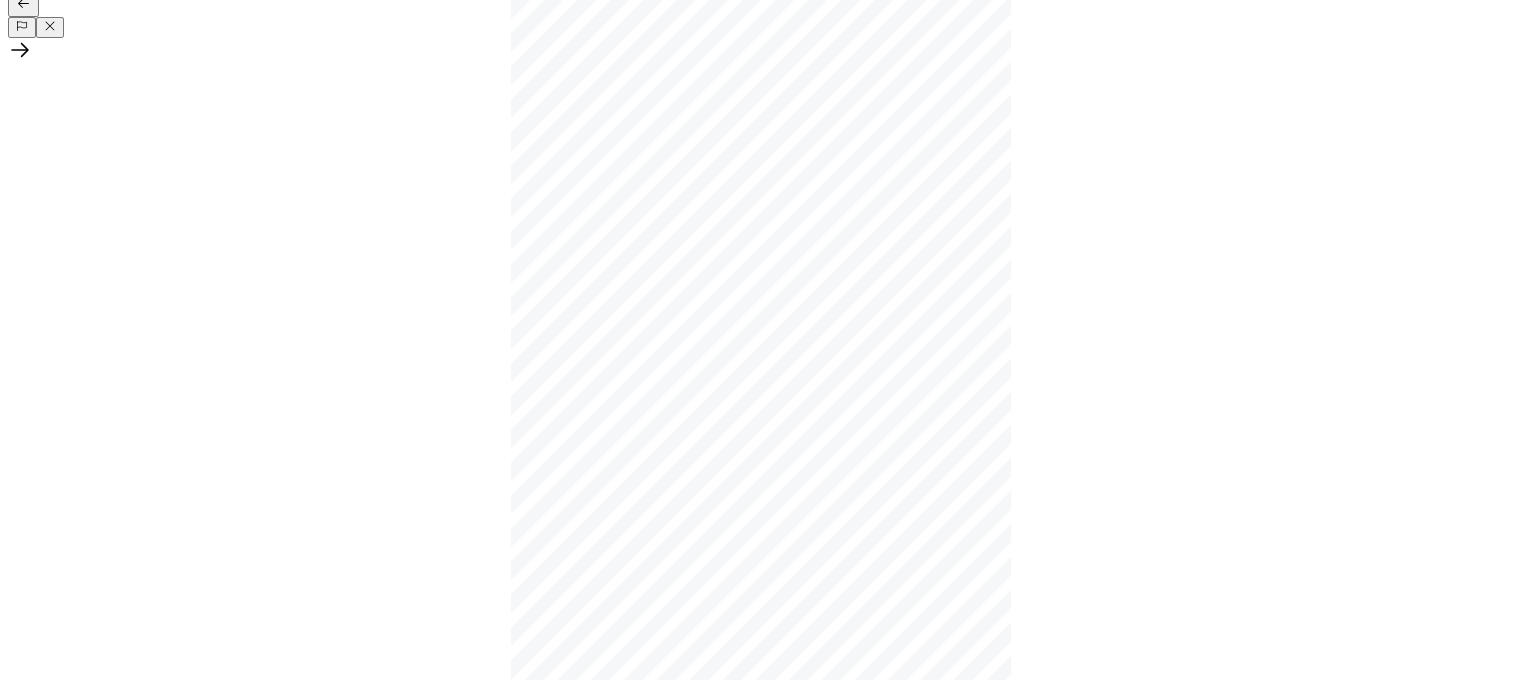 click 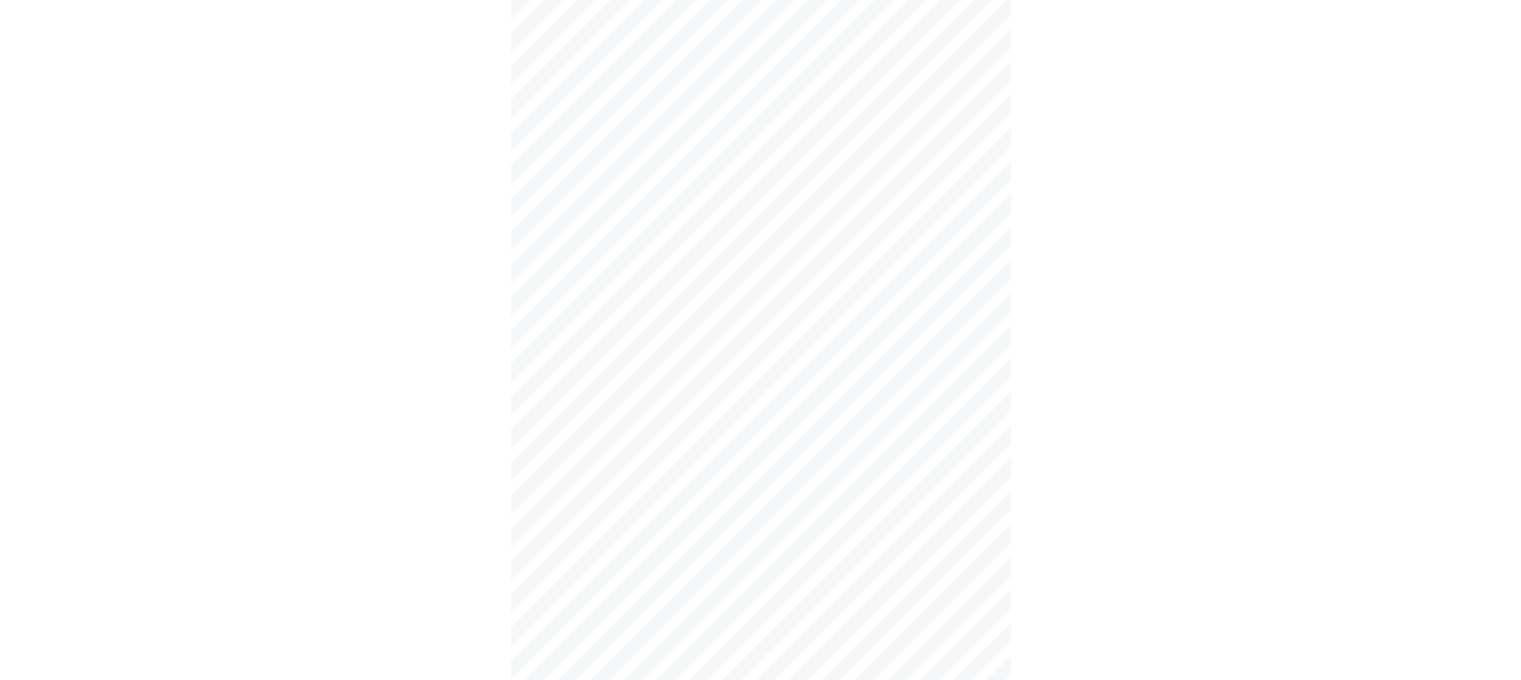 click on "Continue" at bounding box center [-3963, 5793] 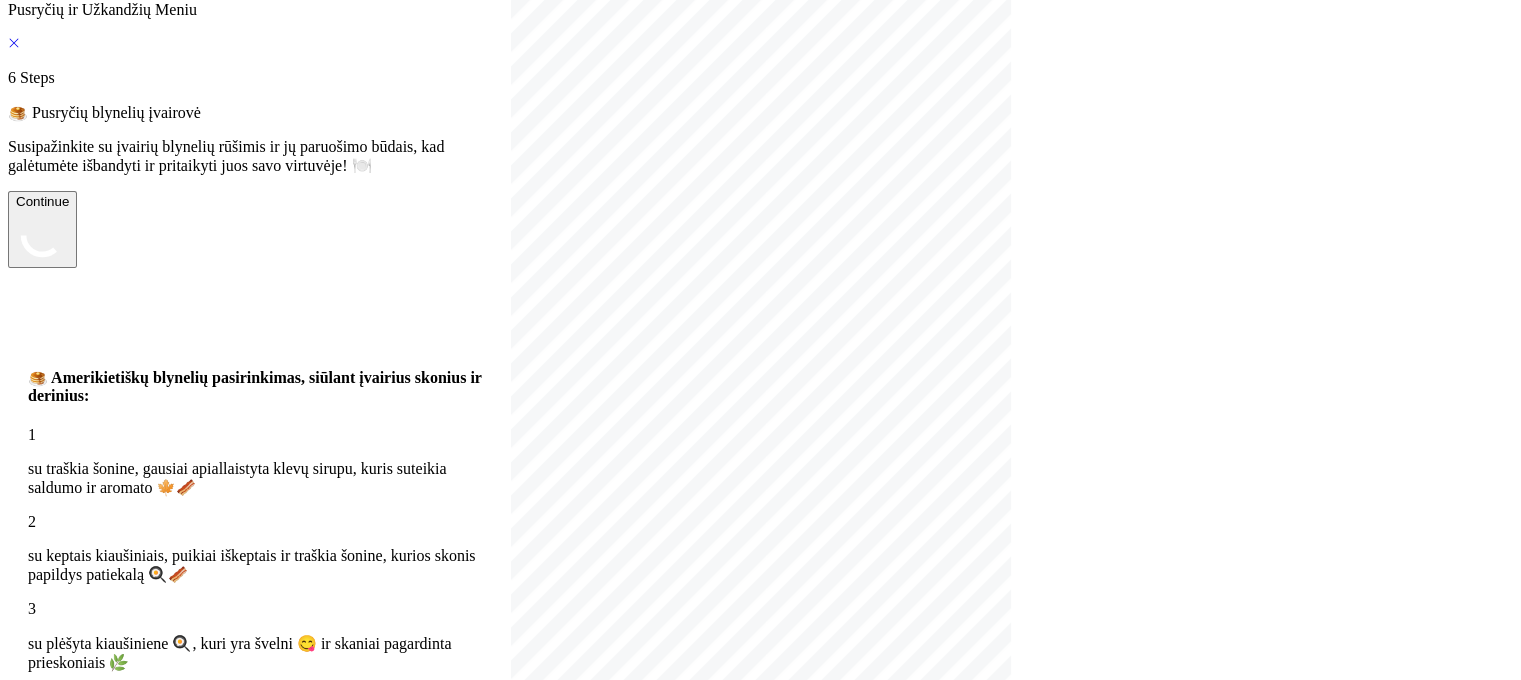 click on "Continue" at bounding box center [42, 229] 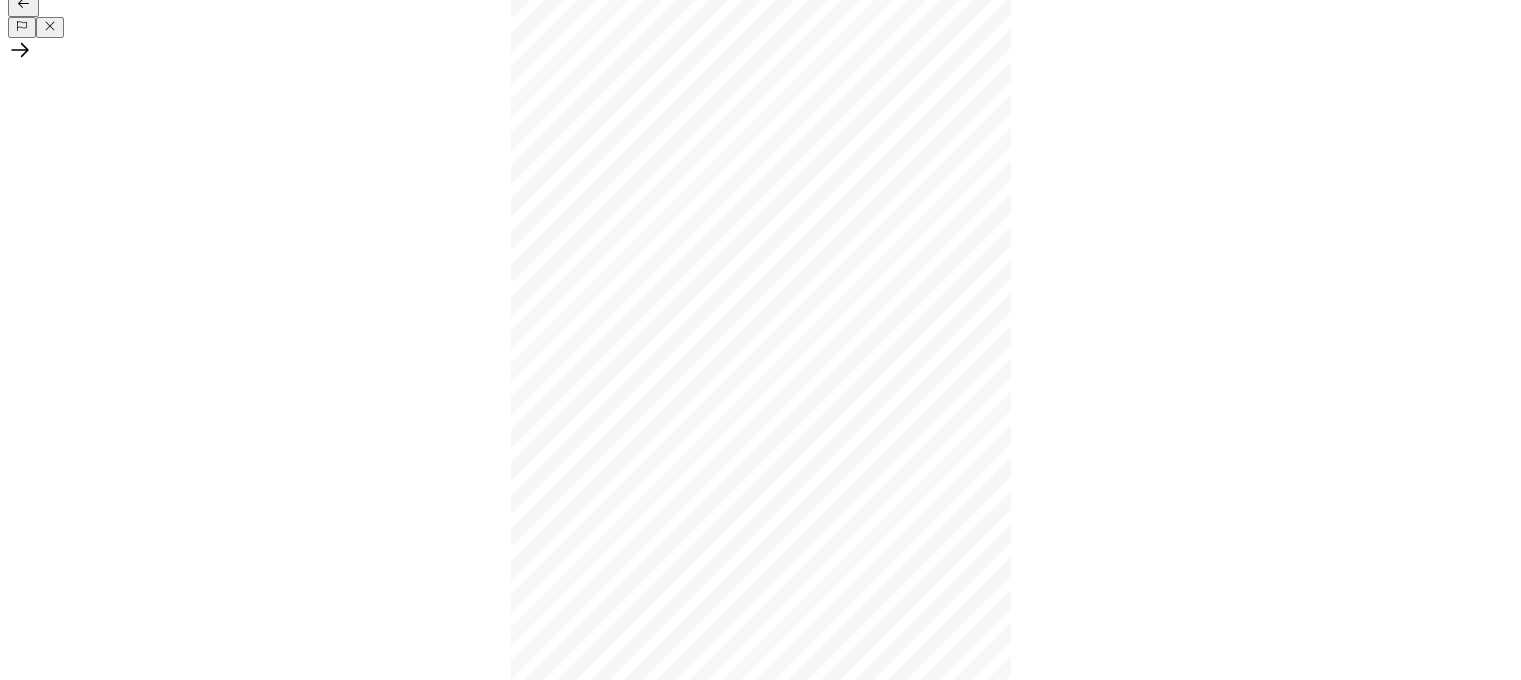 click 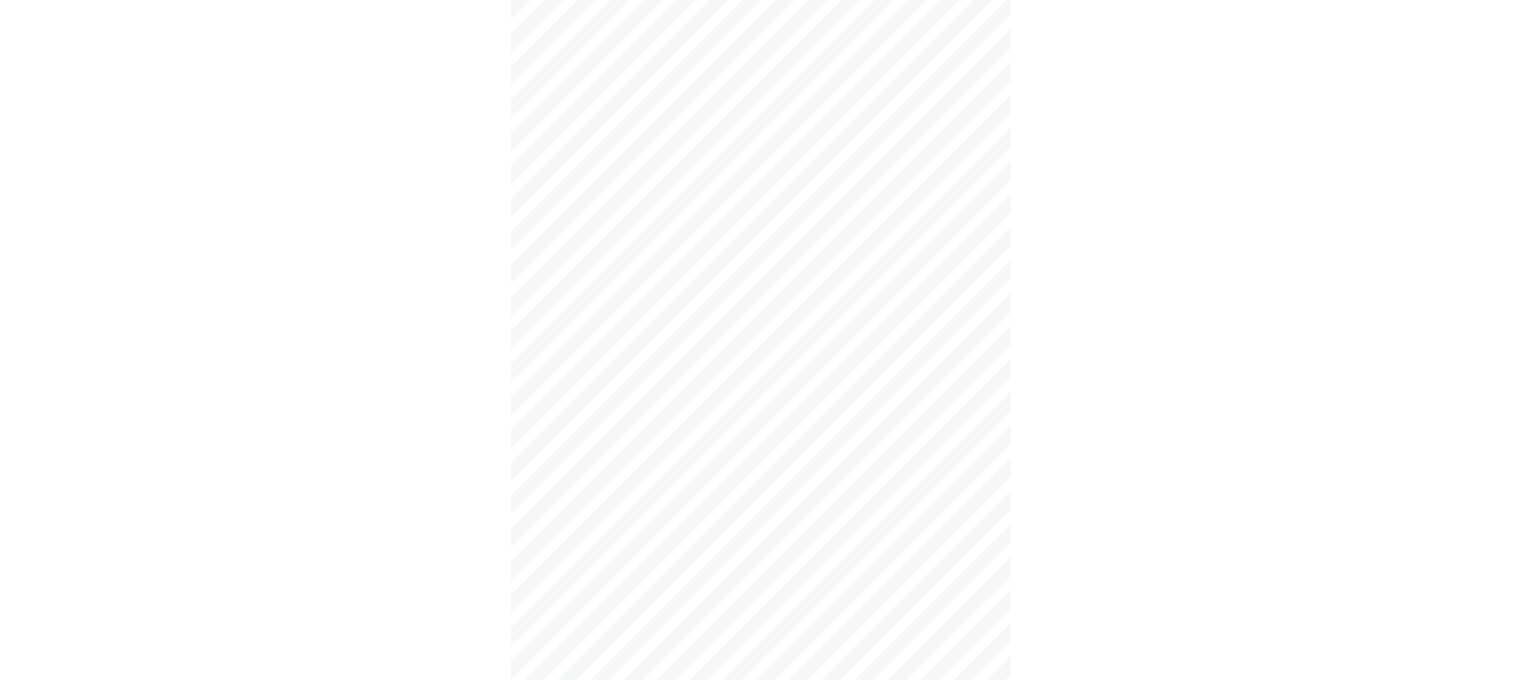 click on "Continue" at bounding box center (-3463, 5035) 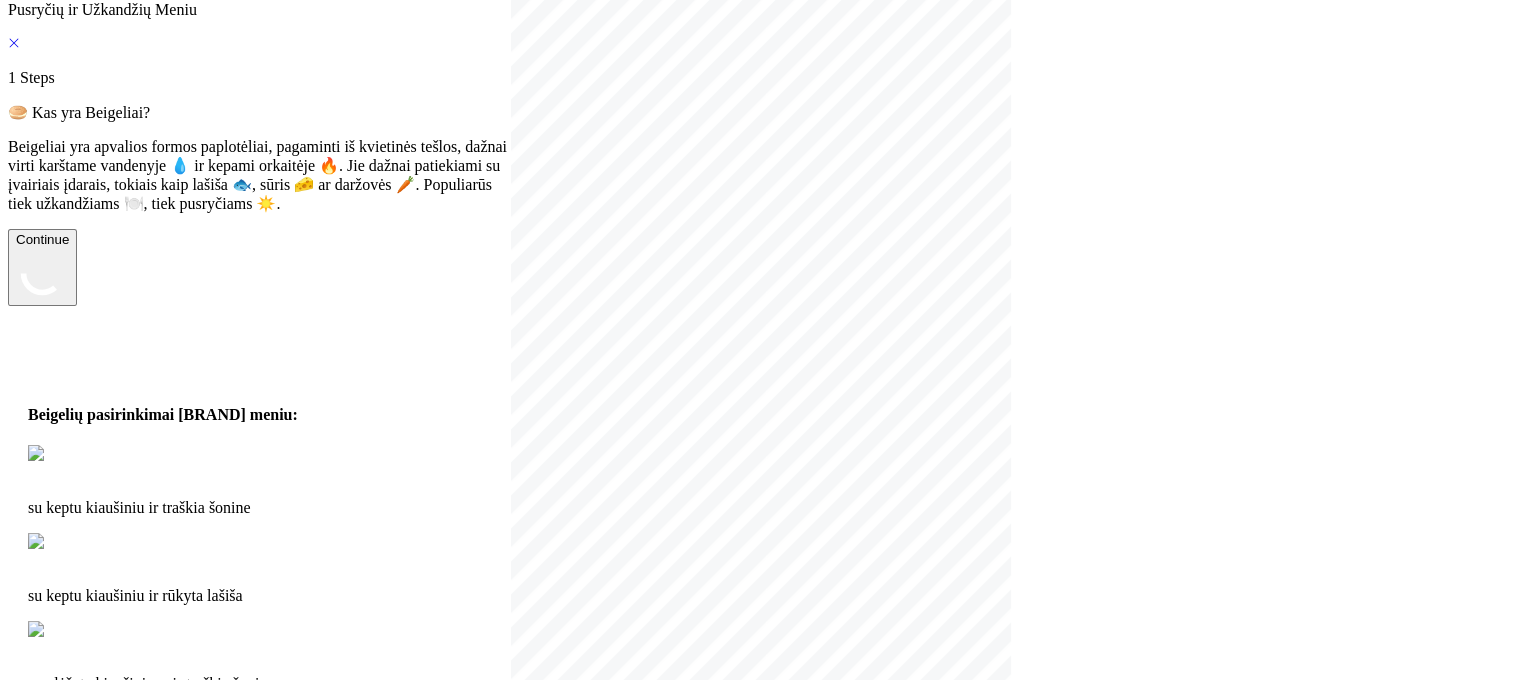 click on "Continue" at bounding box center (42, 267) 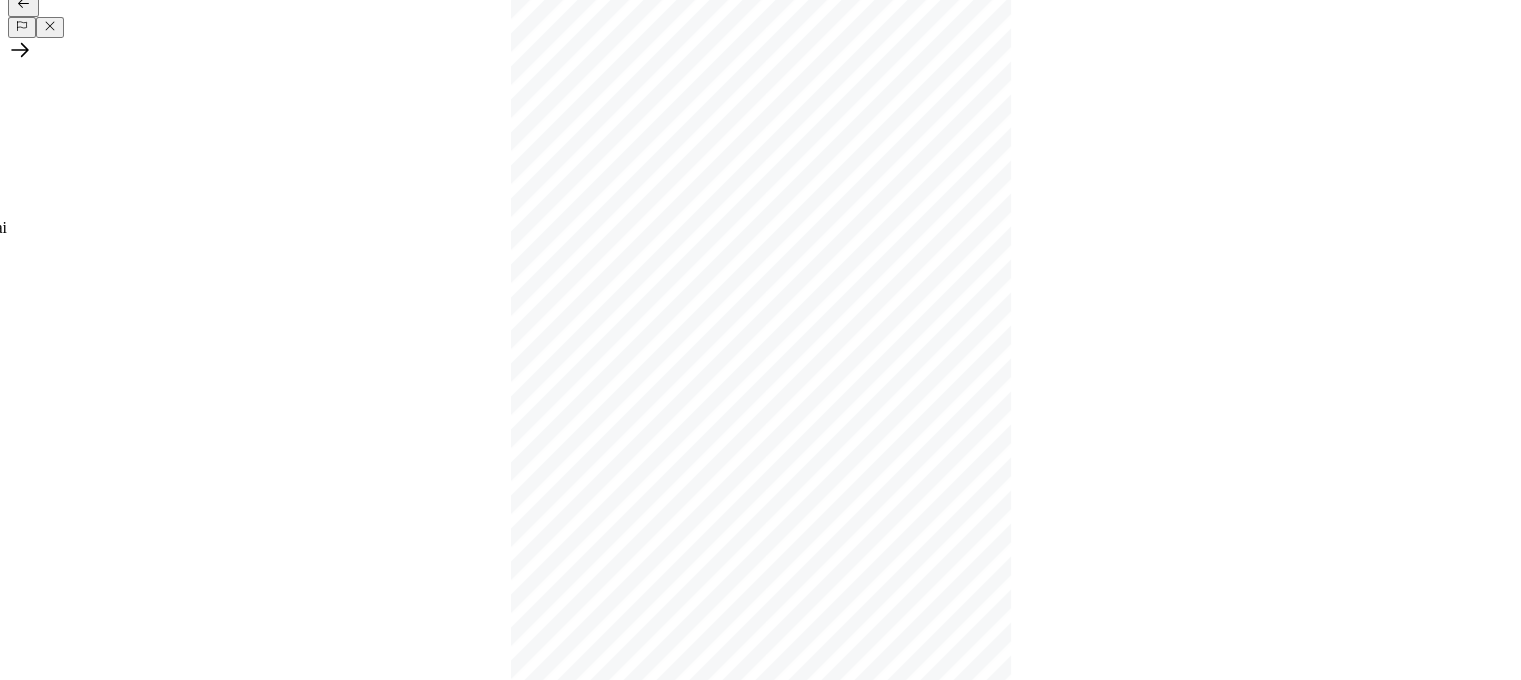 click 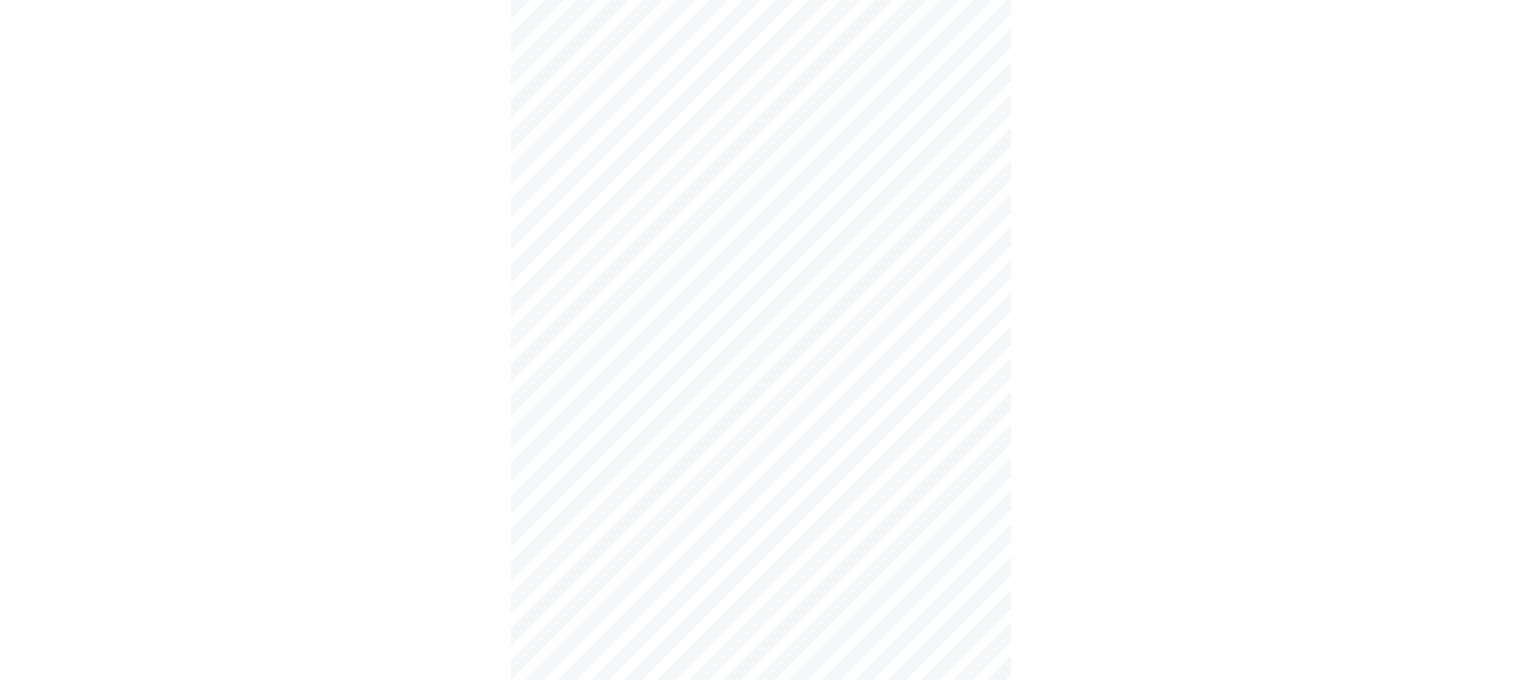 click on "Continue" at bounding box center (-963, 1282) 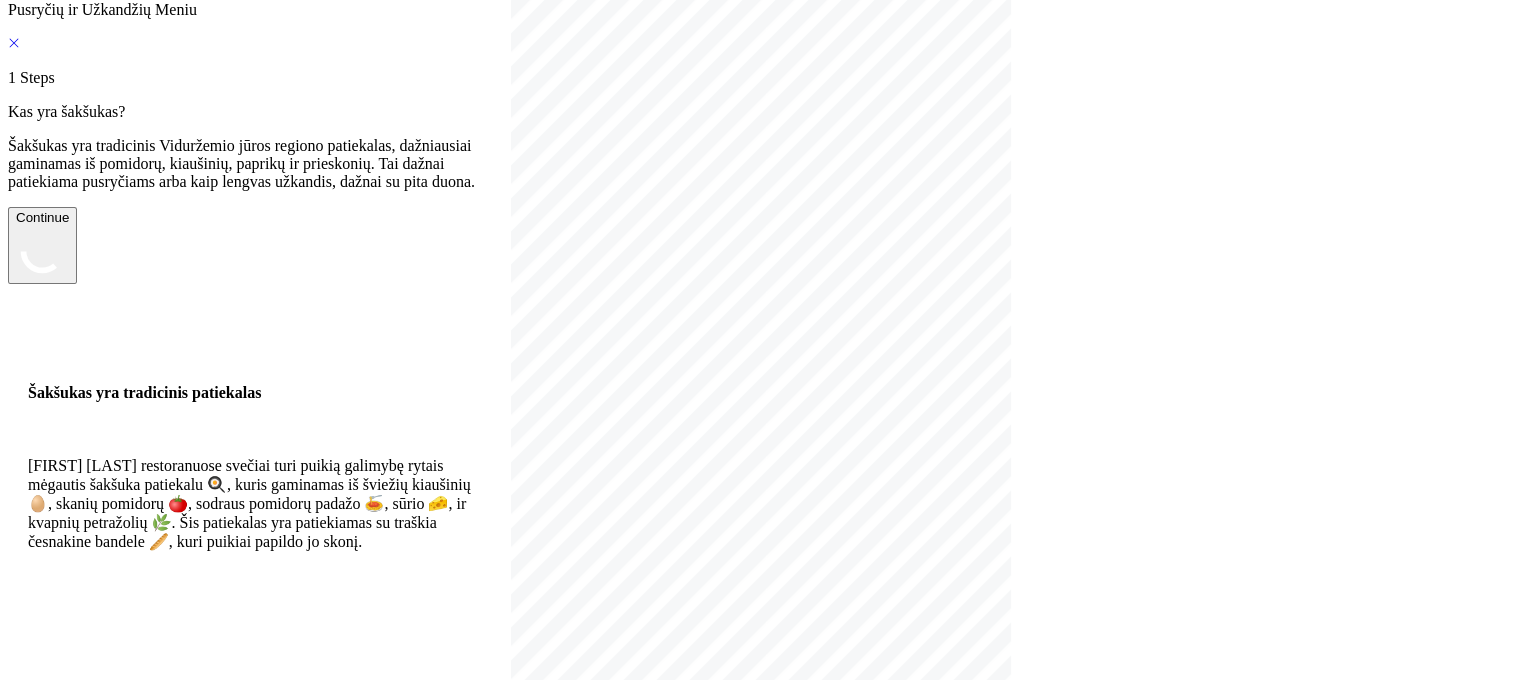 click on "Continue" at bounding box center [42, 245] 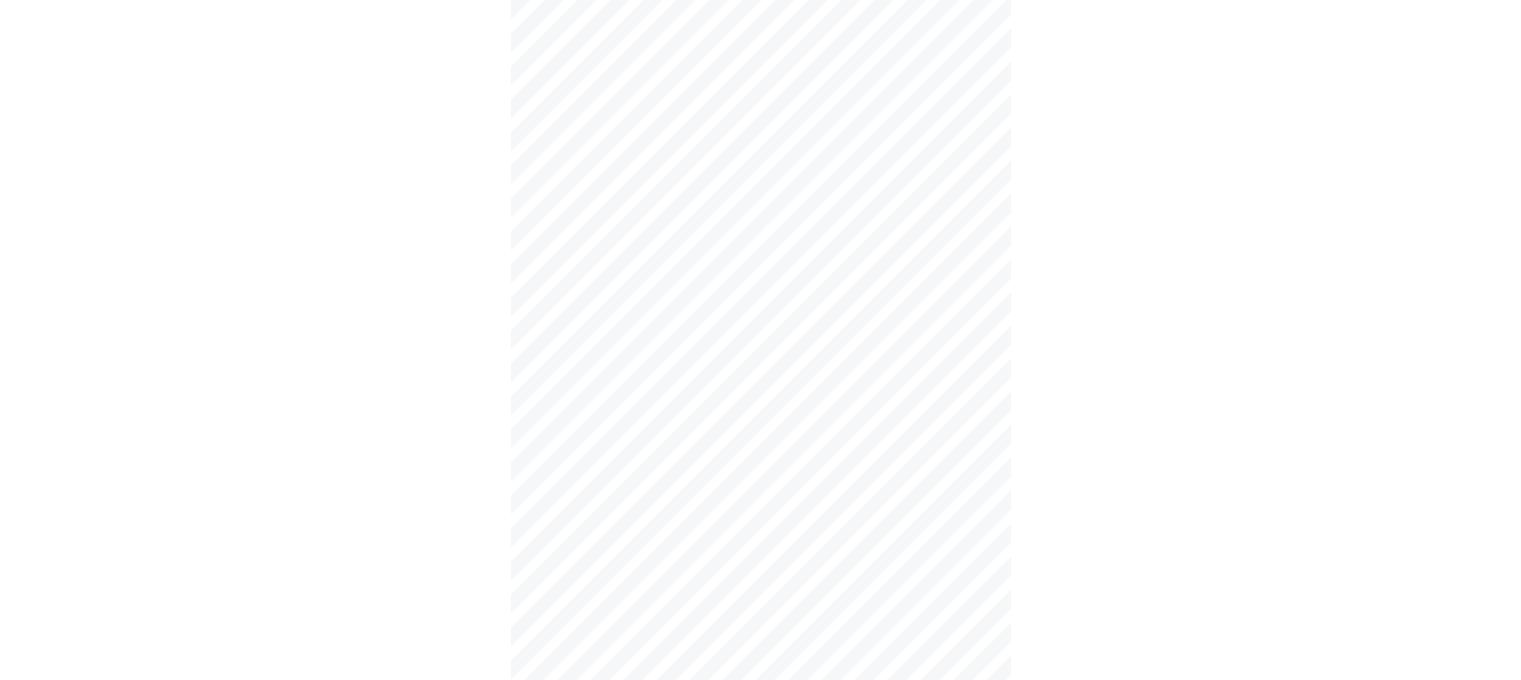click 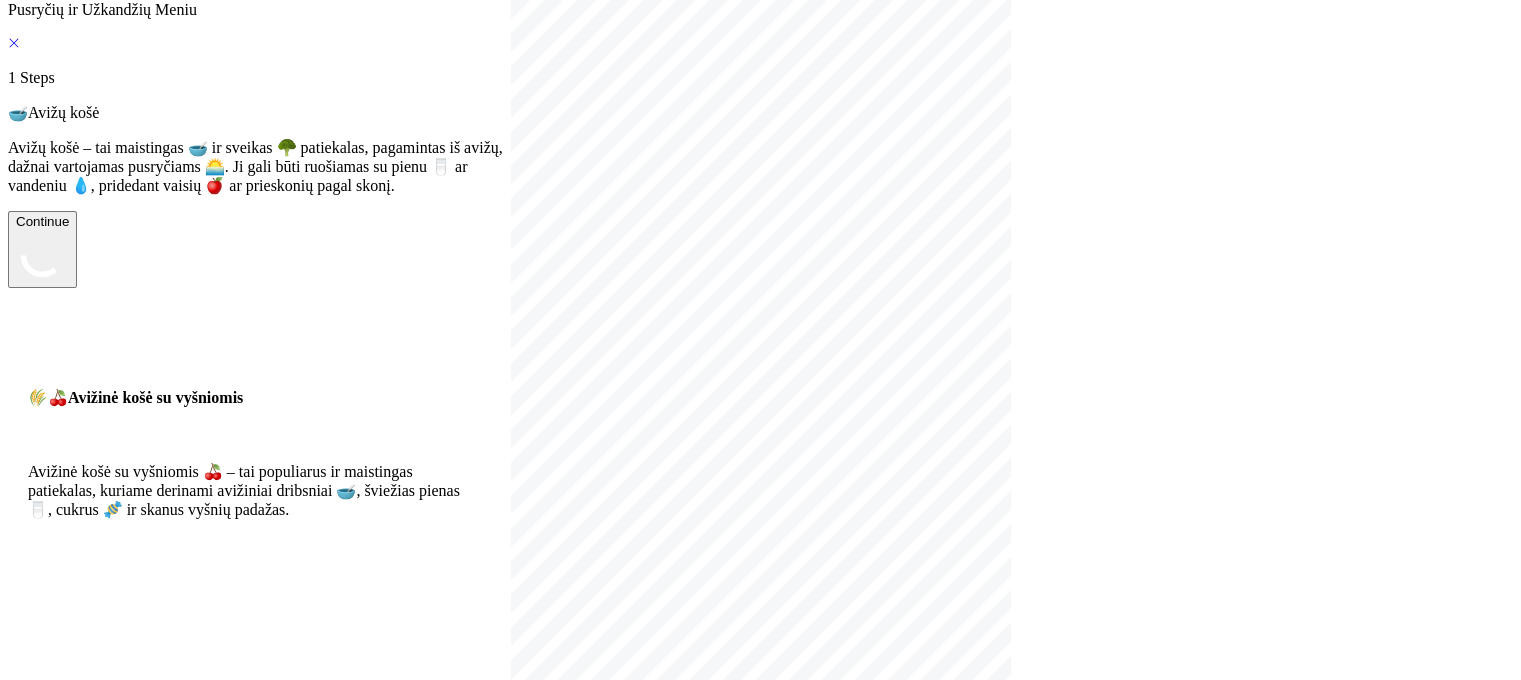 click on "Continue" at bounding box center (42, 249) 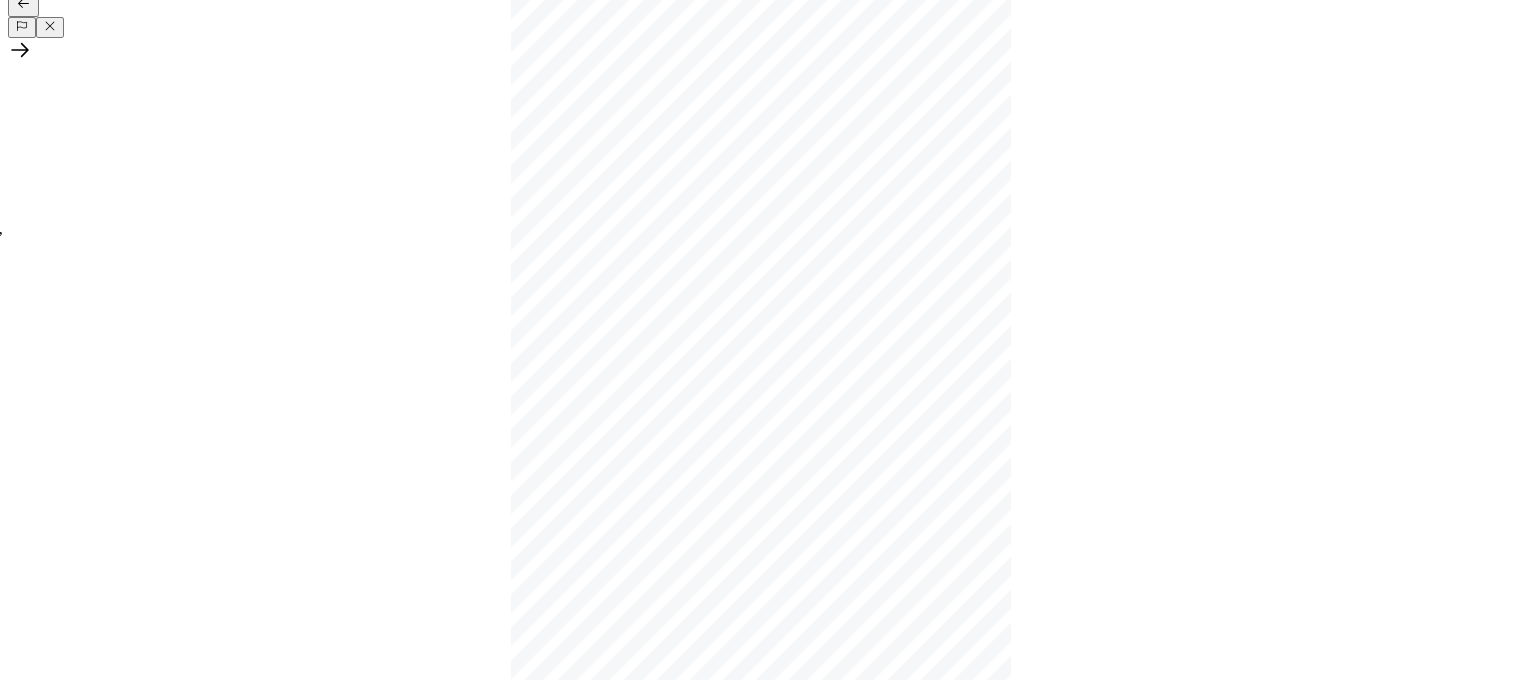 click 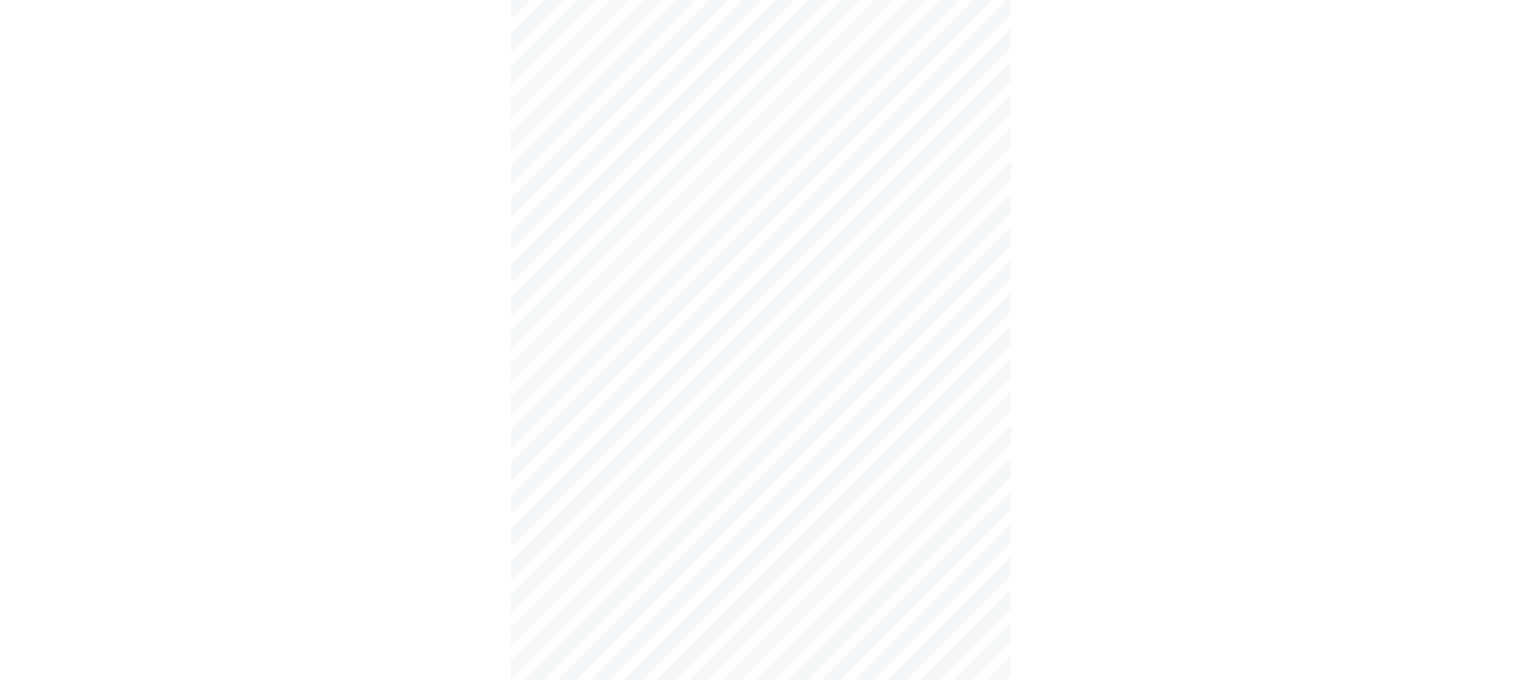 click on "Continue" at bounding box center (-963, 1265) 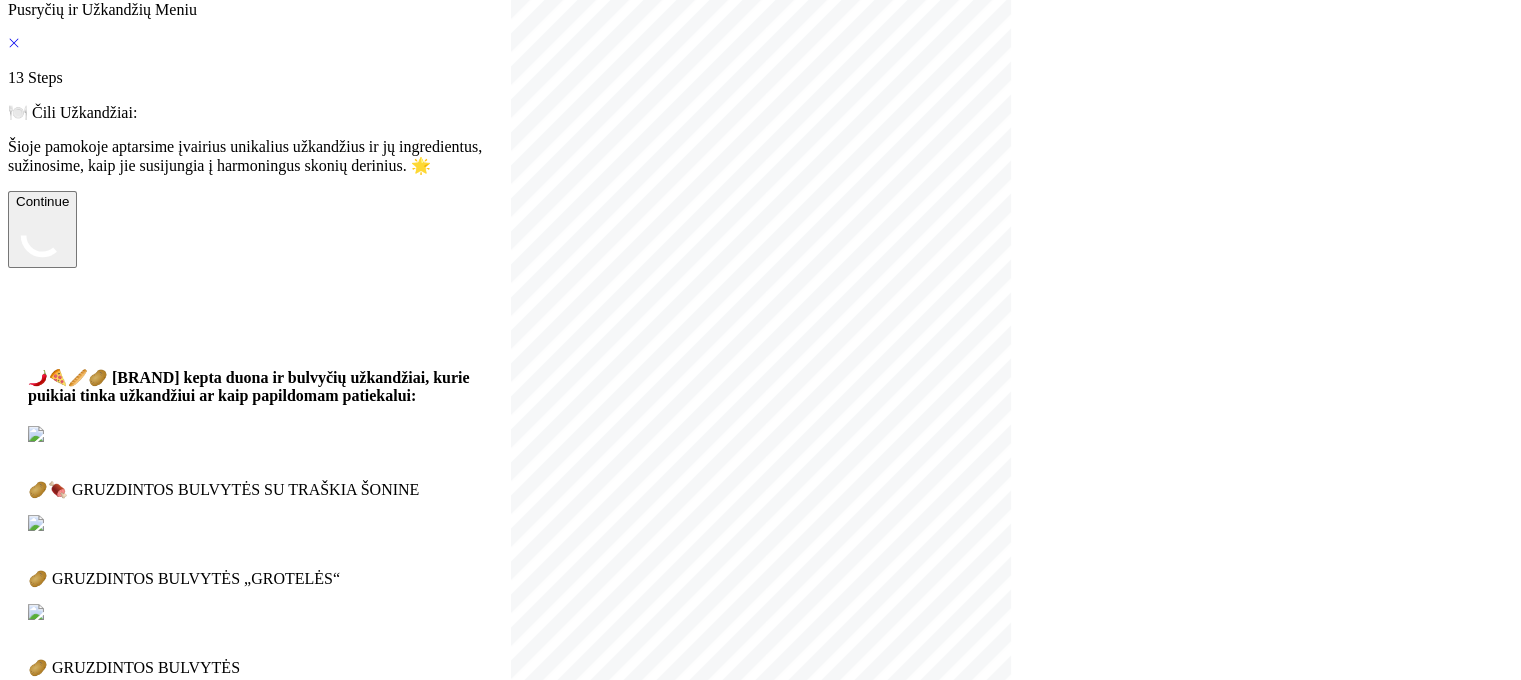 click on "Continue" at bounding box center (42, 229) 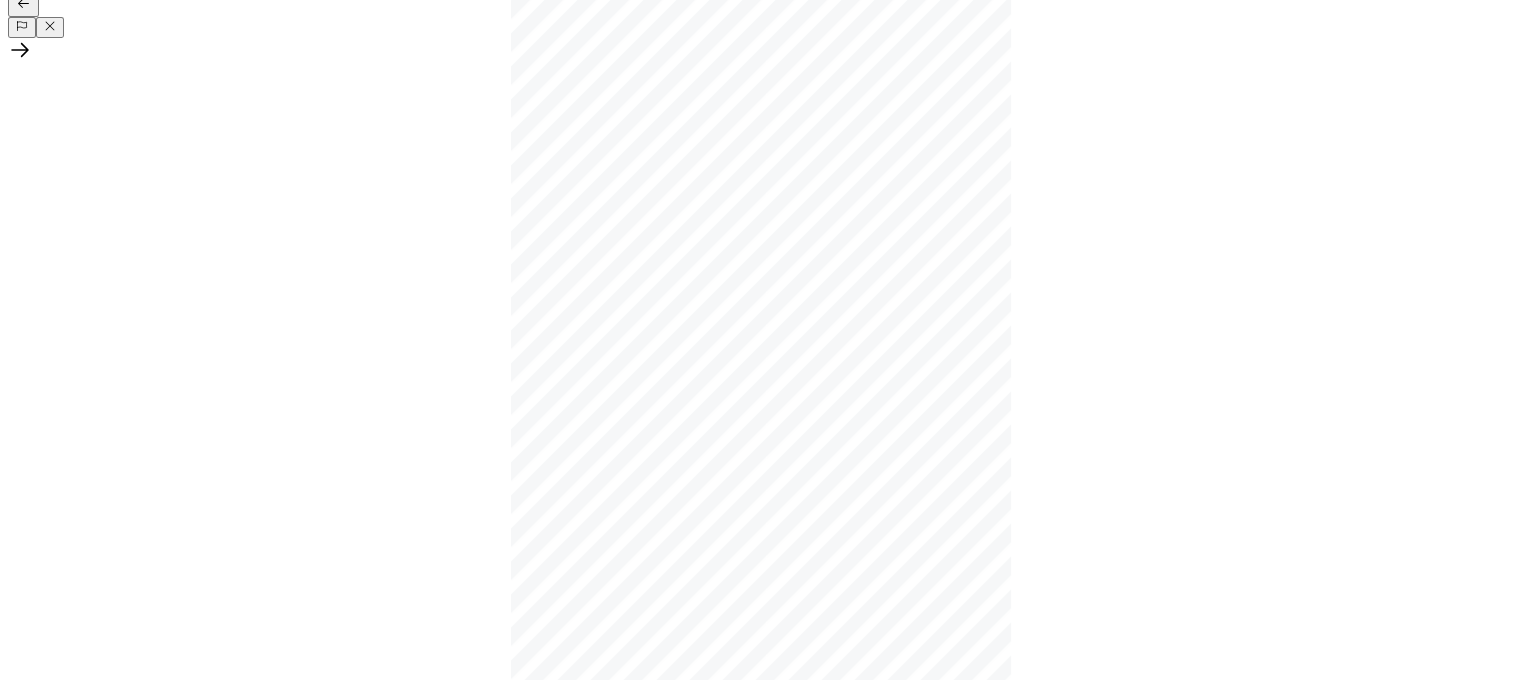 click 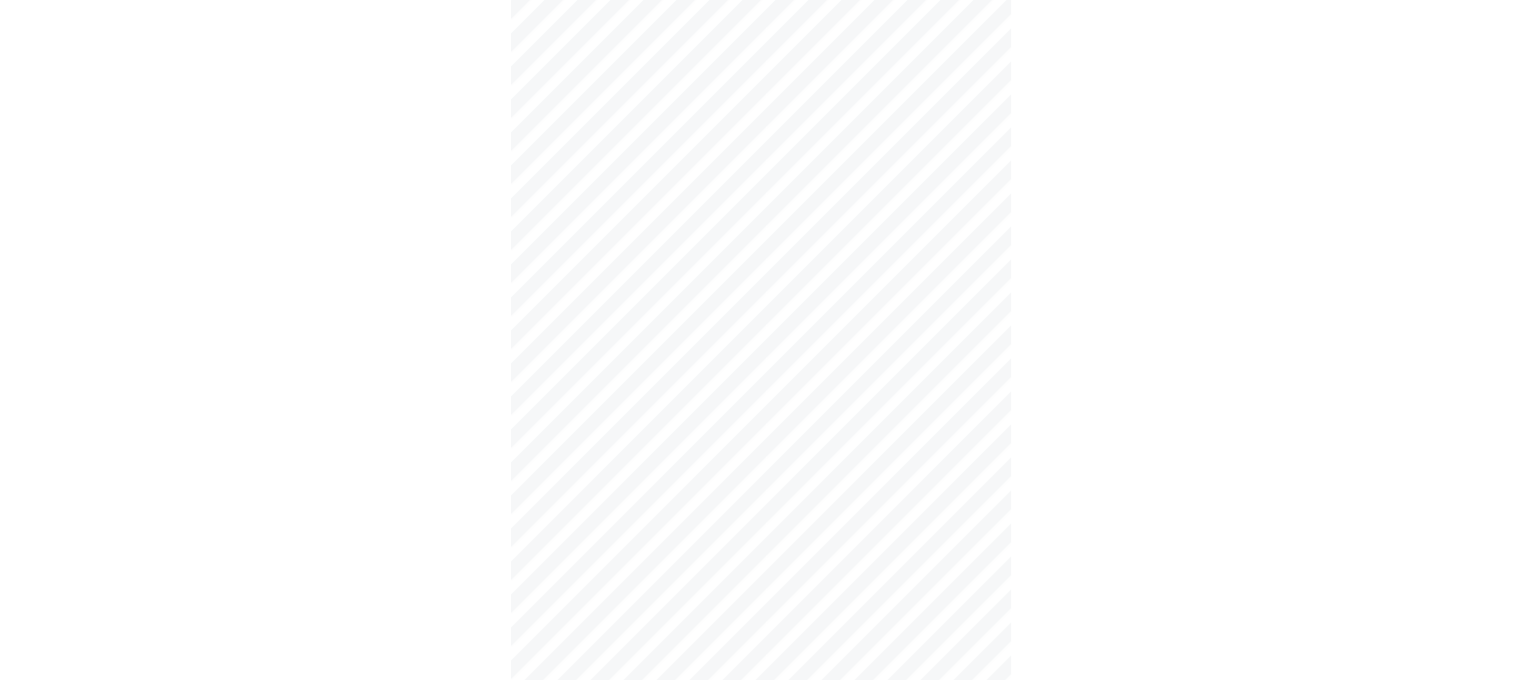 click on "Continue" at bounding box center [-6963, 10341] 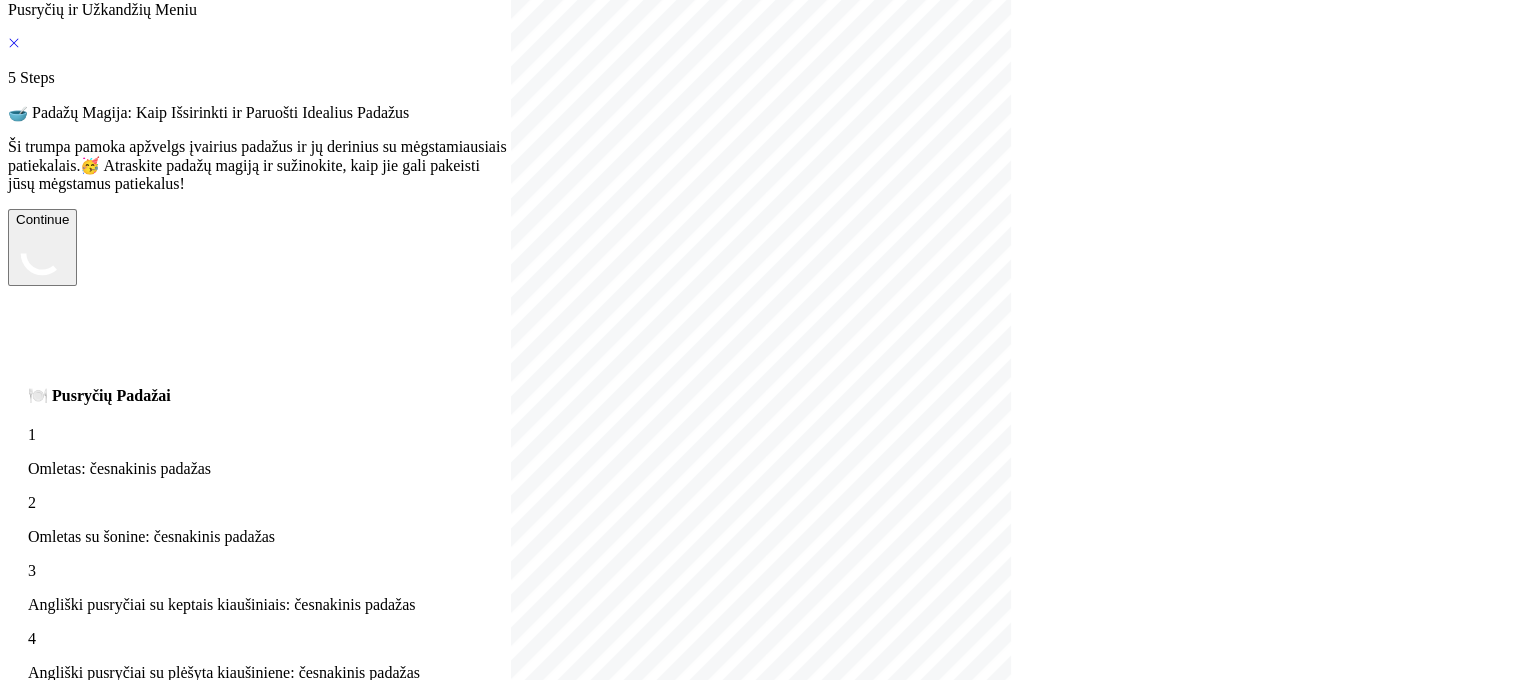 click on "Continue" at bounding box center (42, 247) 